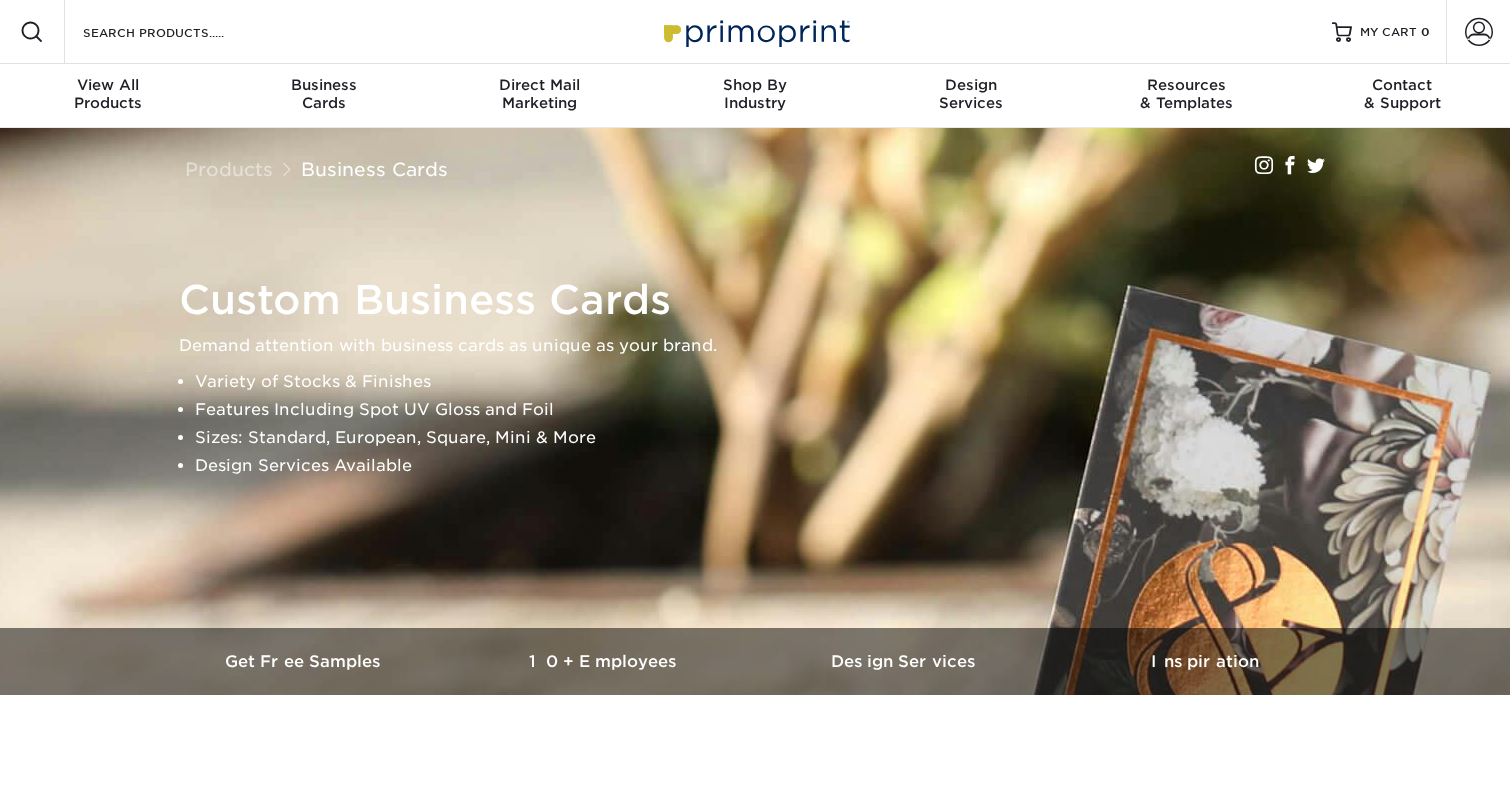 scroll, scrollTop: 0, scrollLeft: 0, axis: both 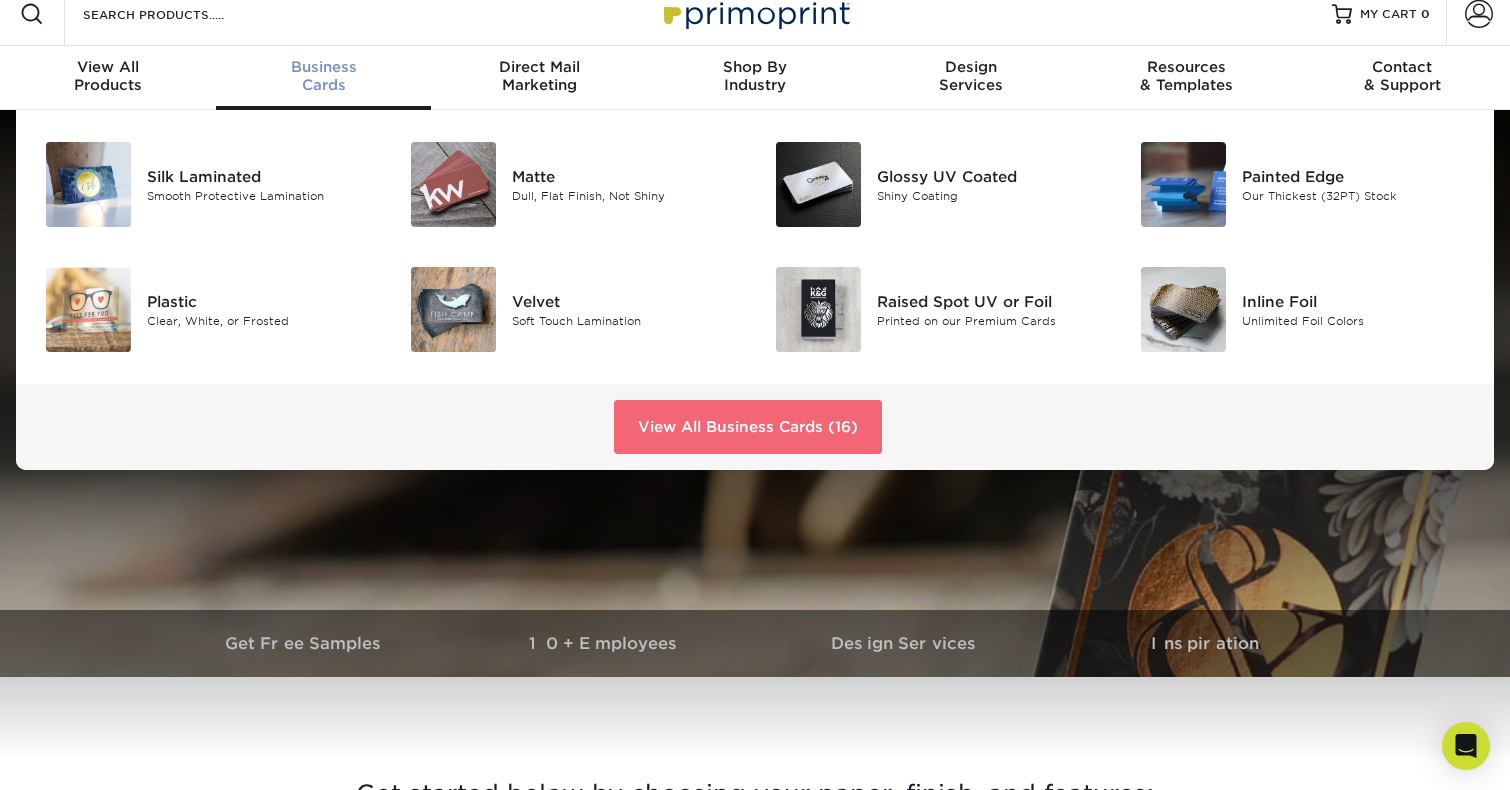 click on "View All Business Cards (16)" at bounding box center (748, 427) 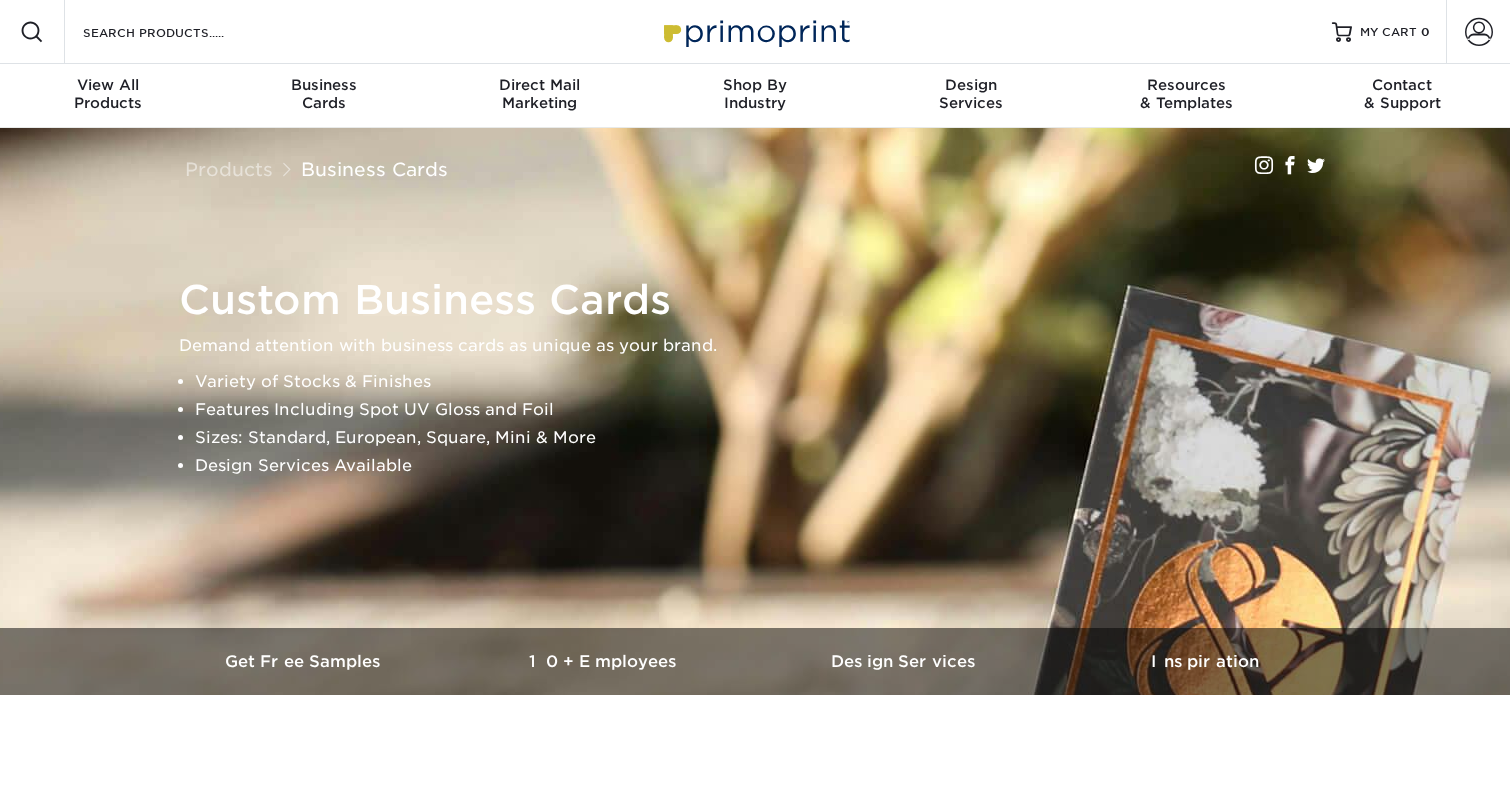 scroll, scrollTop: 0, scrollLeft: 0, axis: both 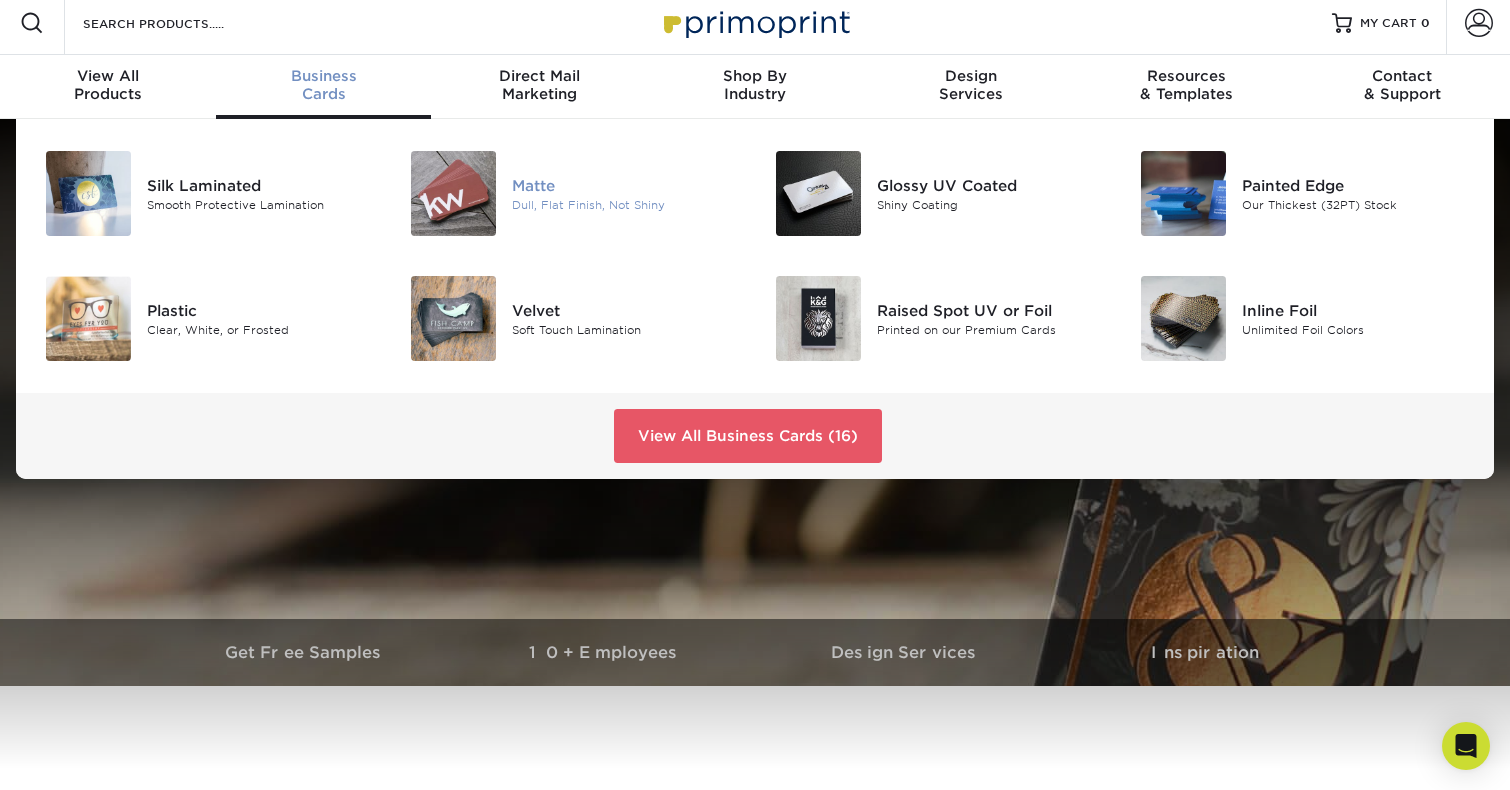 click on "Dull, Flat Finish, Not Shiny" at bounding box center [626, 204] 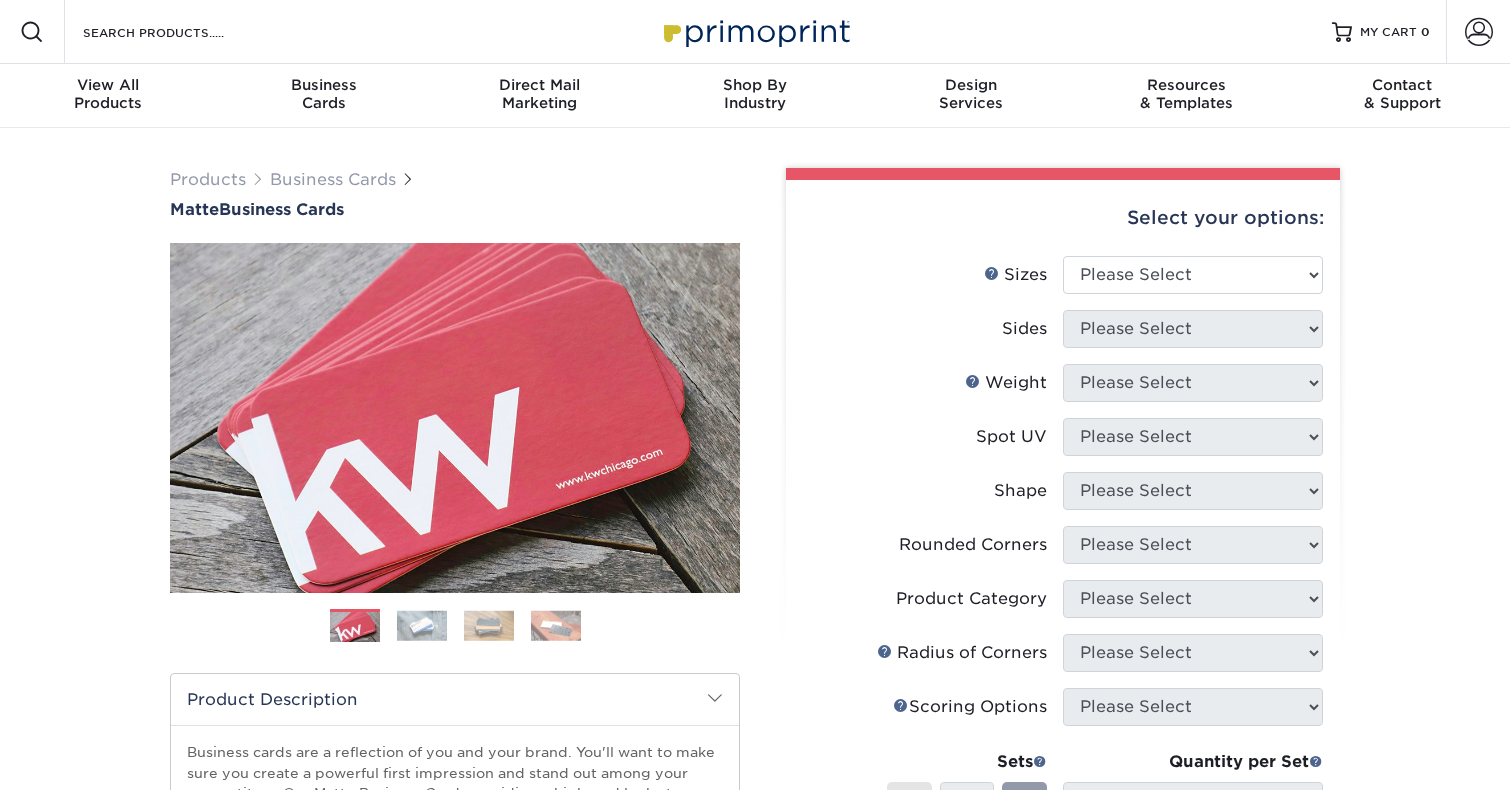 scroll, scrollTop: 0, scrollLeft: 0, axis: both 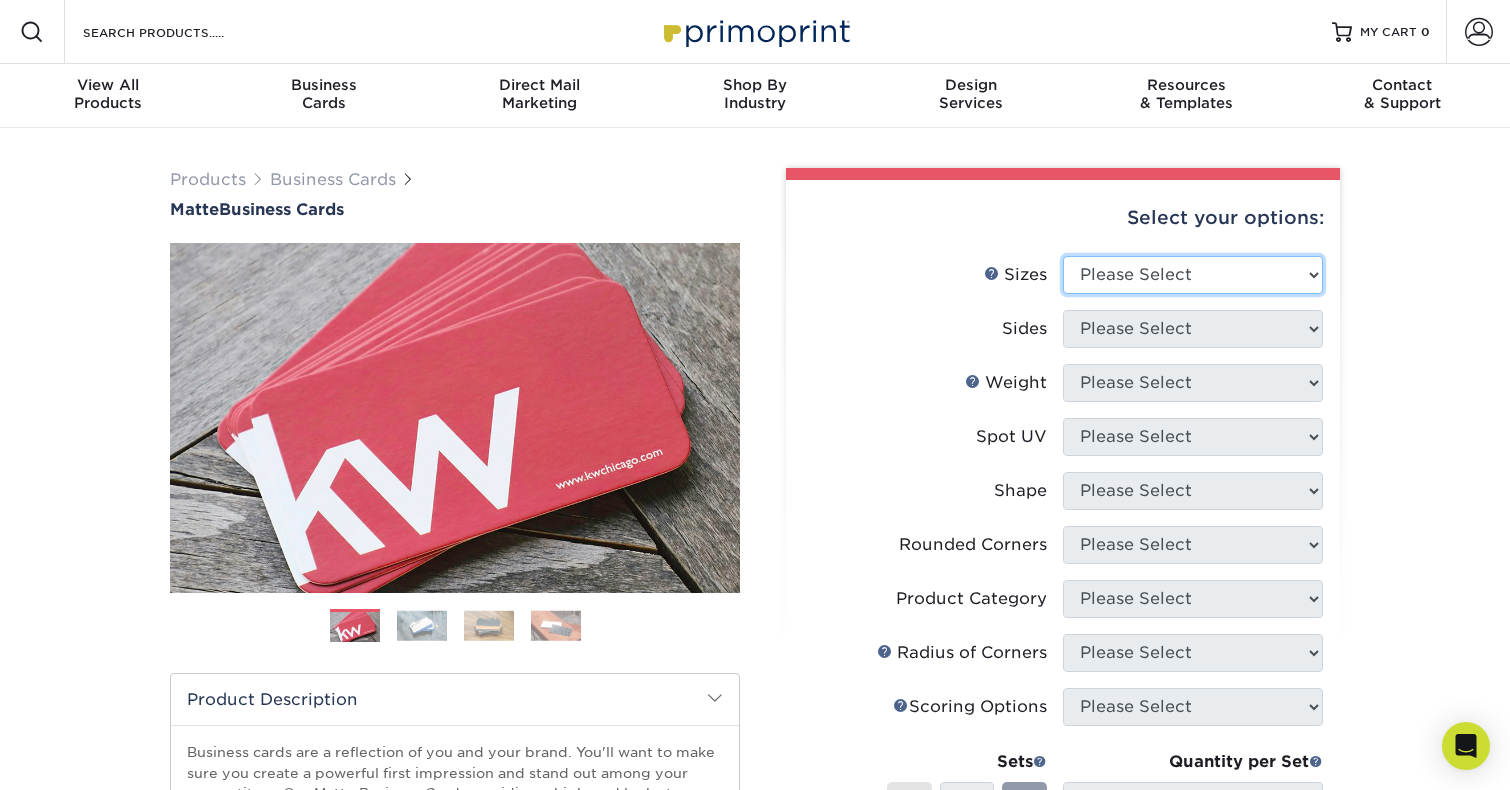 select on "2.00x3.50" 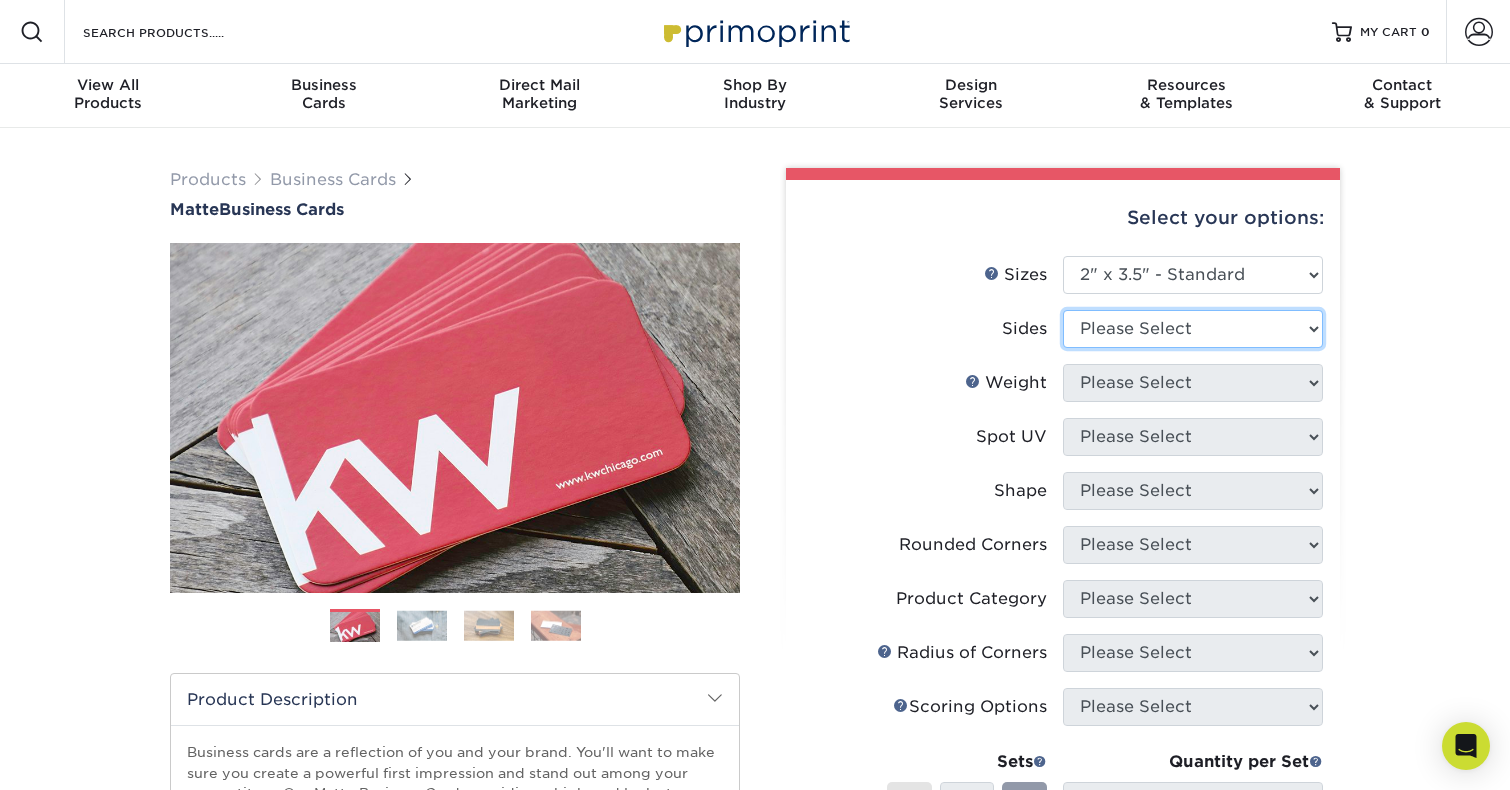 select on "13abbda7-1d64-4f25-8bb2-c179b224825d" 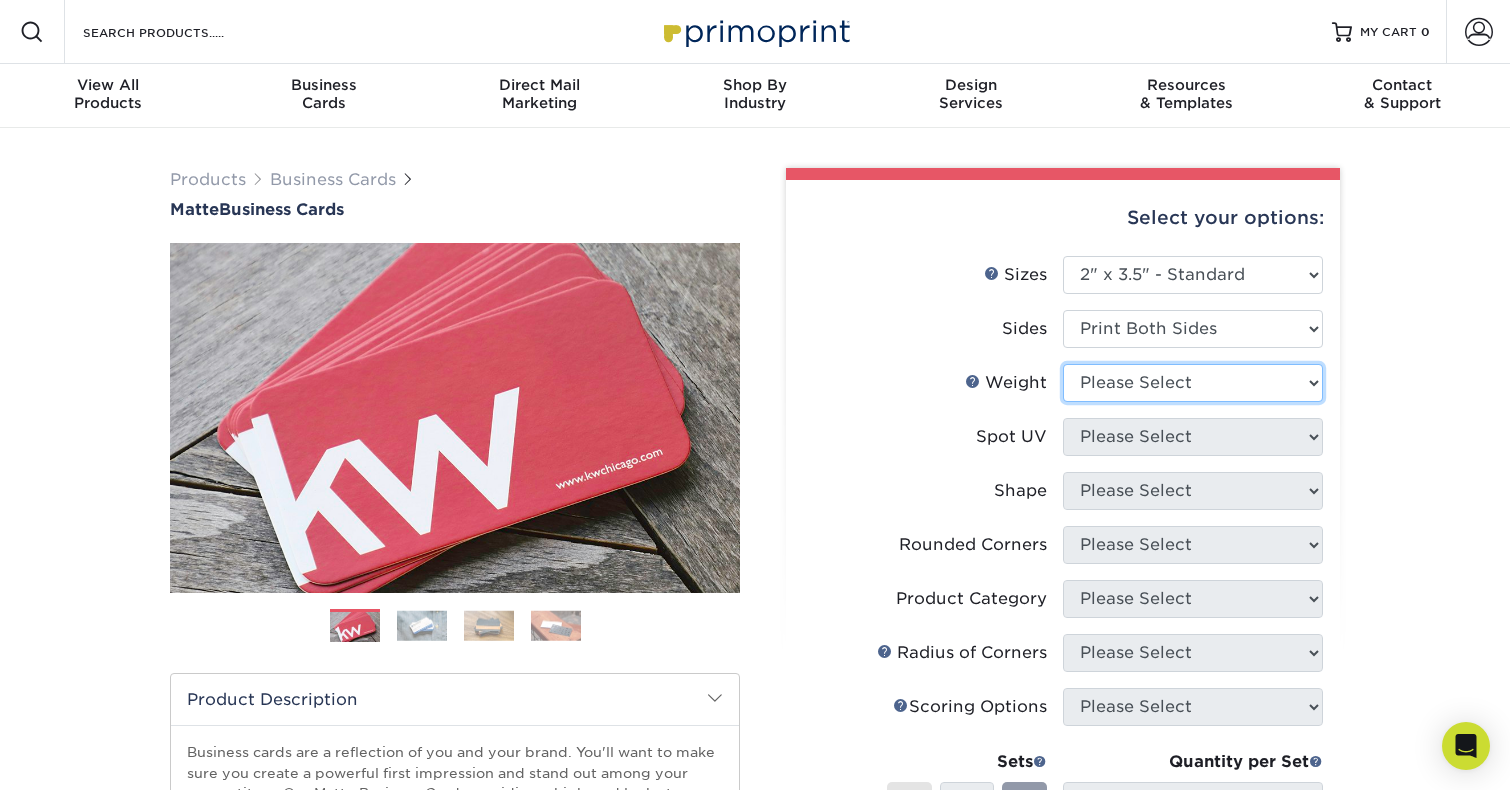 select on "16PT" 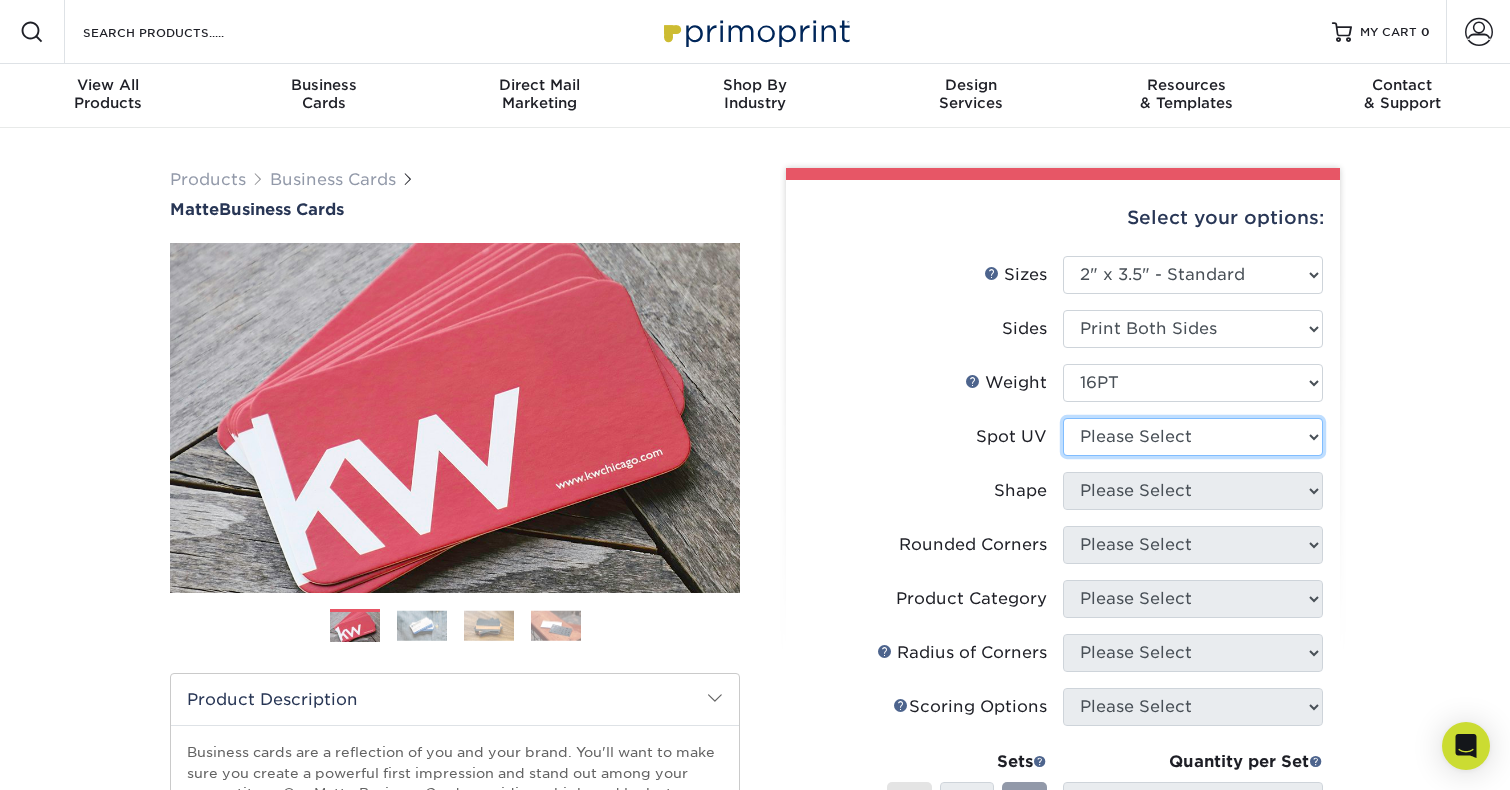select on "3" 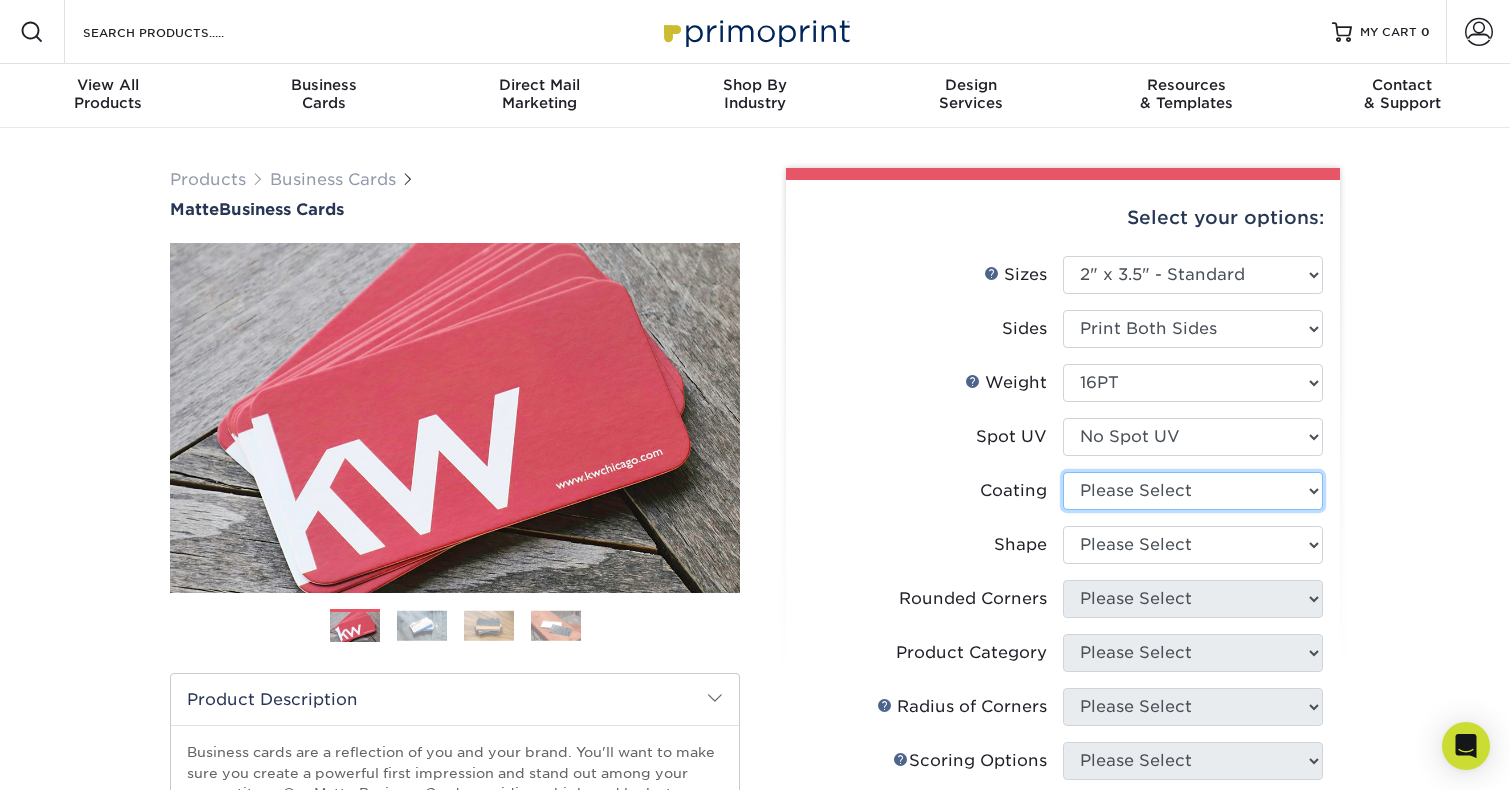 select on "121bb7b5-3b4d-429f-bd8d-bbf80e953313" 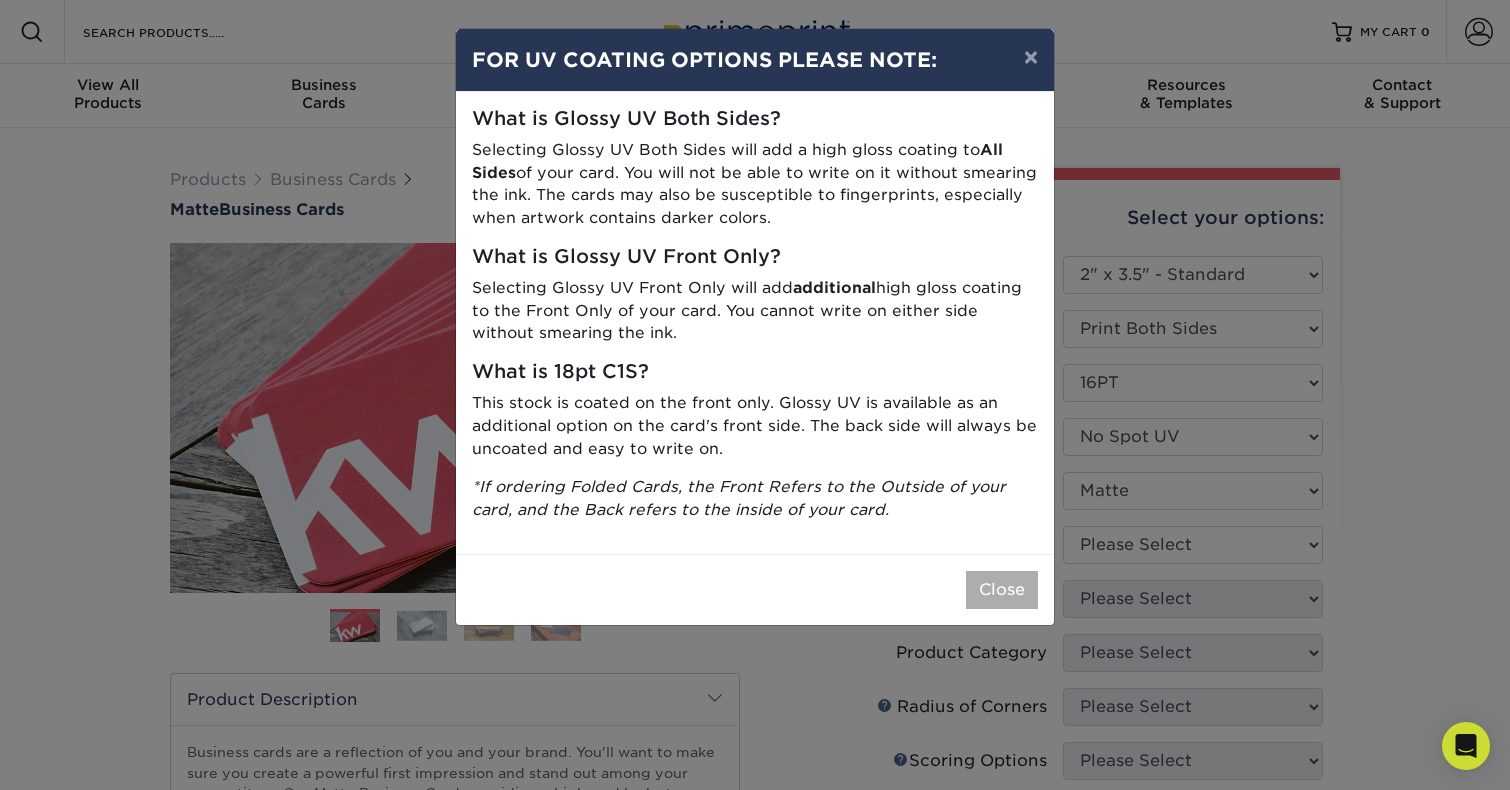click on "Close" at bounding box center [1002, 590] 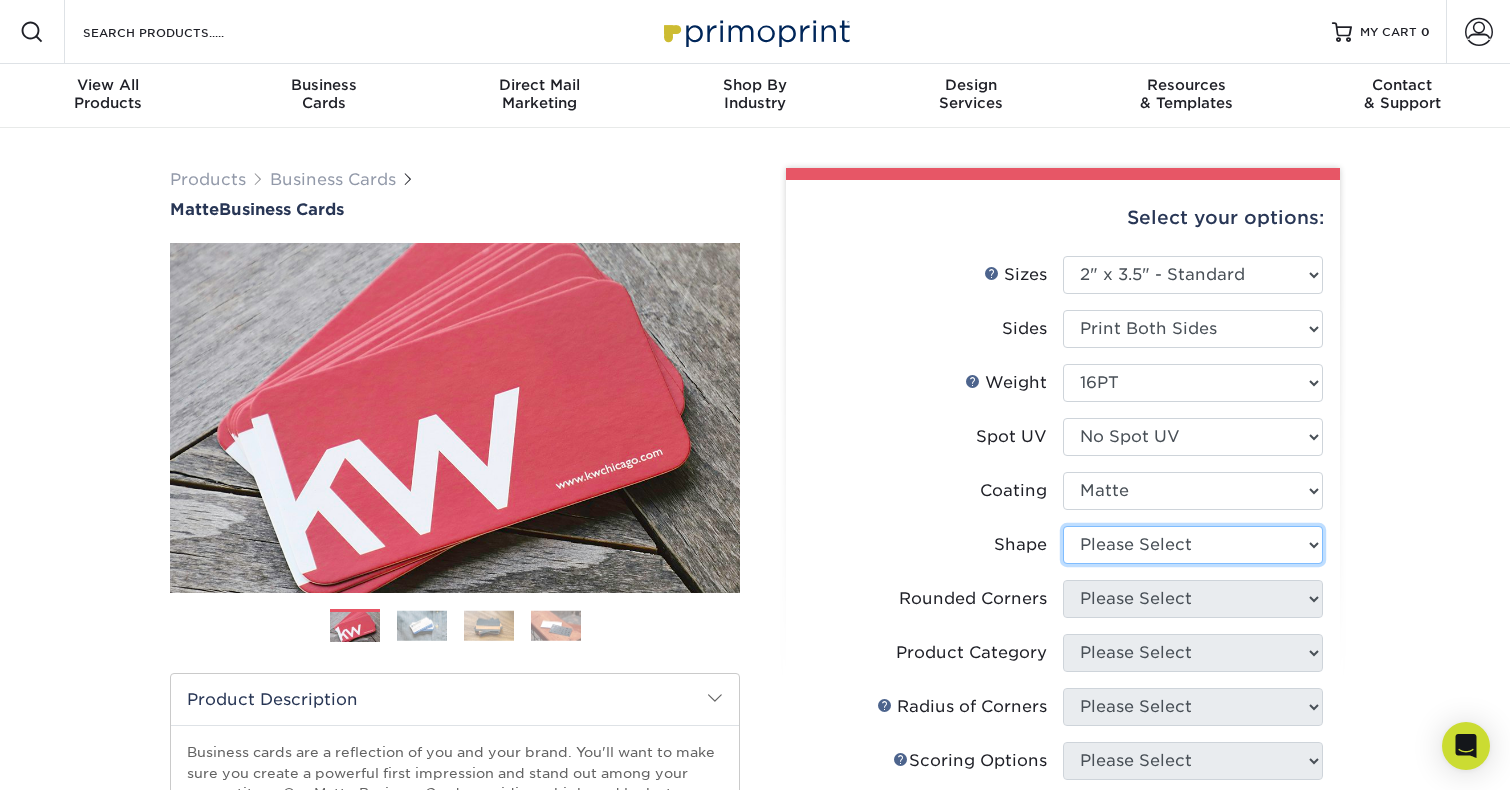 select on "standard" 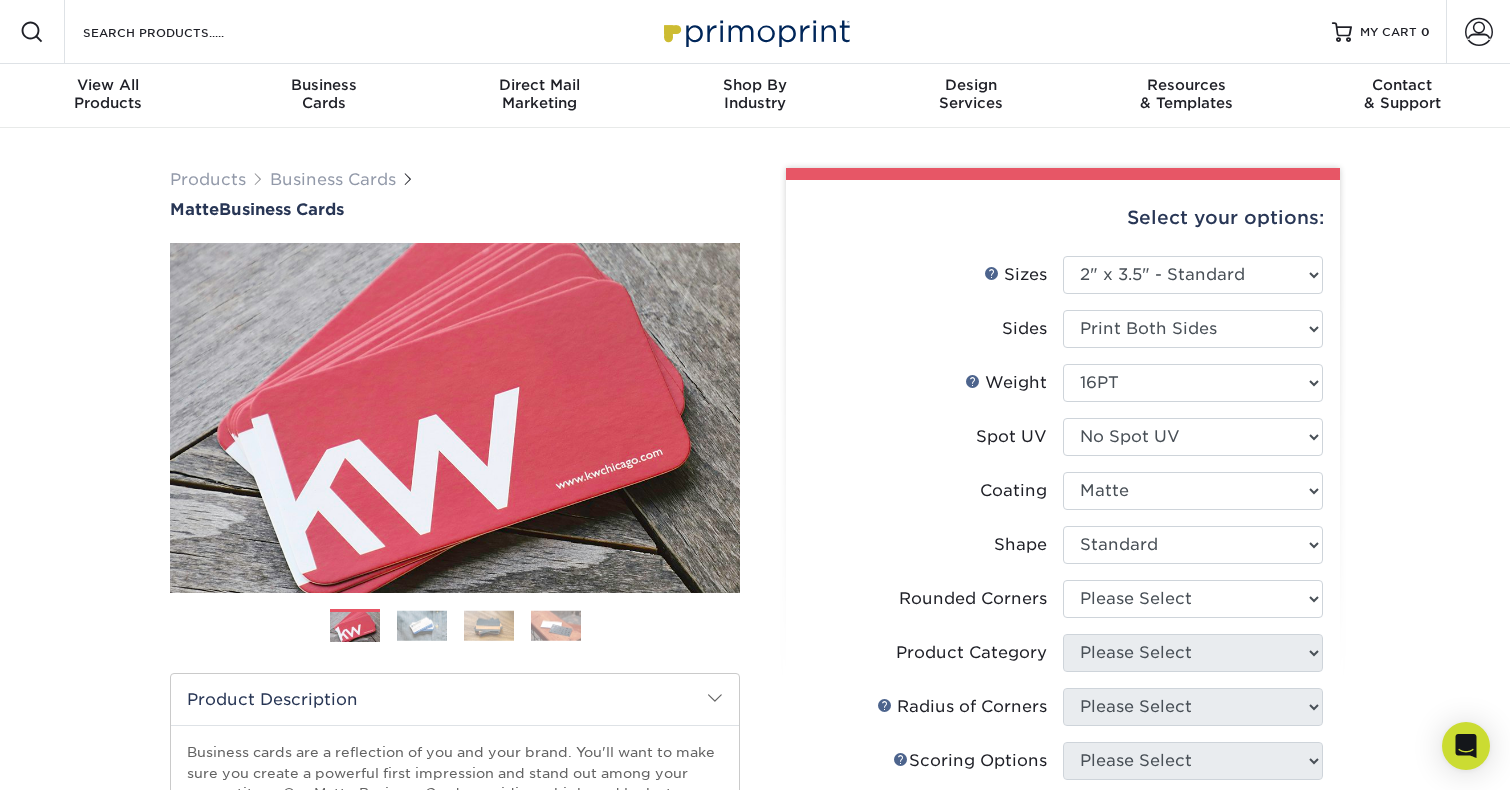 click at bounding box center (422, 625) 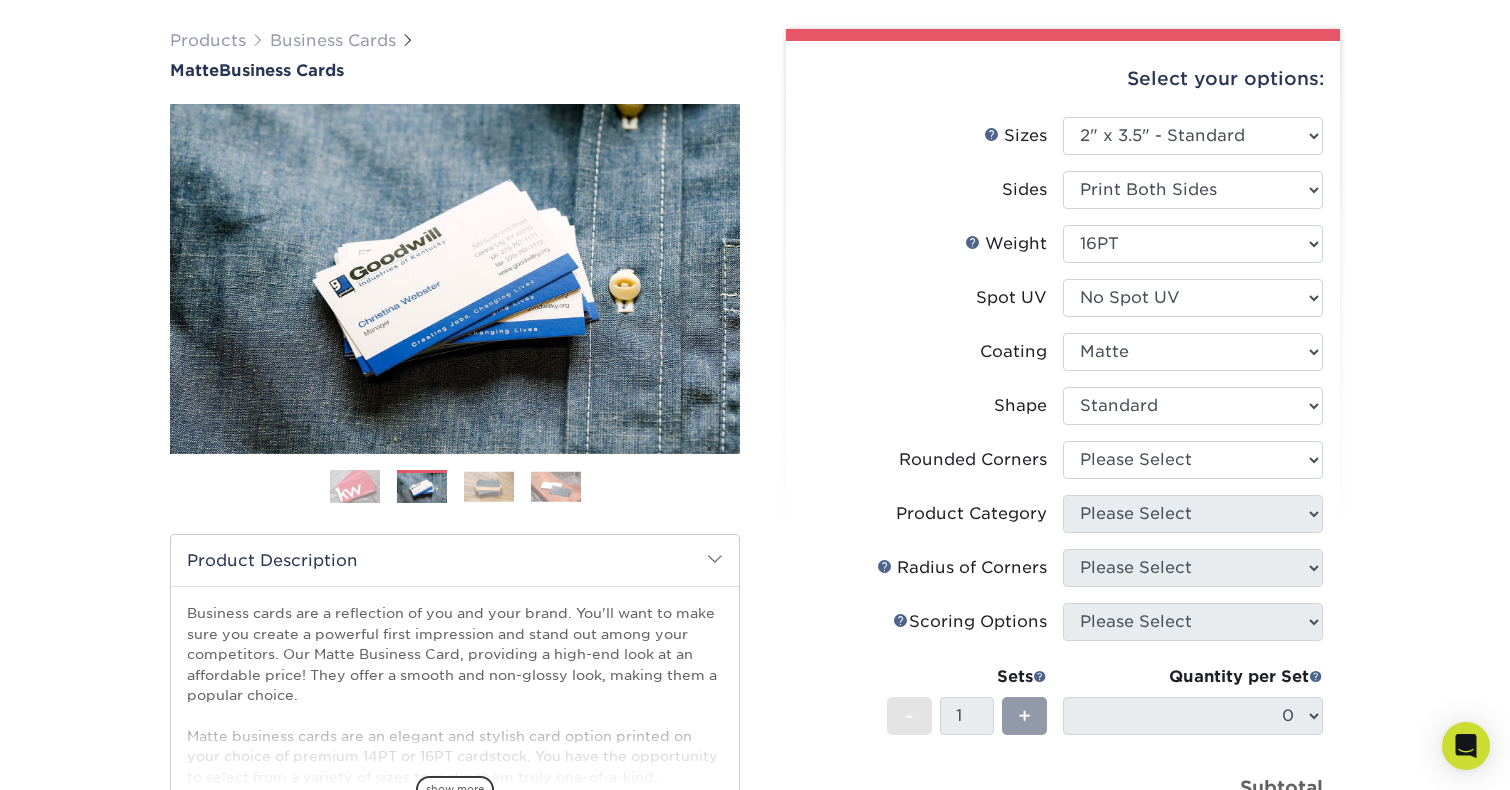 scroll, scrollTop: 141, scrollLeft: 0, axis: vertical 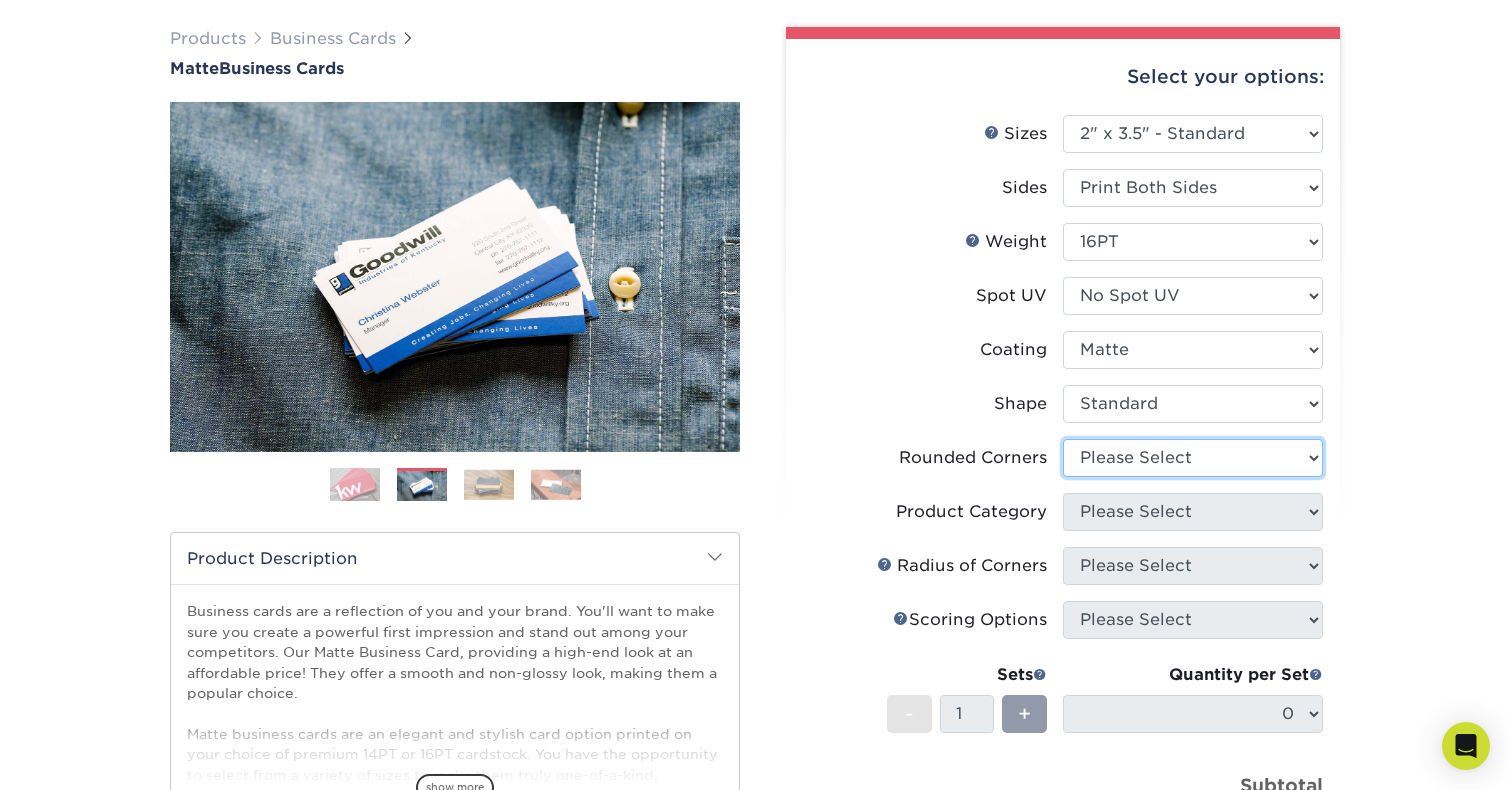 select on "0" 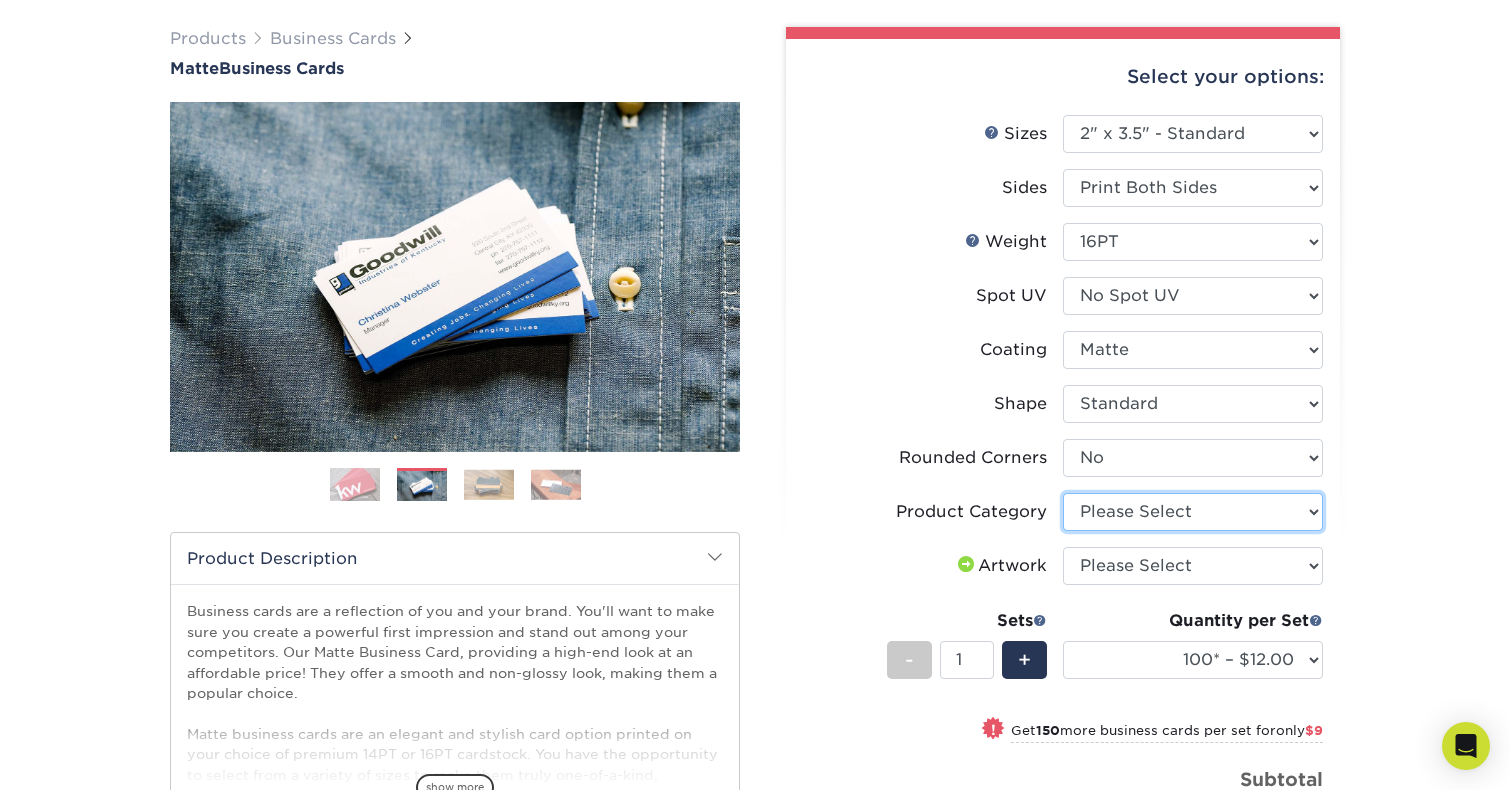 select on "3b5148f1-0588-4f88-a218-97bcfdce65c1" 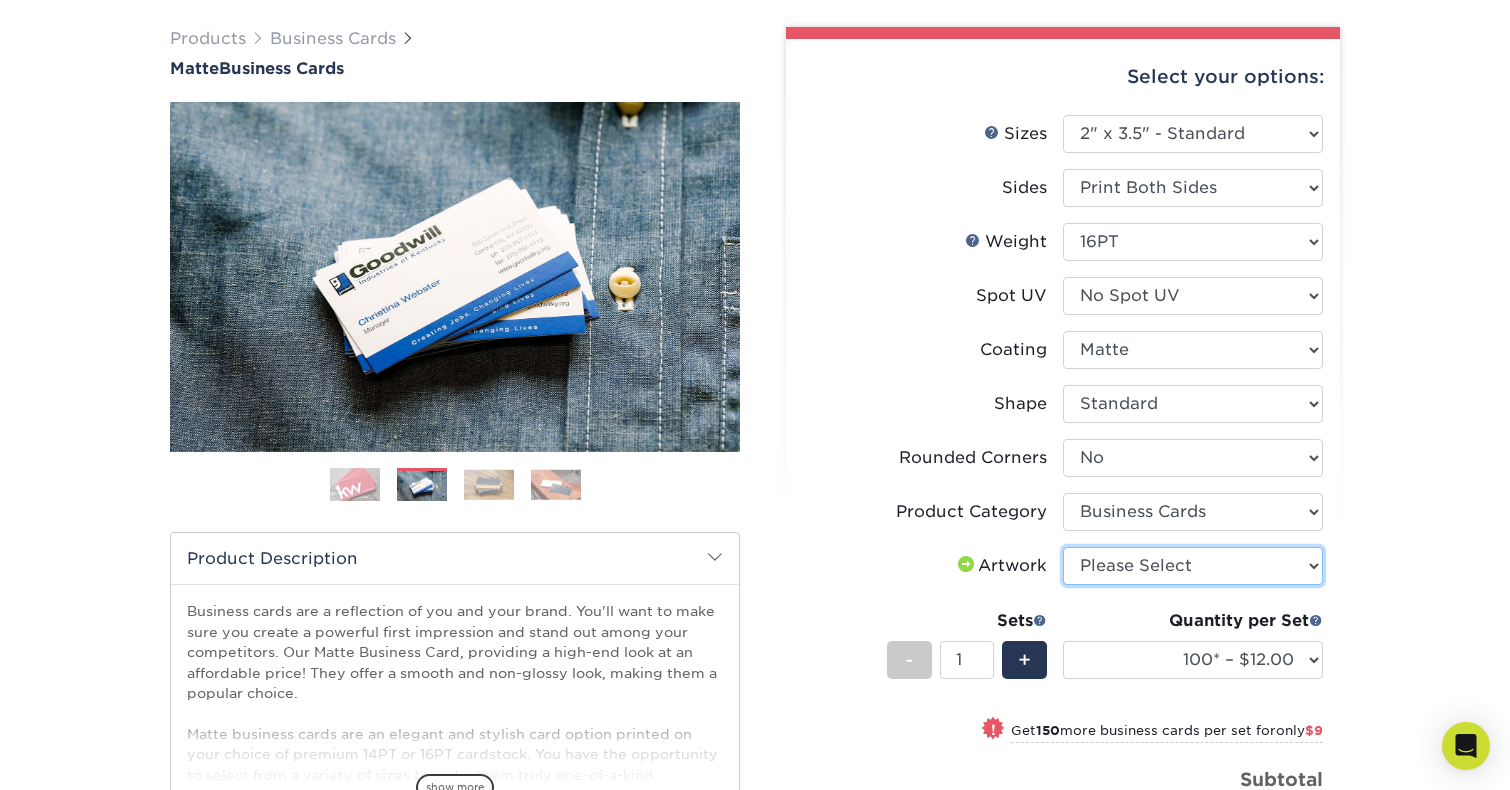 select on "upload" 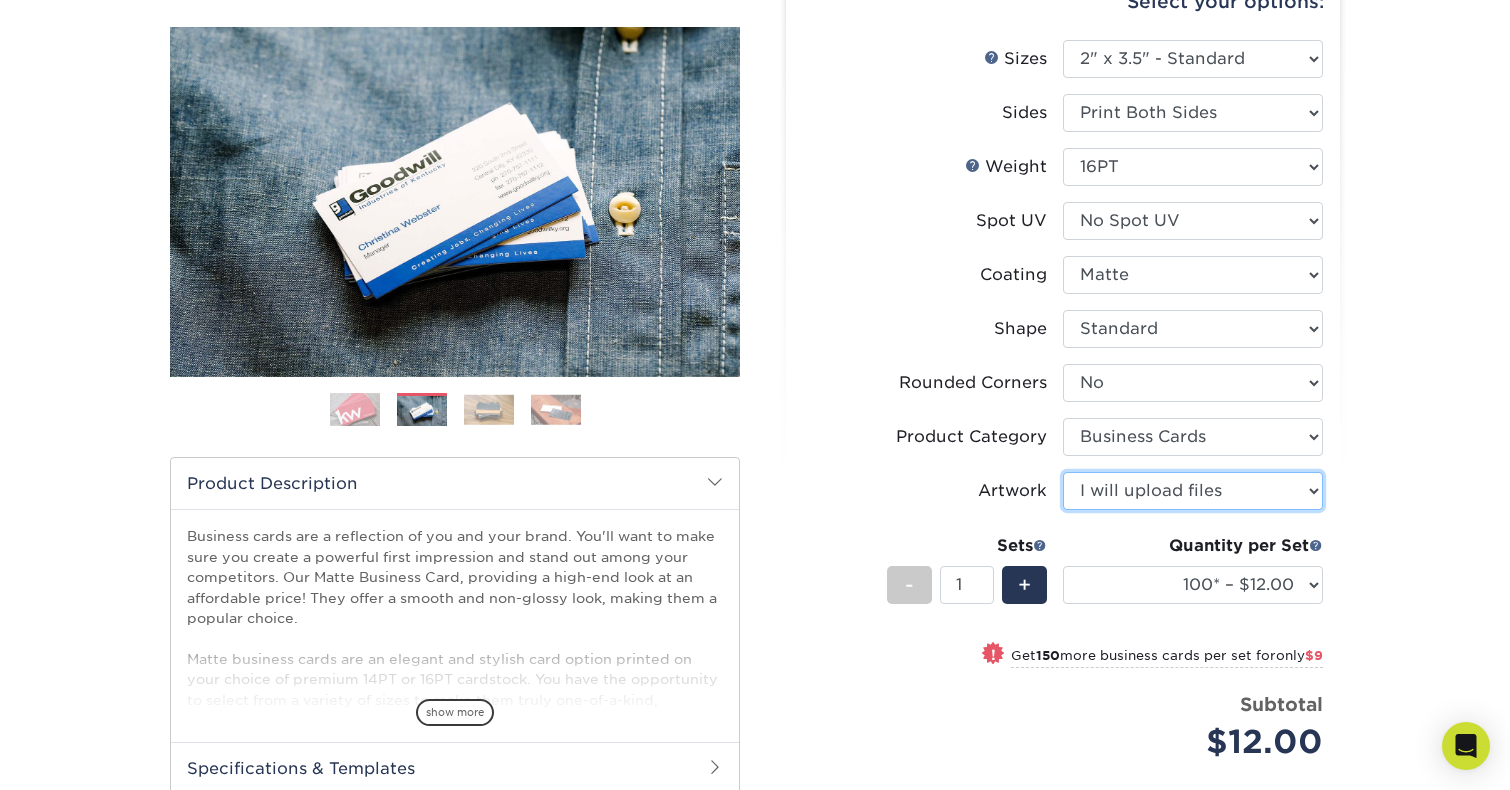 scroll, scrollTop: 240, scrollLeft: 0, axis: vertical 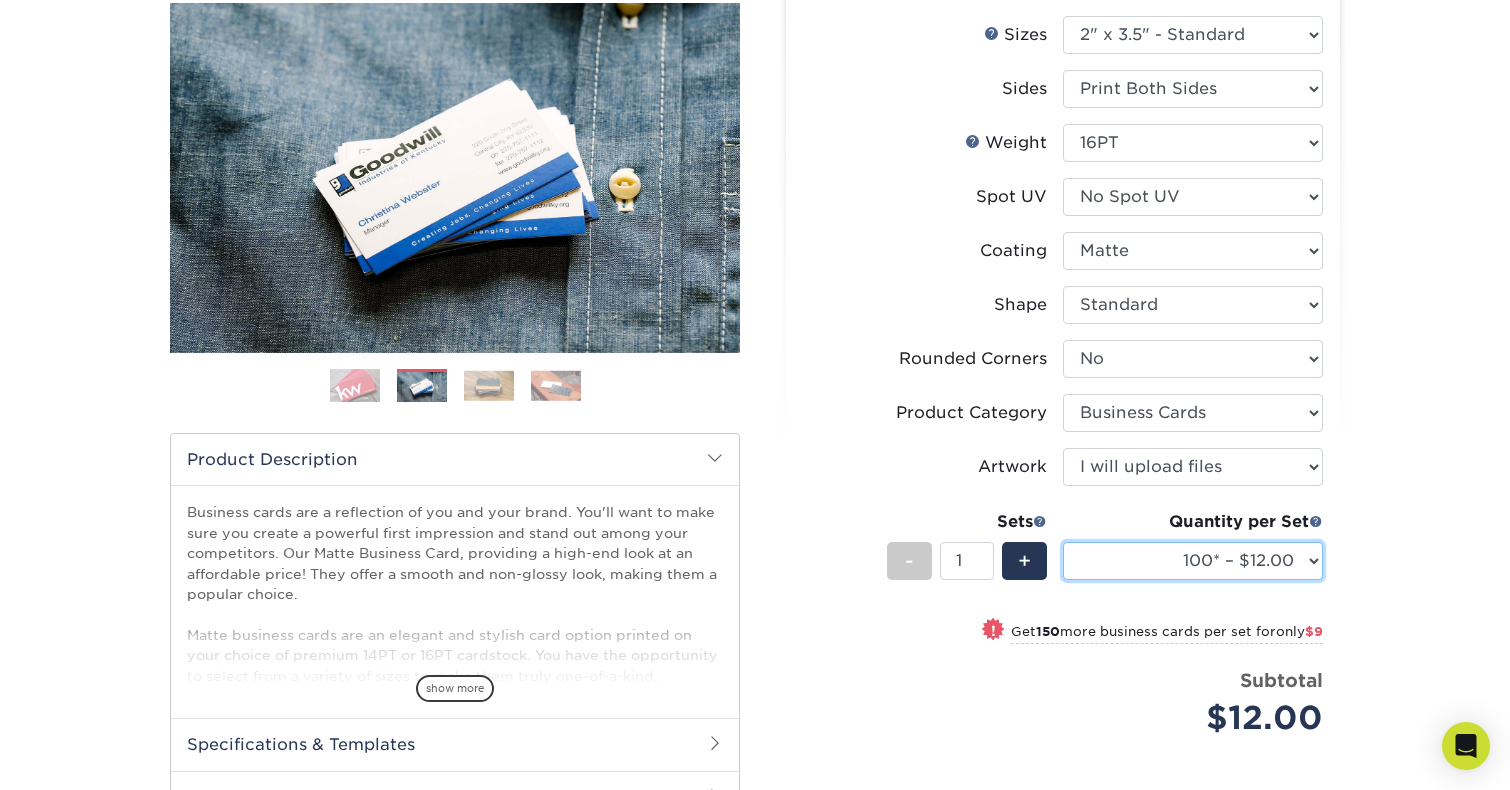 select on "250* – $21.00" 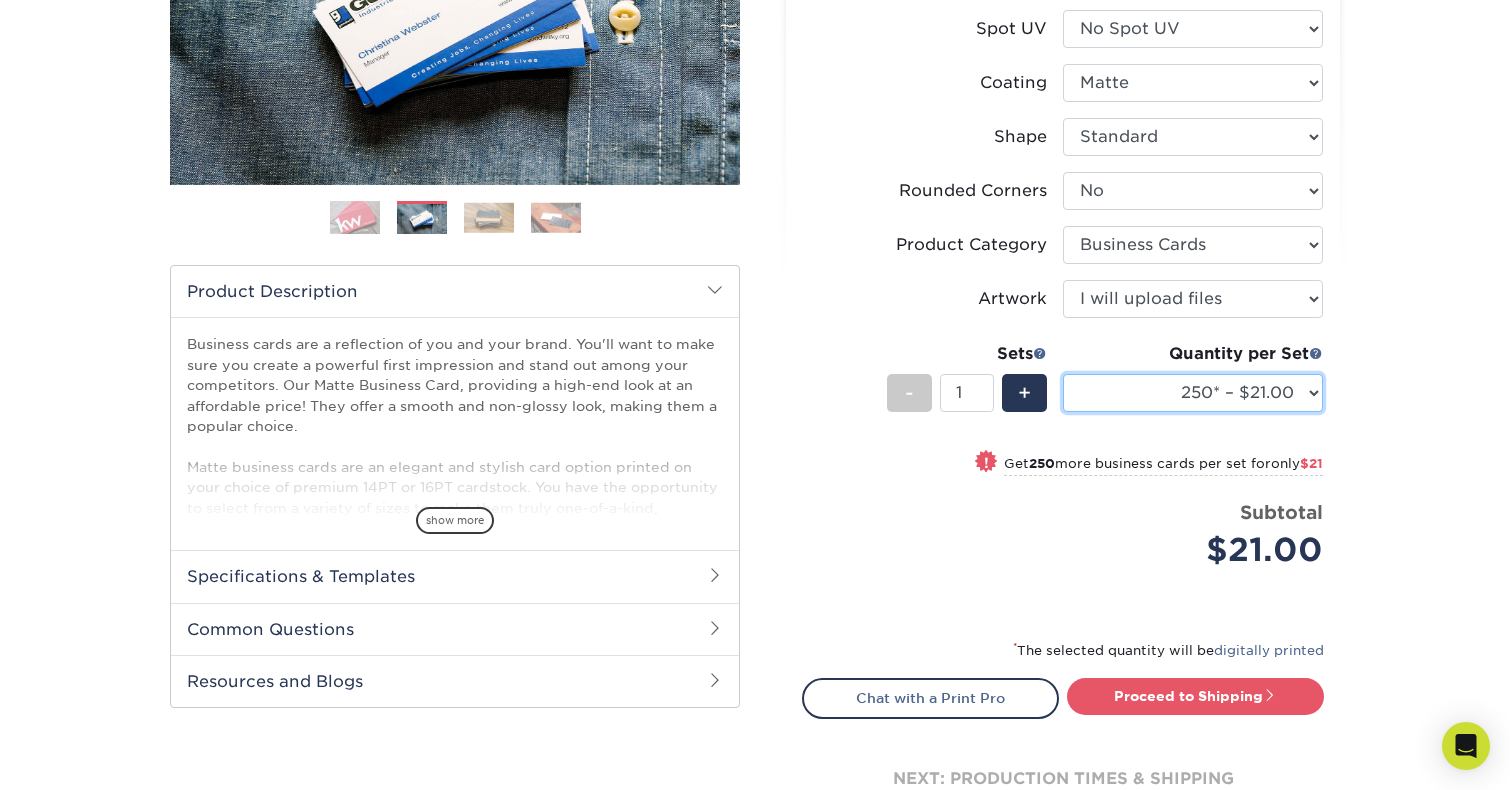 scroll, scrollTop: 430, scrollLeft: 0, axis: vertical 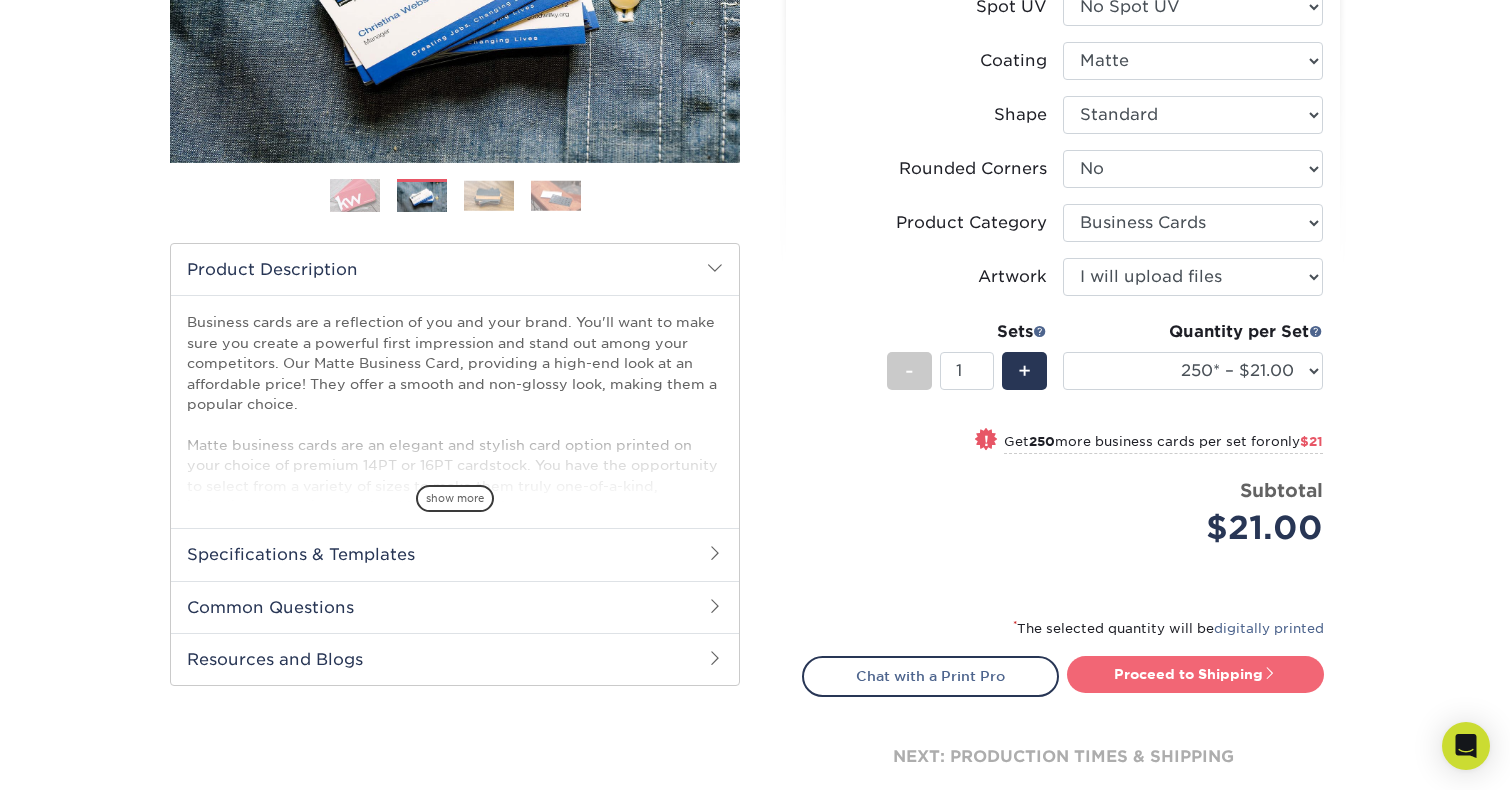 click on "Proceed to Shipping" at bounding box center [1195, 674] 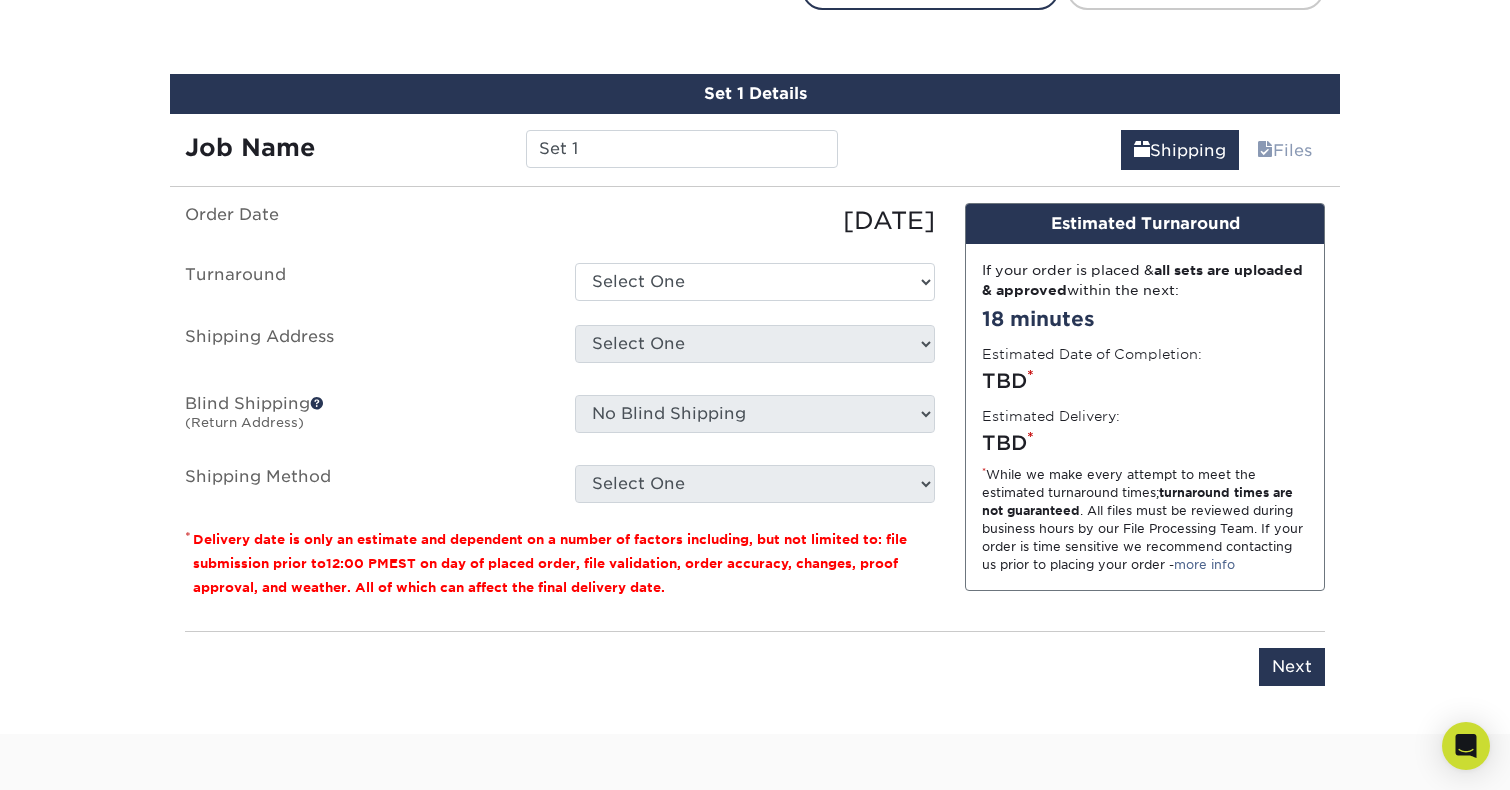 scroll, scrollTop: 1139, scrollLeft: 0, axis: vertical 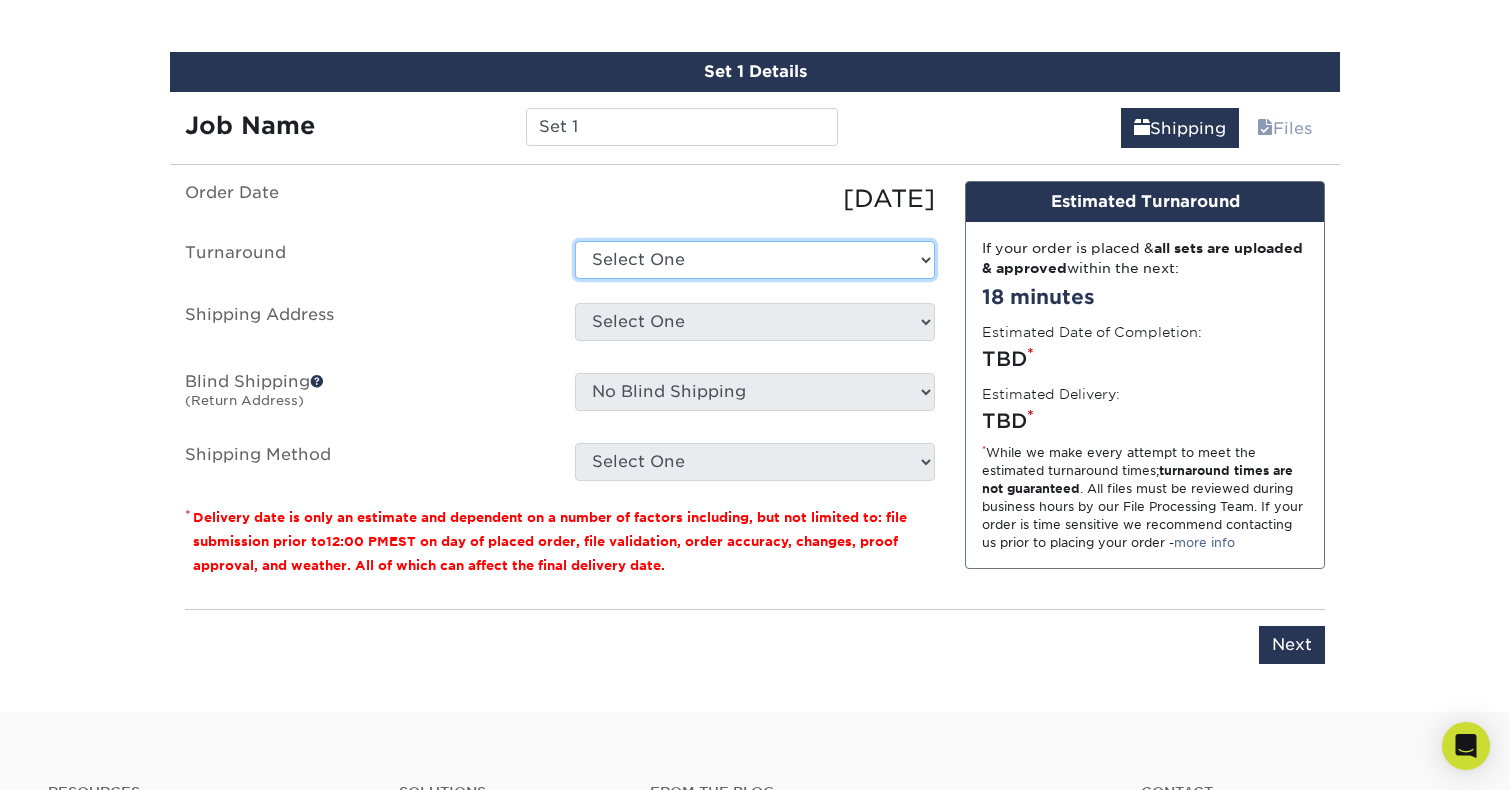 select on "9fe09f74-13a8-4433-b0c6-7e0e9829344b" 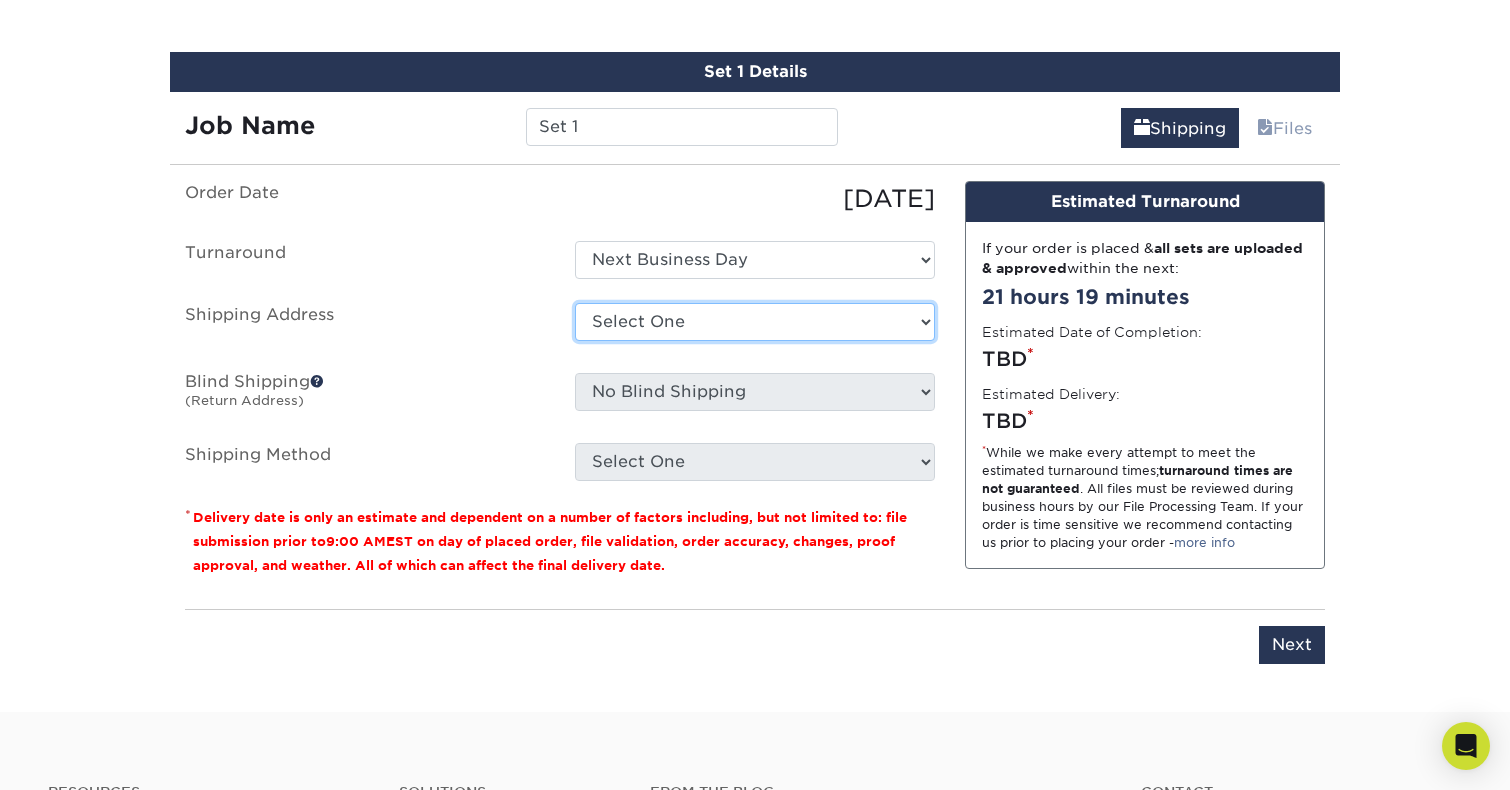 select on "newaddress" 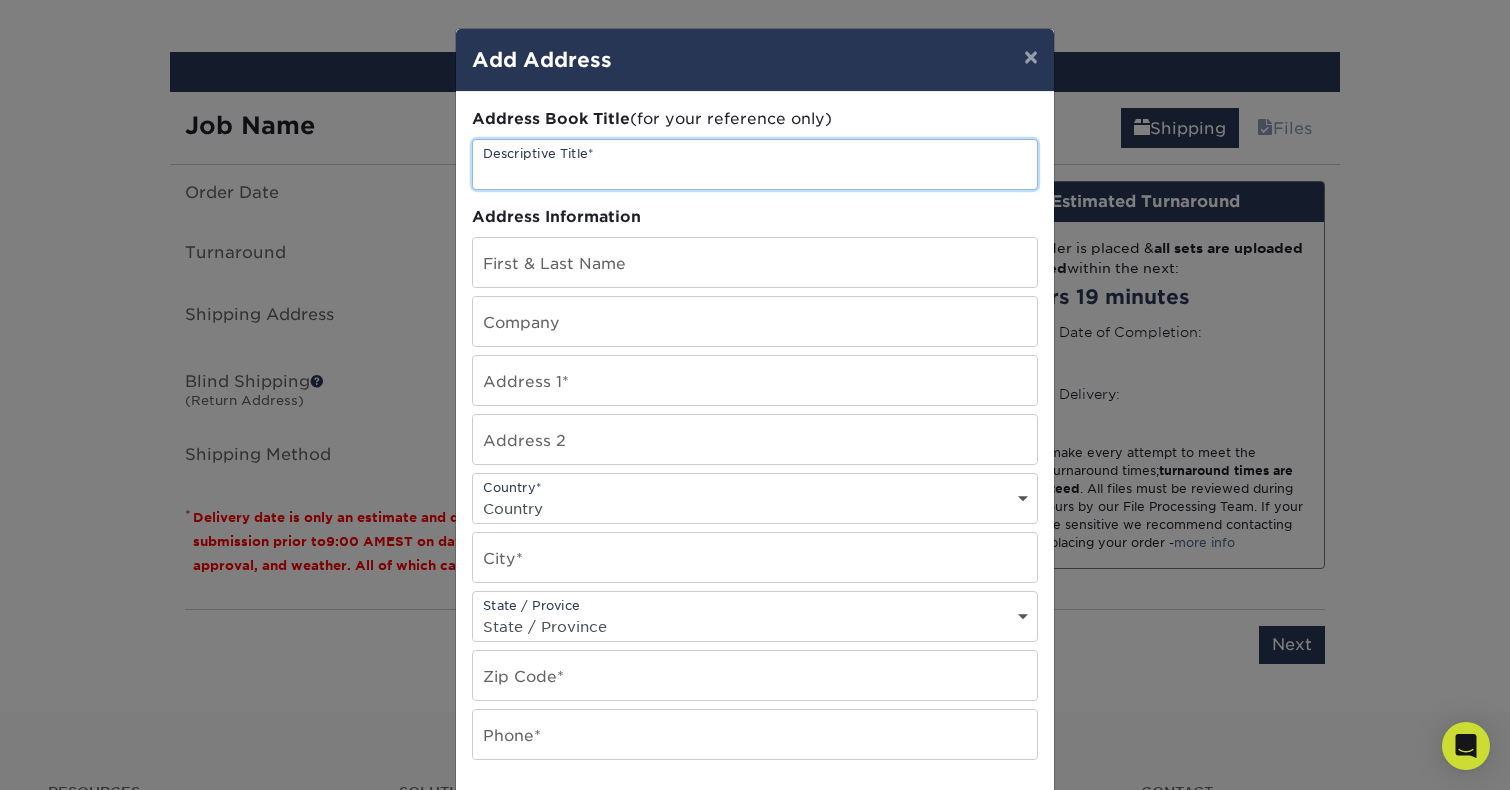 click at bounding box center (755, 164) 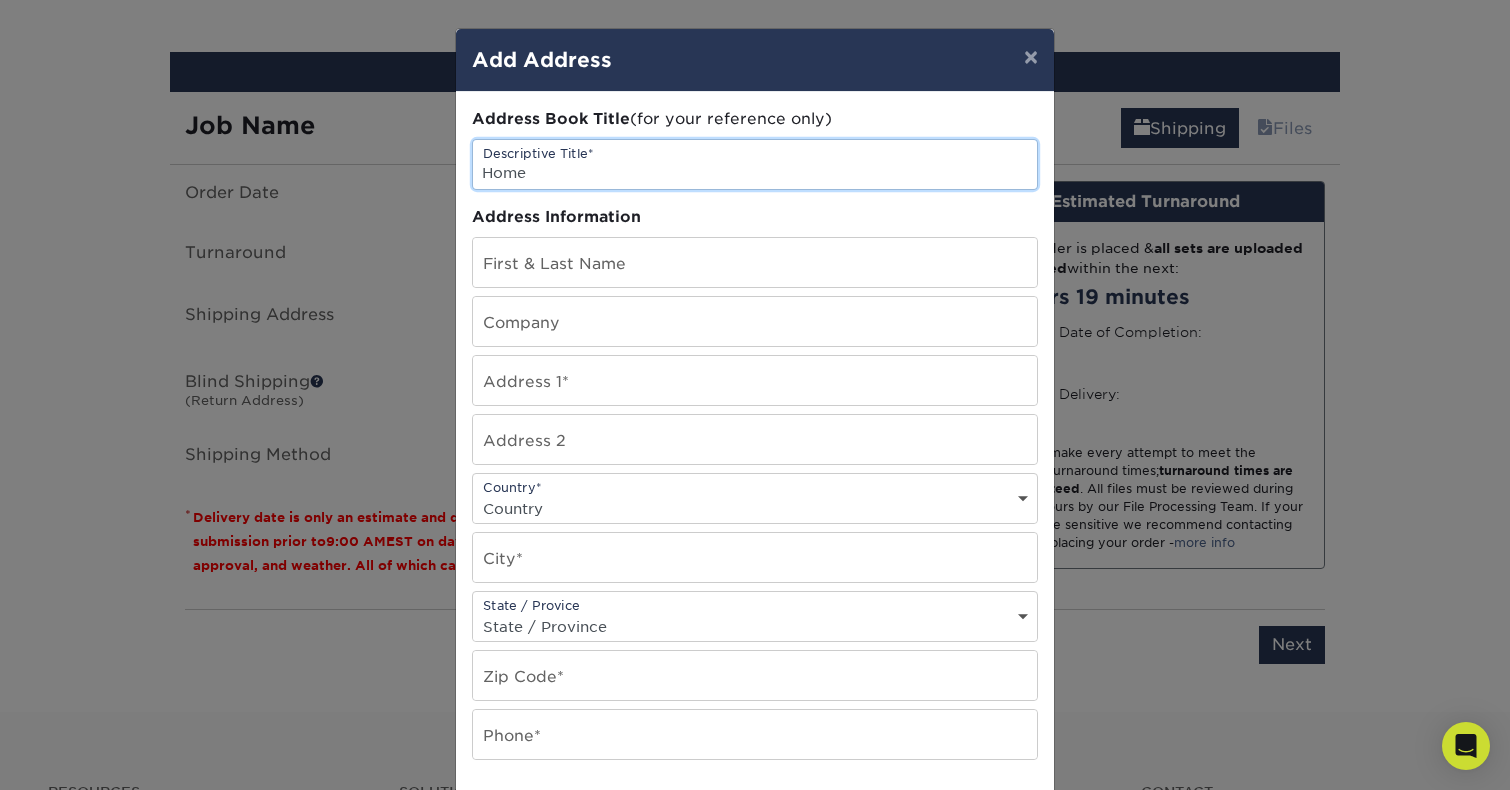type on "Home" 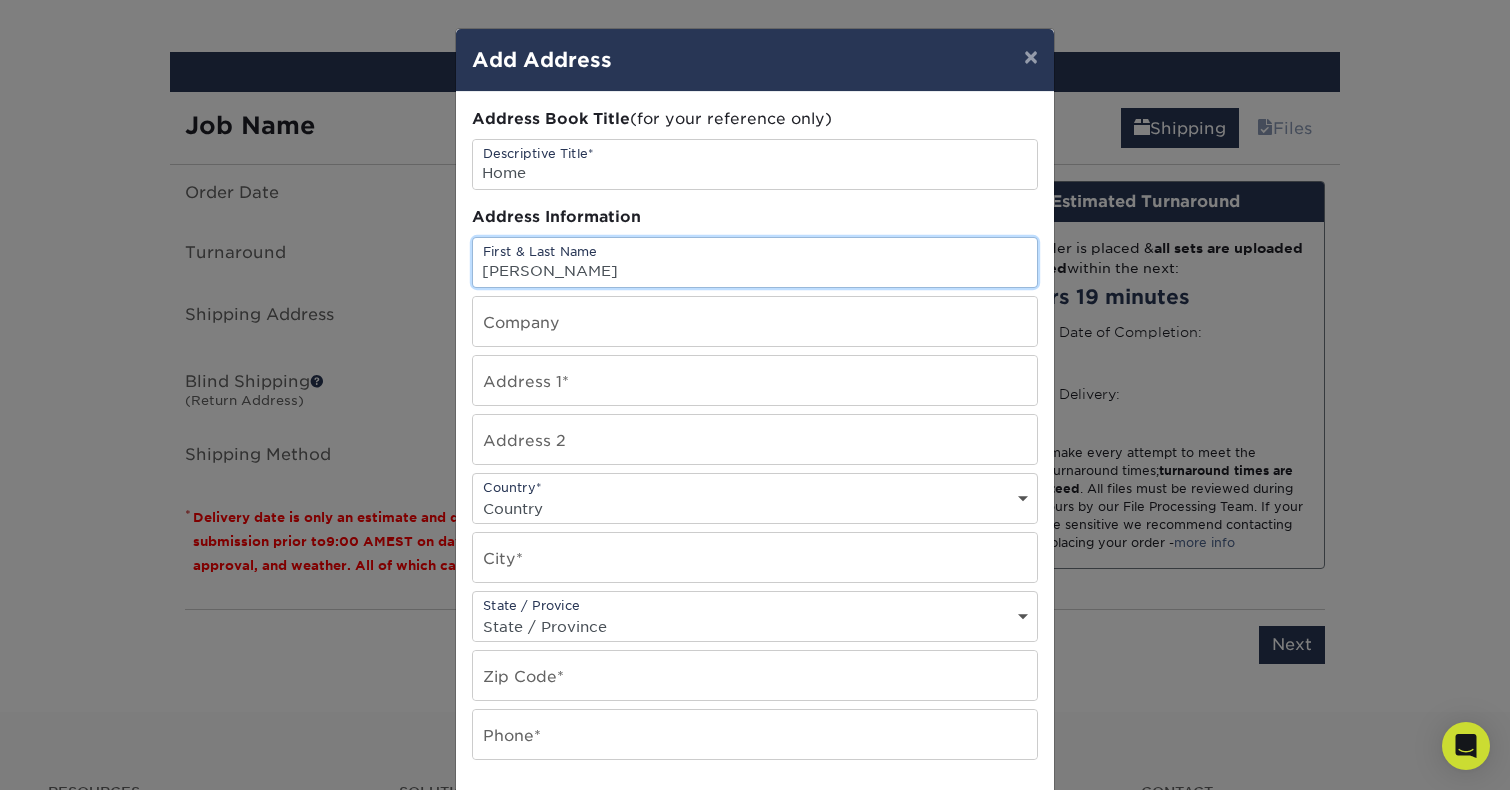 type on "[PERSON_NAME]" 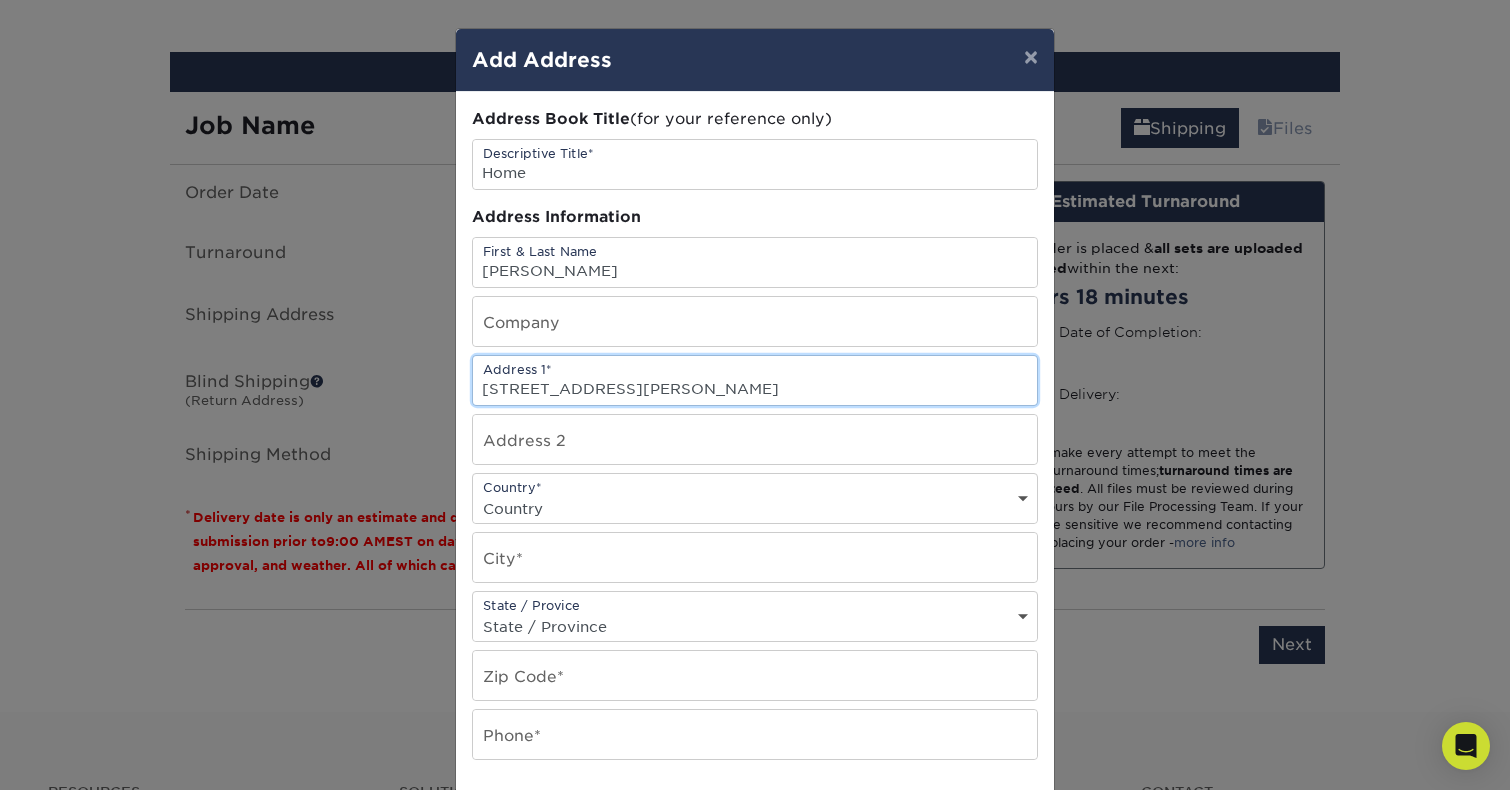 type on "118 Mercer Street, Apt. 4" 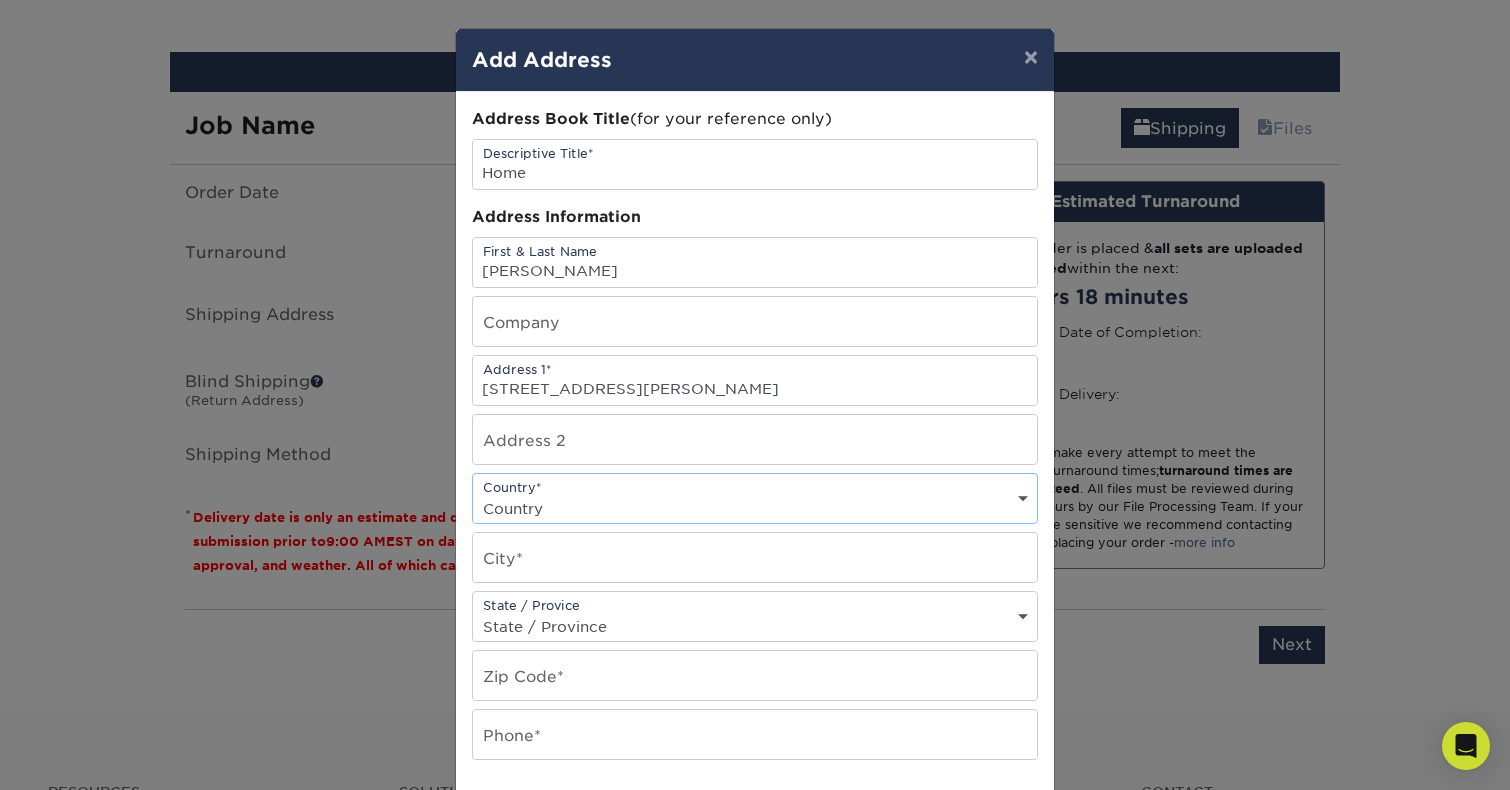 select on "US" 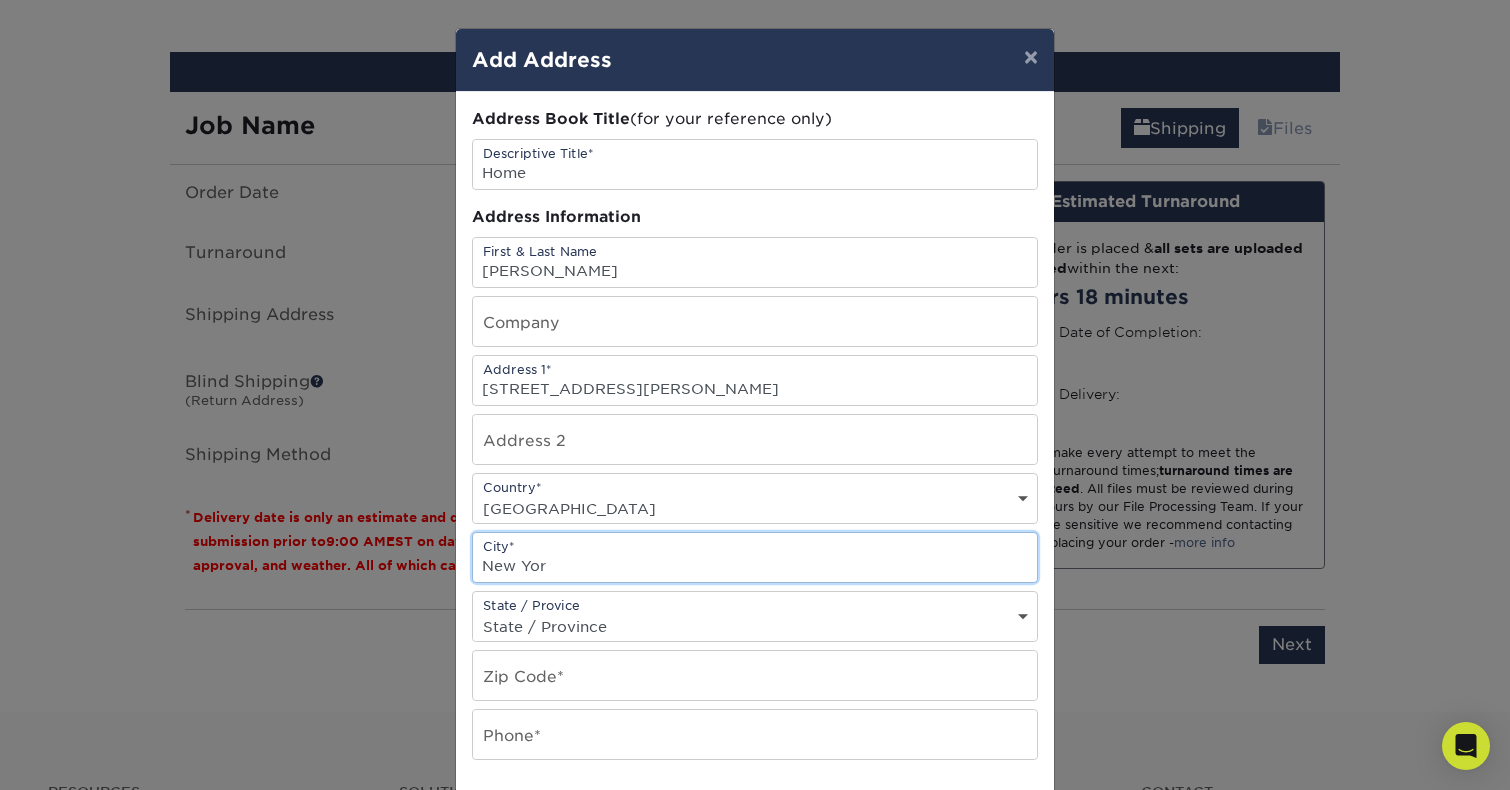 type on "New York" 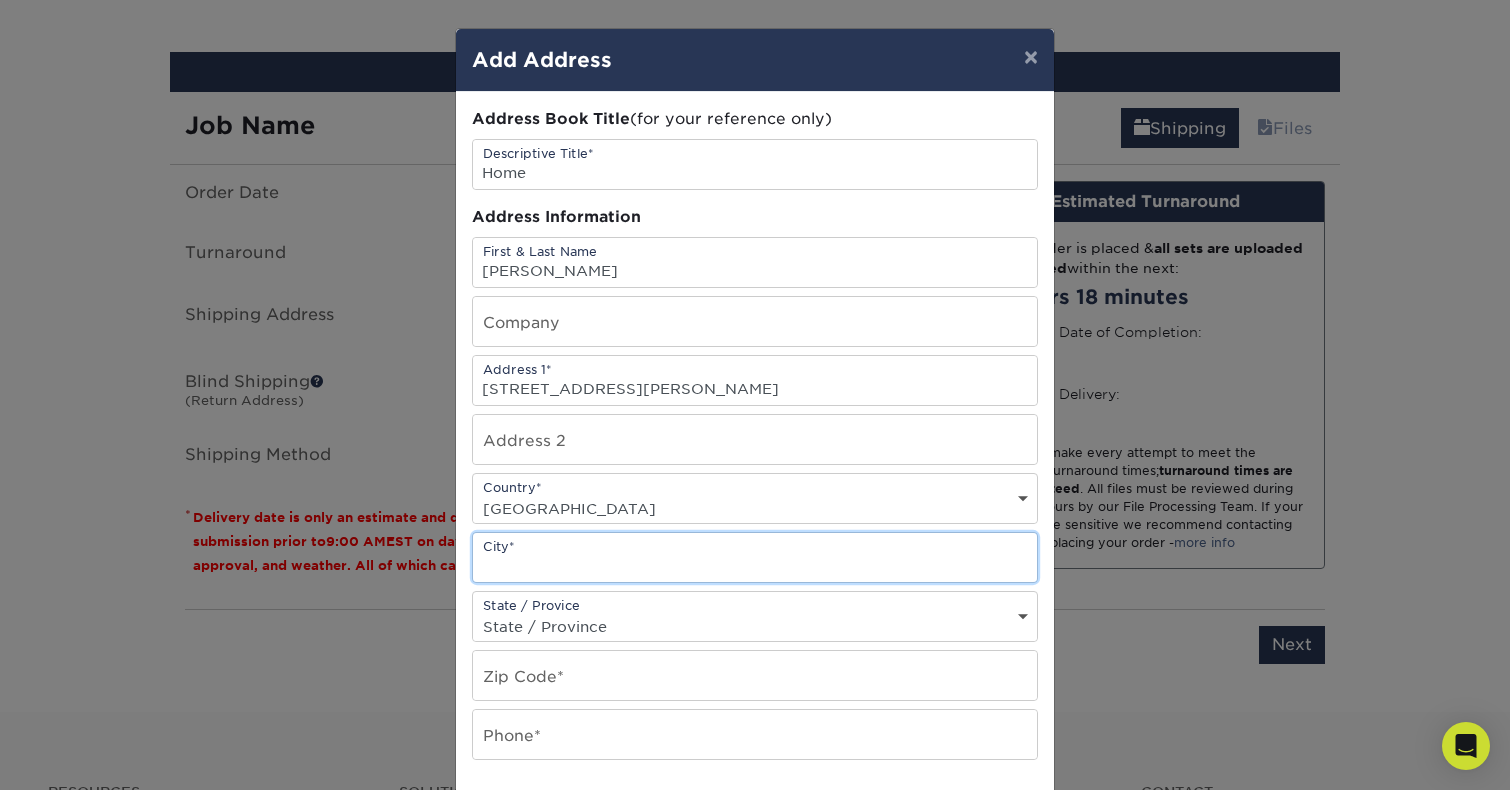 type on "New York" 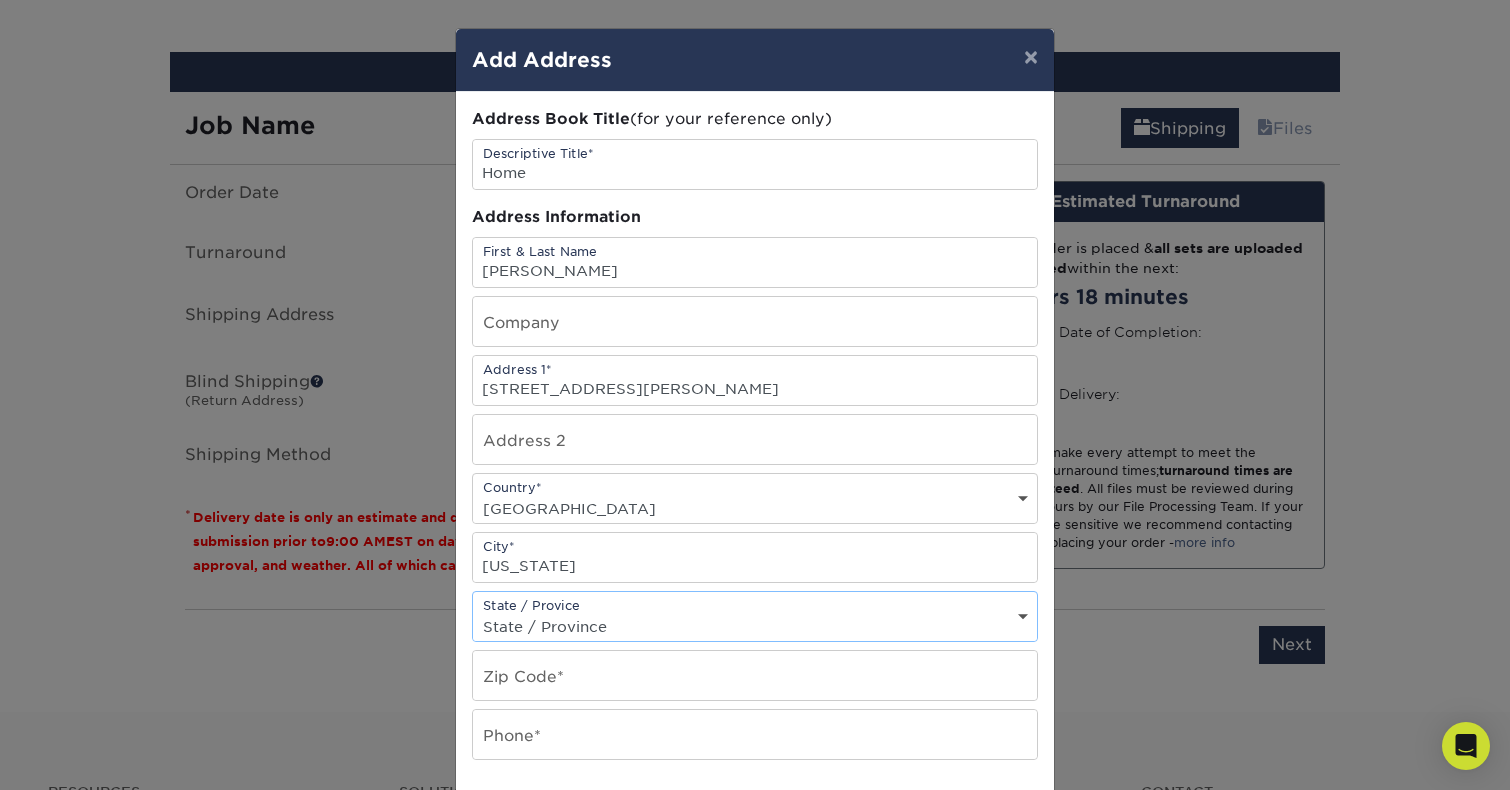 select on "NY" 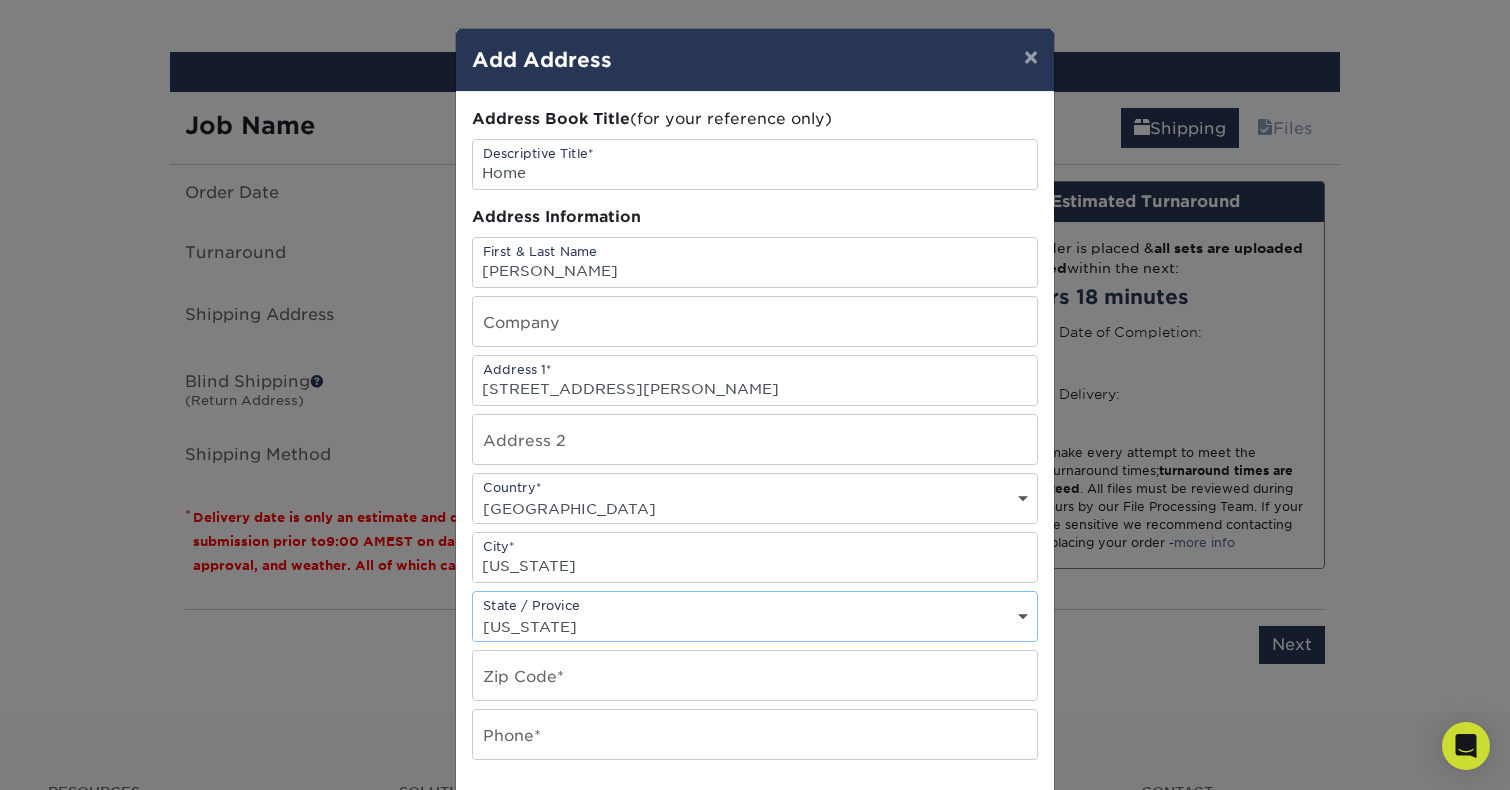 scroll, scrollTop: 77, scrollLeft: 0, axis: vertical 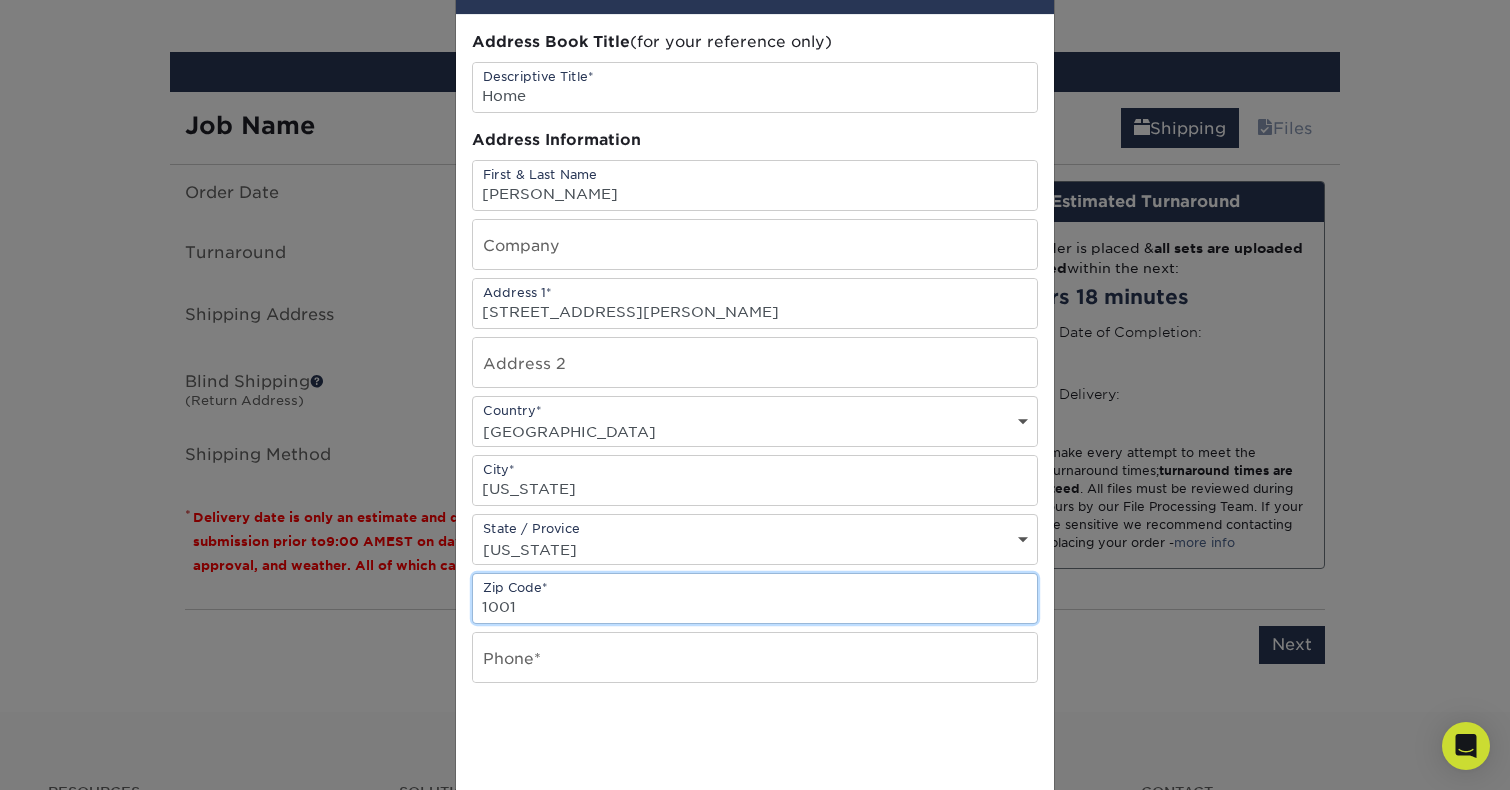 type on "10012" 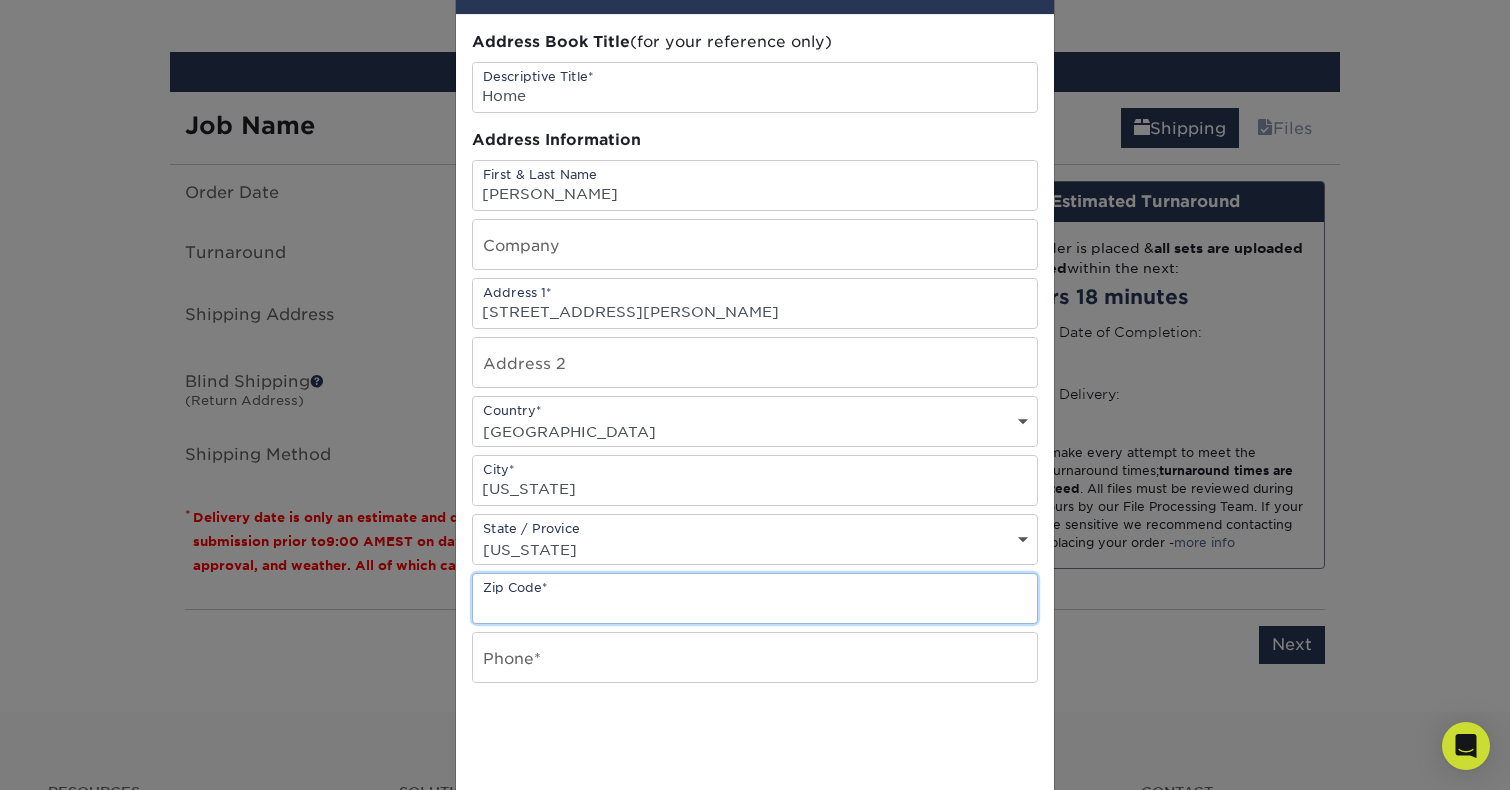 type on "10012" 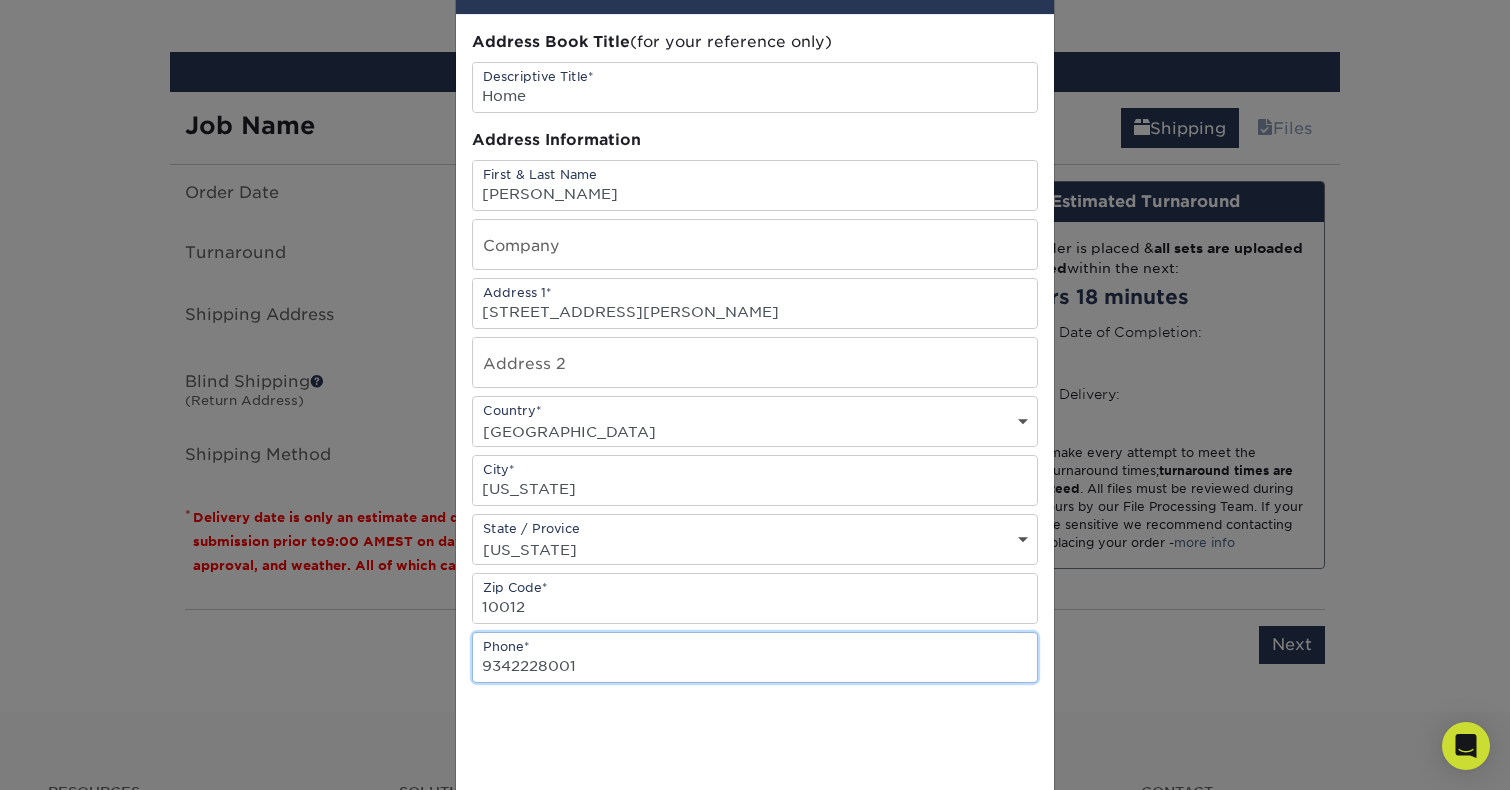 type on "9342228001" 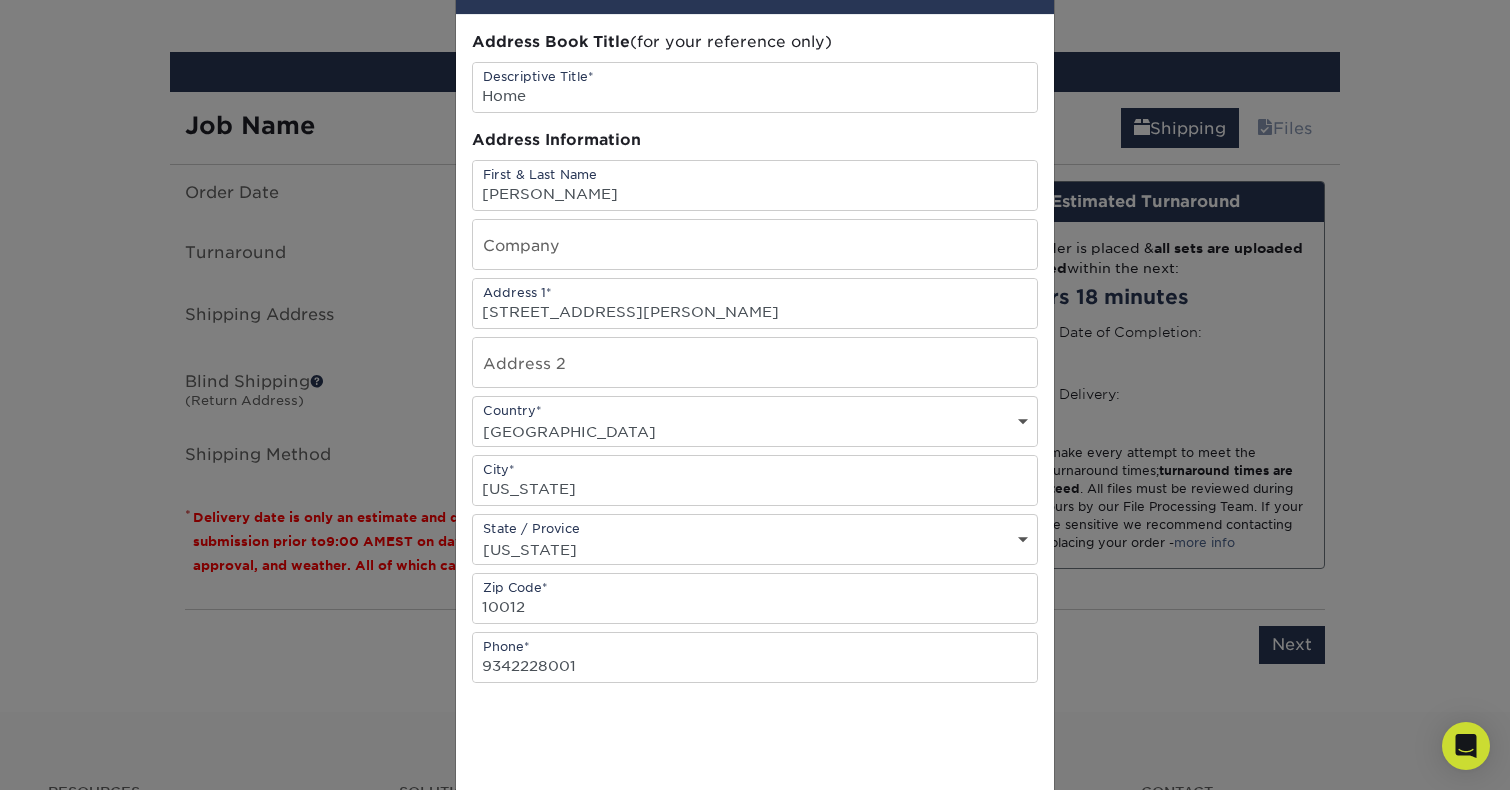 click at bounding box center [755, 746] 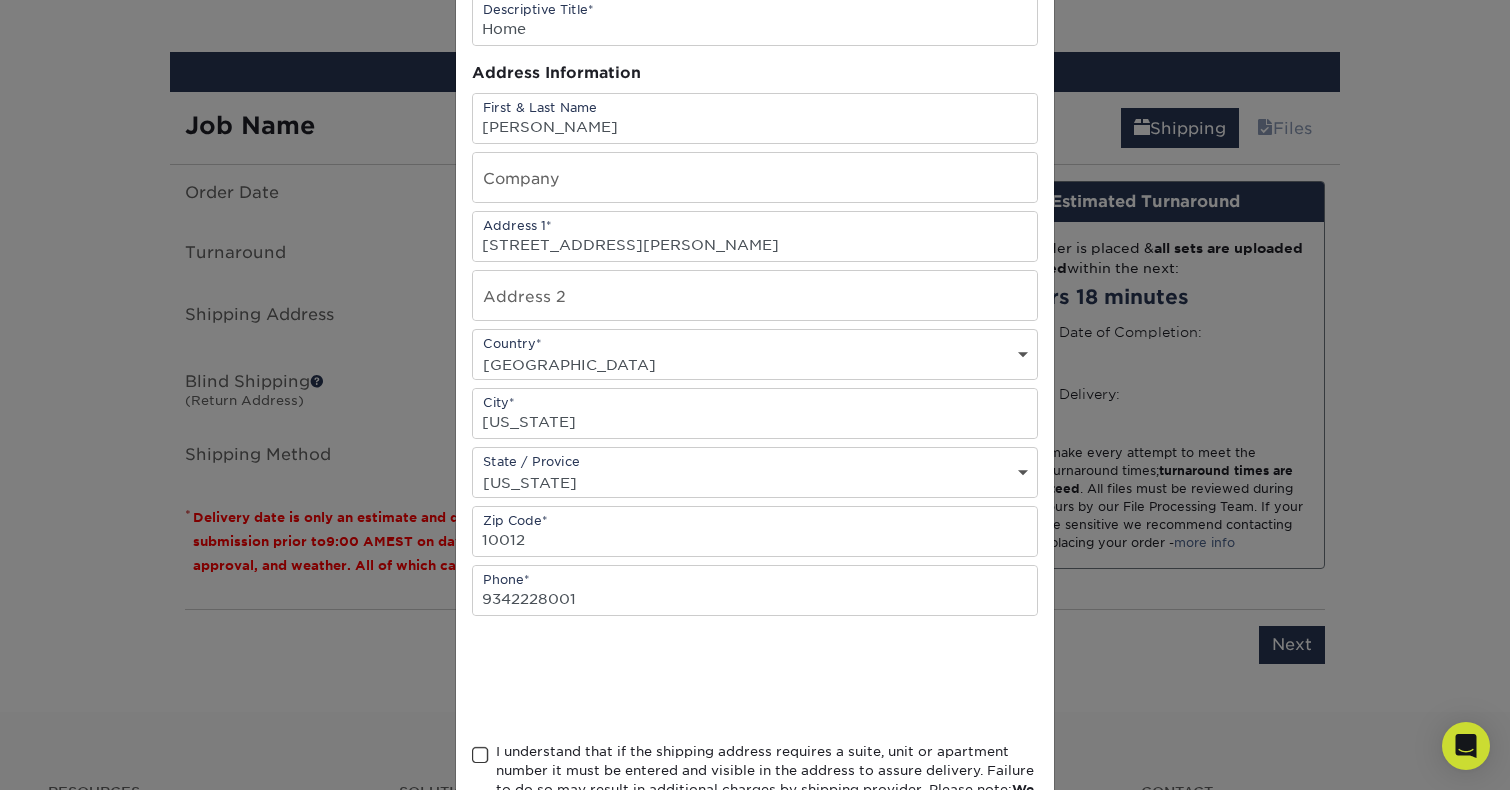 scroll, scrollTop: 216, scrollLeft: 0, axis: vertical 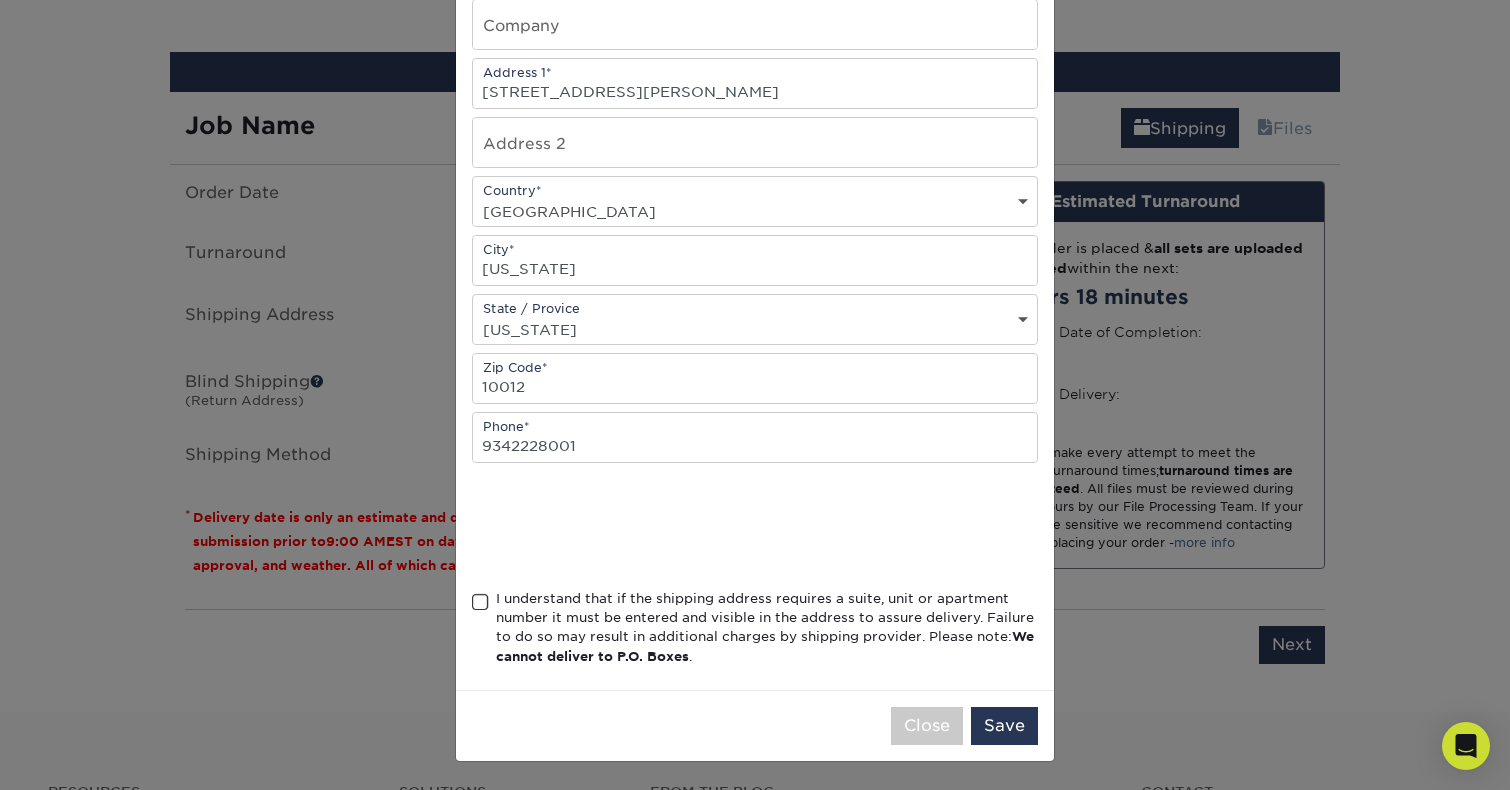click on "I understand that if the shipping address requires a suite, unit or apartment number it must be entered and visible in the address to assure delivery. Failure to do so may result in additional charges by shipping provider. Please note:  We cannot deliver to P.O. Boxes ." at bounding box center [755, 632] 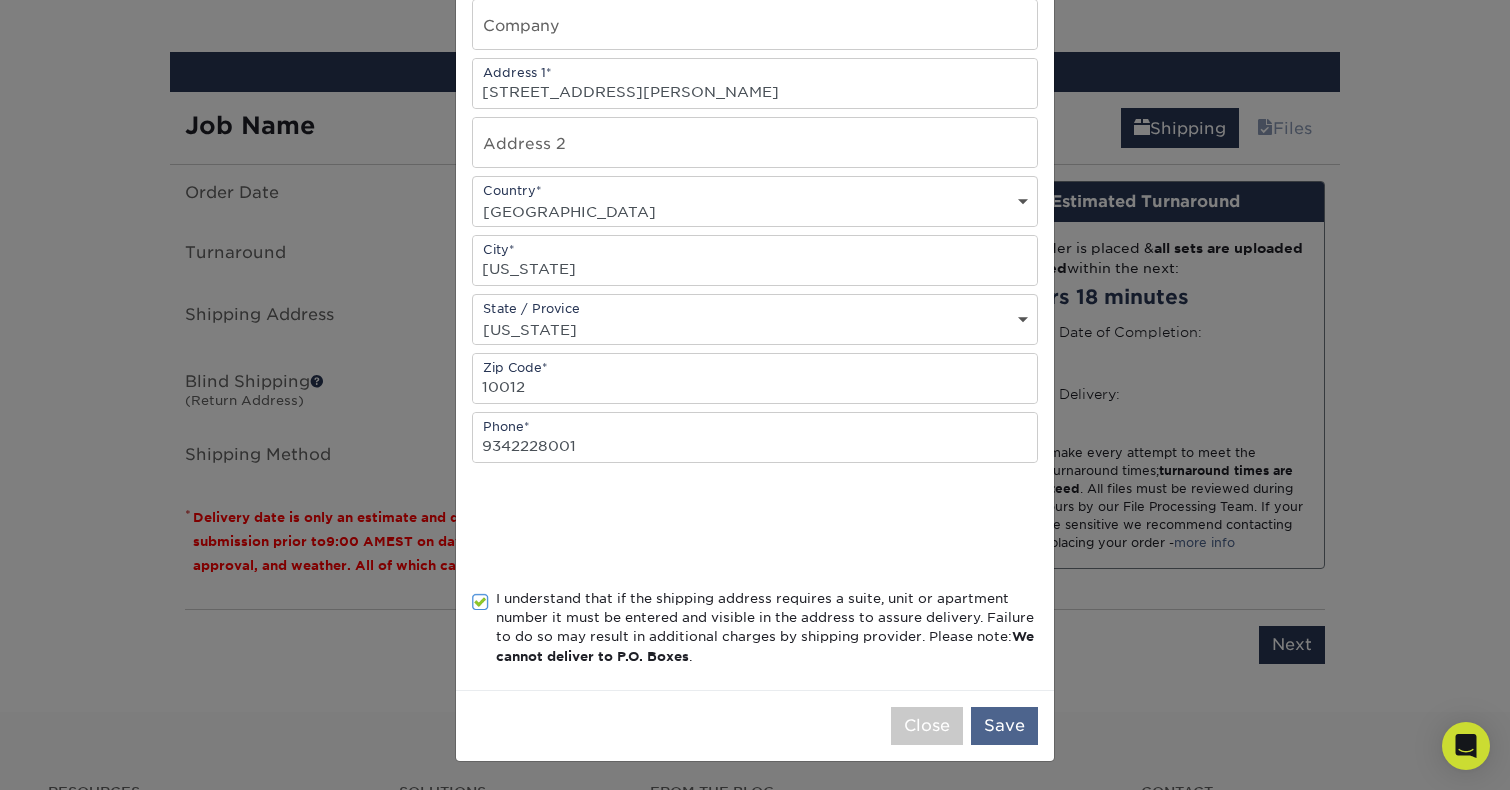 click on "Save" at bounding box center [1004, 726] 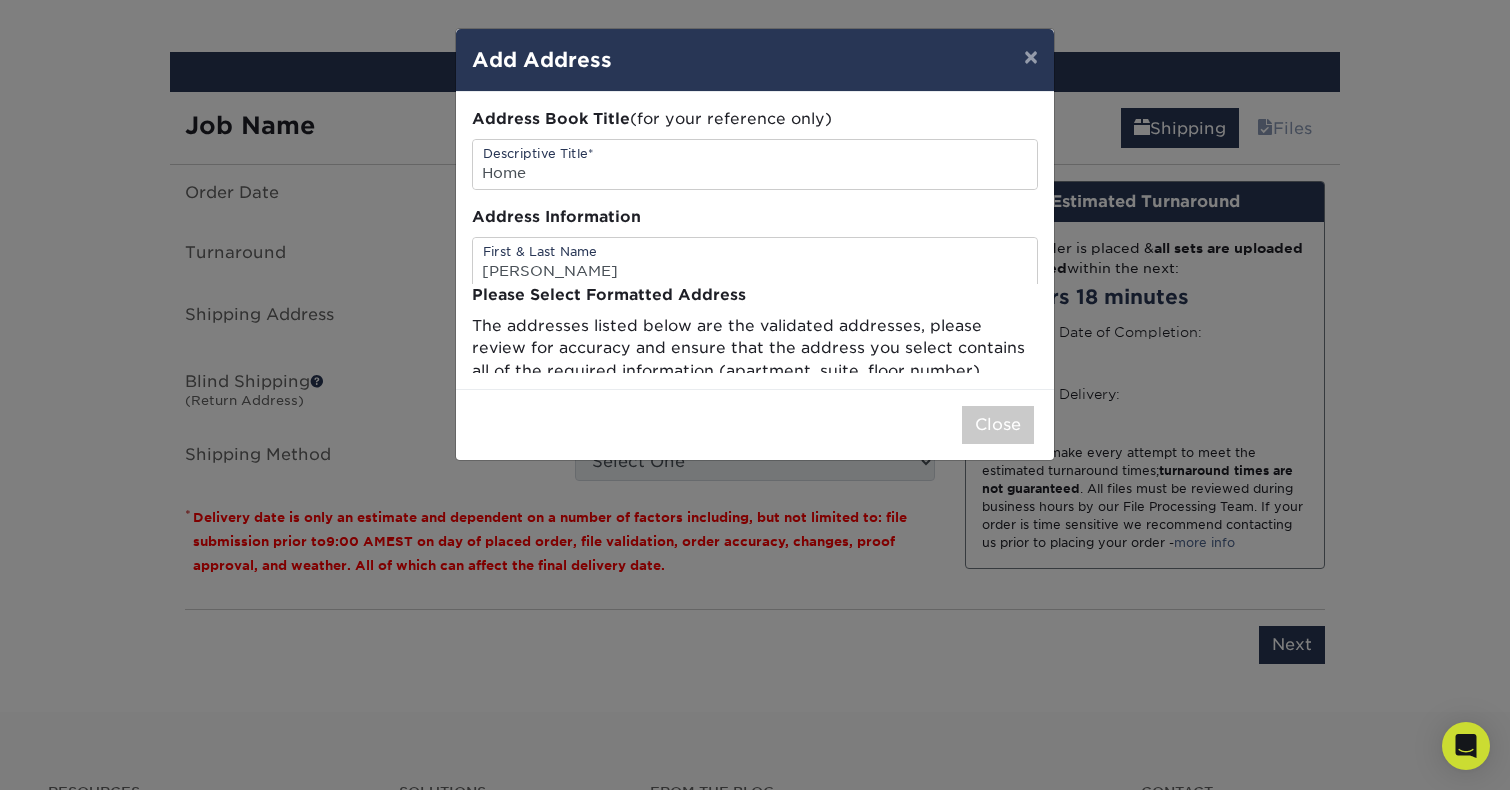 scroll, scrollTop: 0, scrollLeft: 0, axis: both 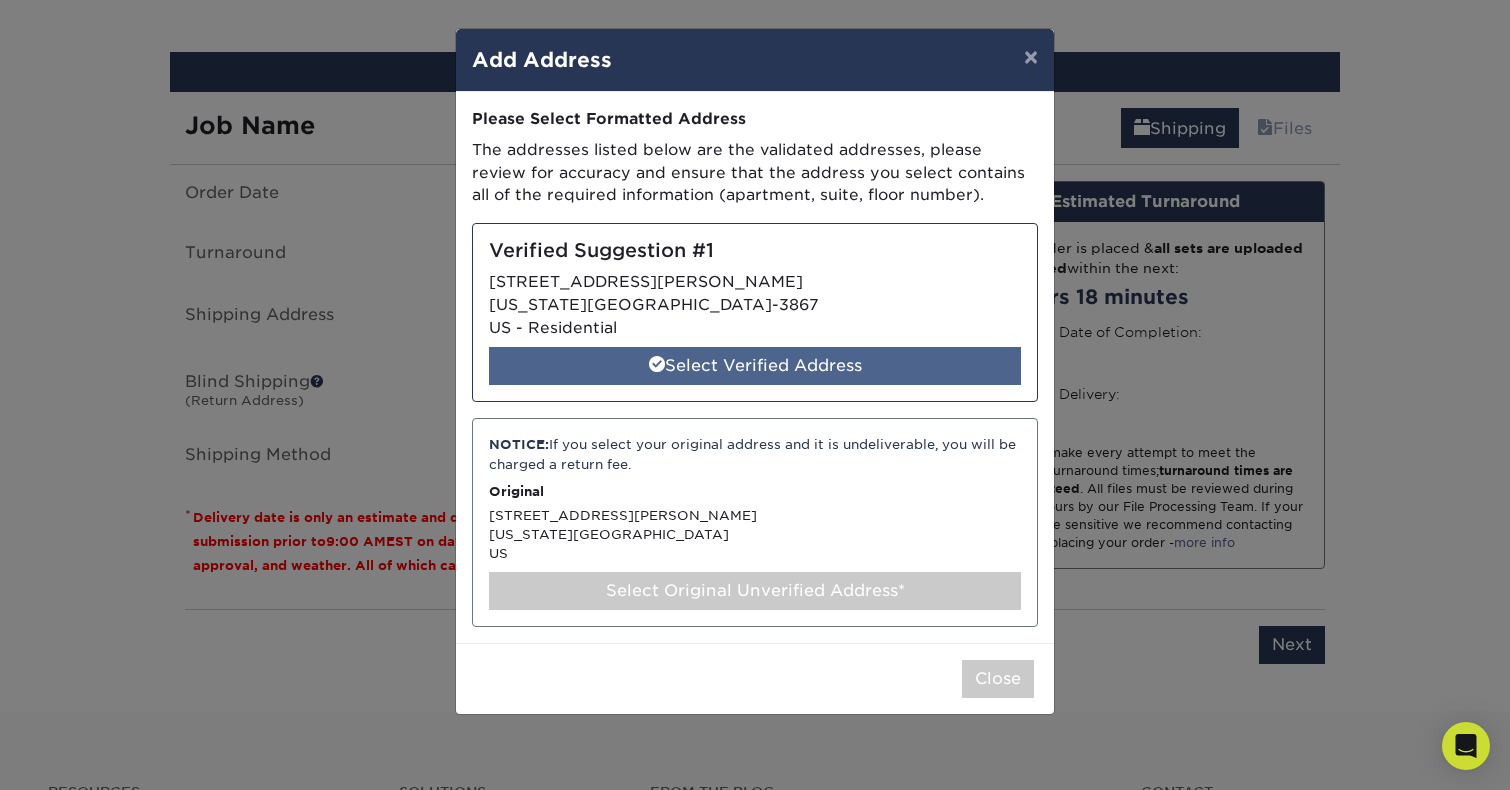 click on "Select Verified Address" at bounding box center [755, 366] 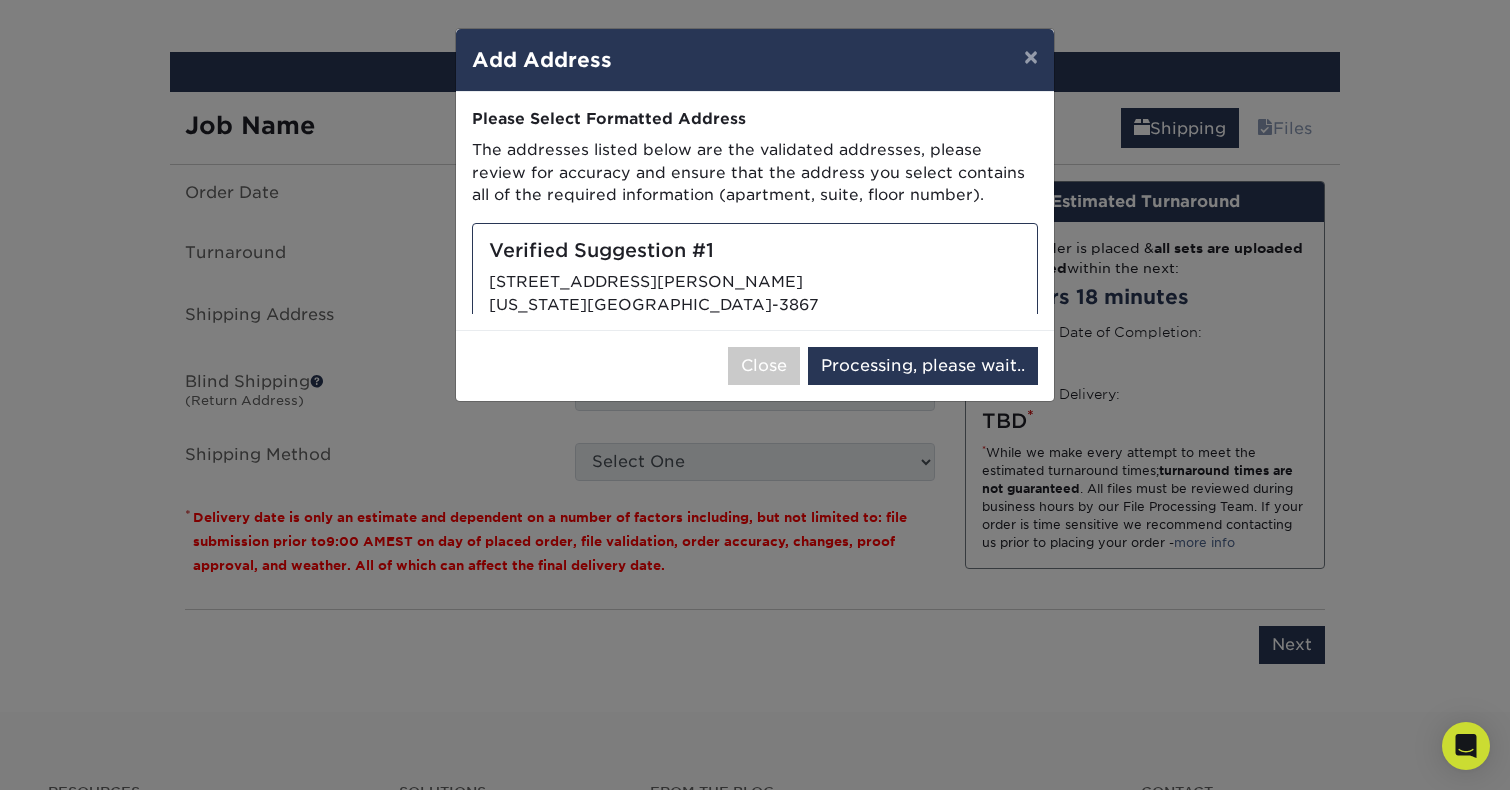 select on "284334" 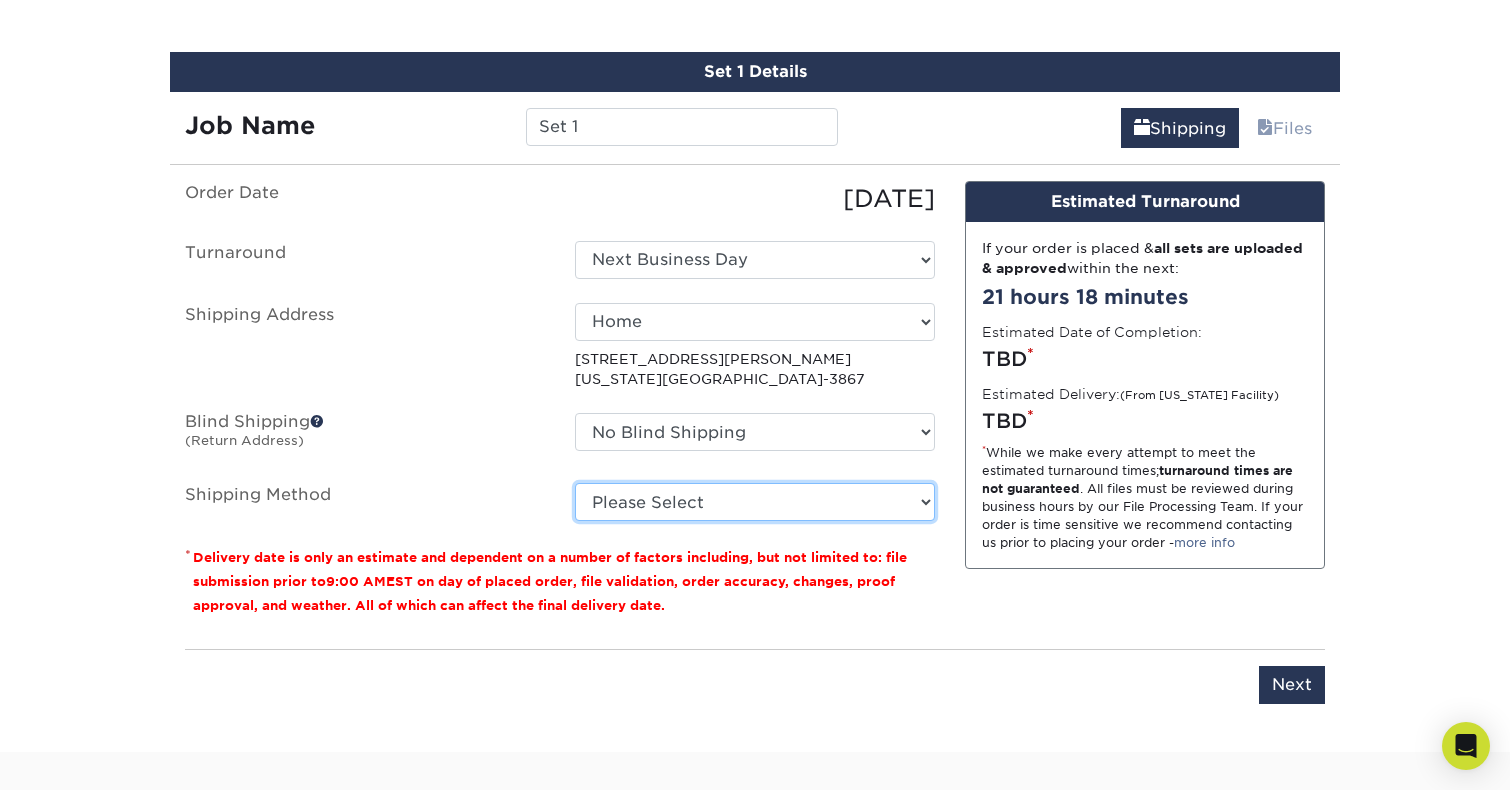 select on "01" 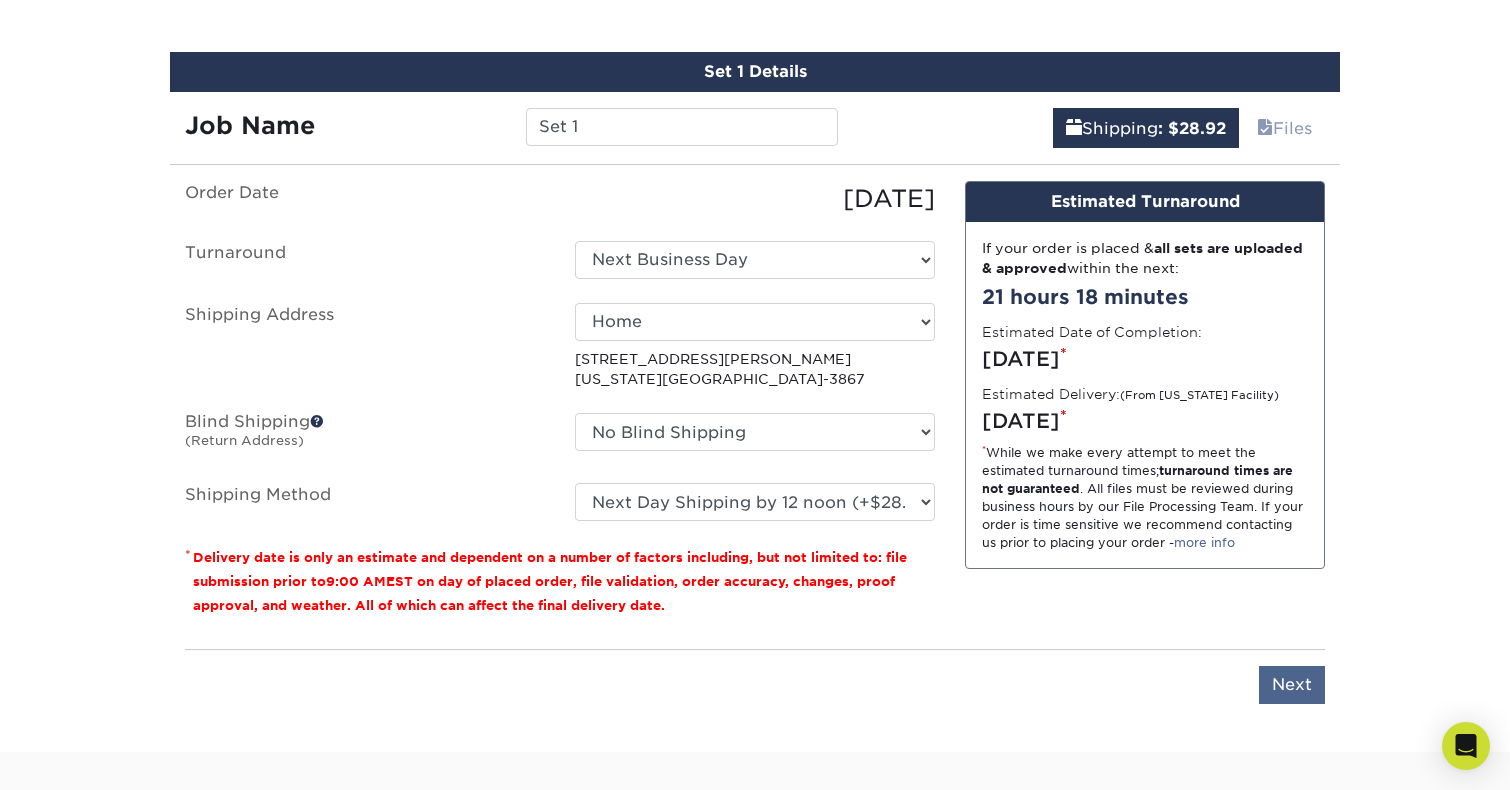 click on "Next" at bounding box center (1292, 685) 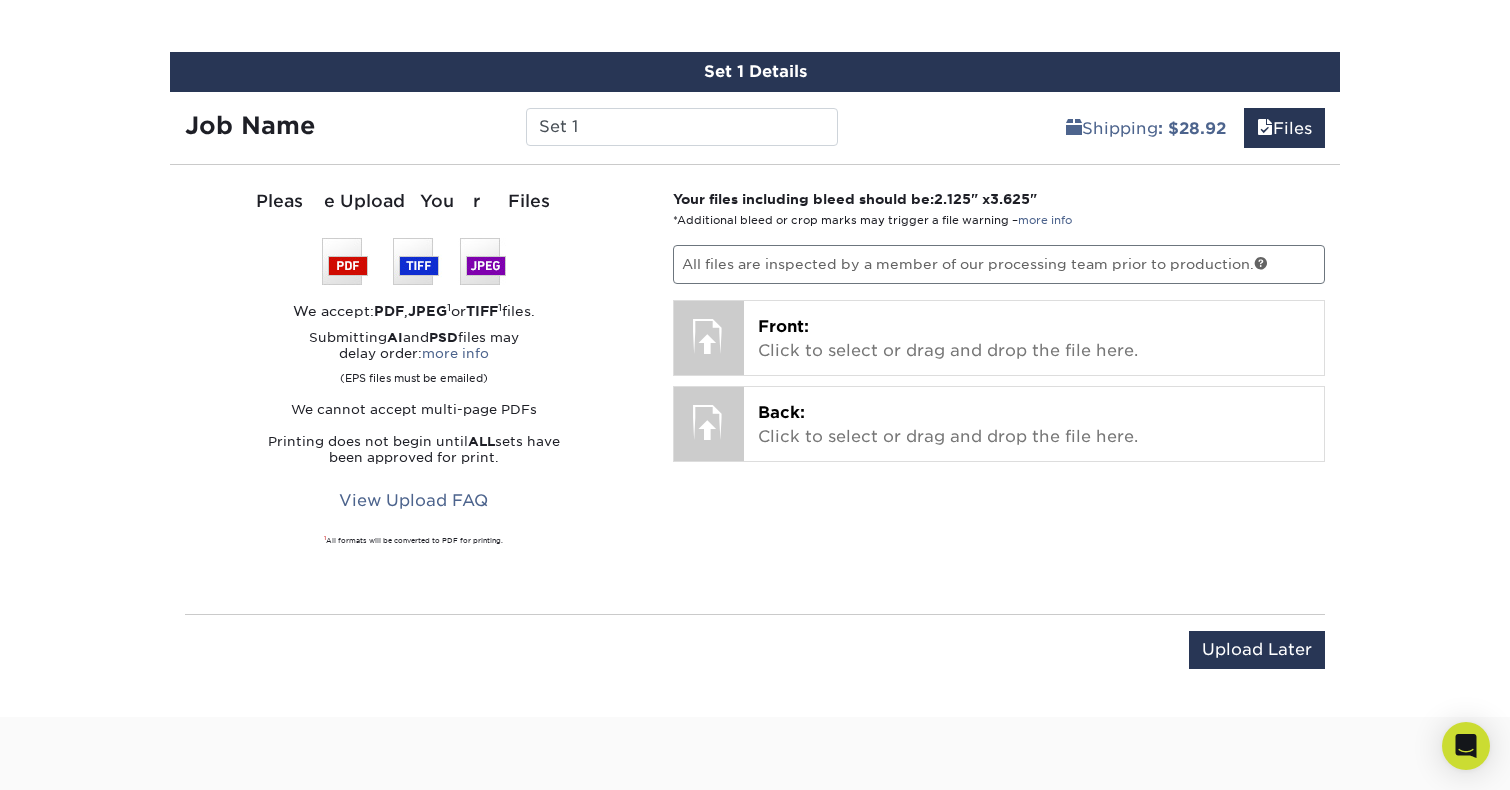 click on "Set 1 Details" at bounding box center [755, 72] 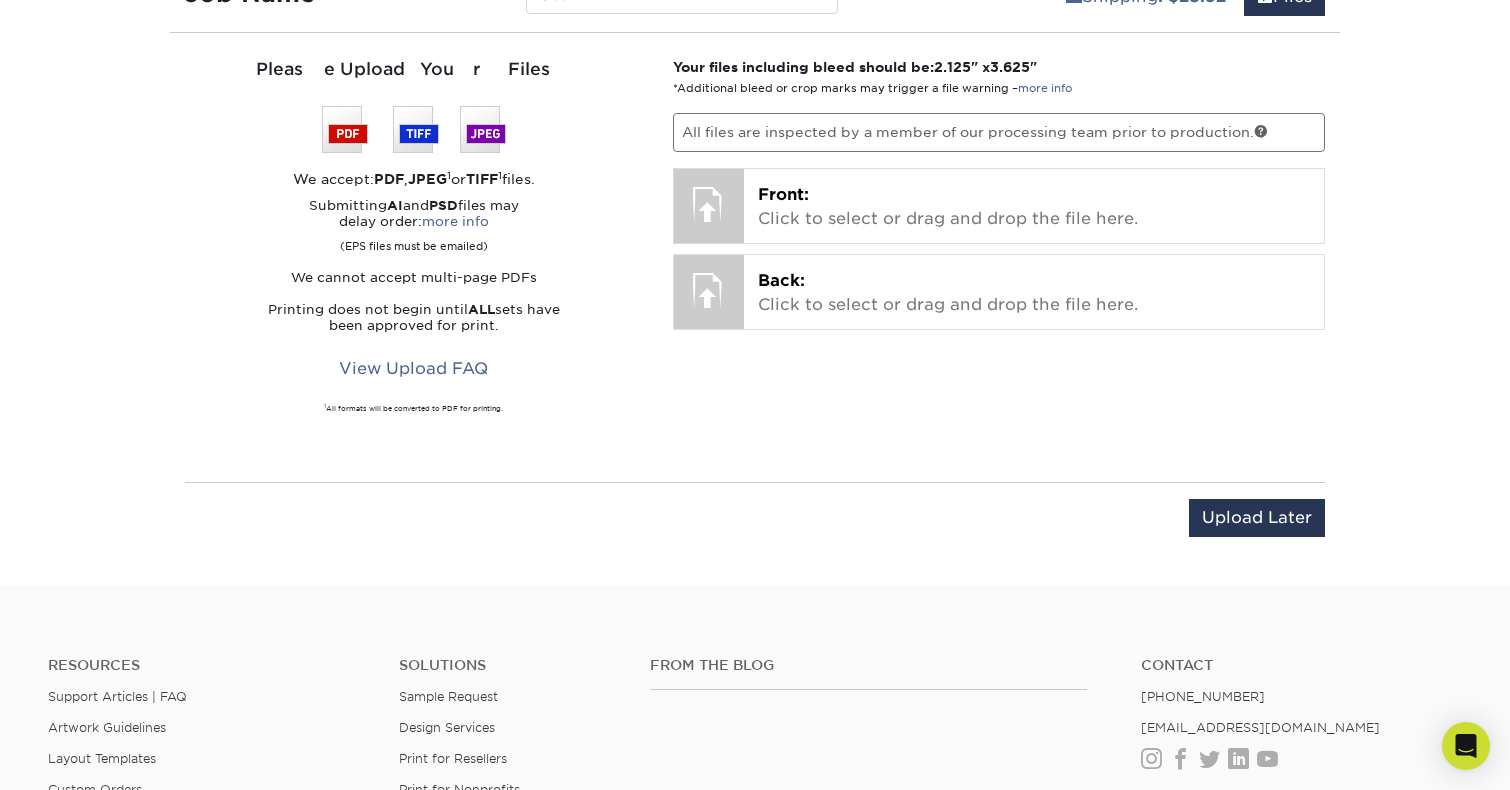 scroll, scrollTop: 1269, scrollLeft: 0, axis: vertical 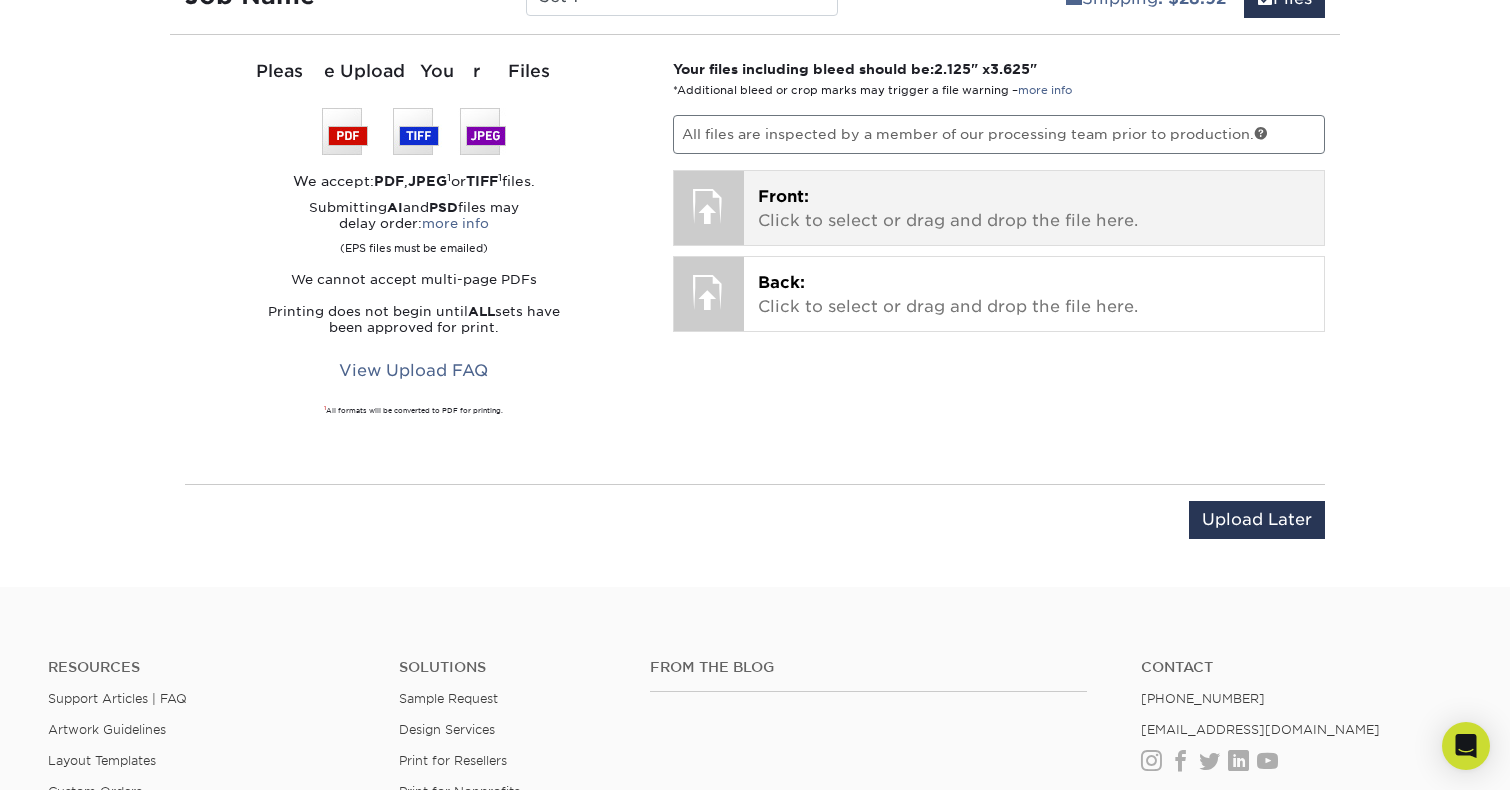 click on "Front:" at bounding box center [783, 196] 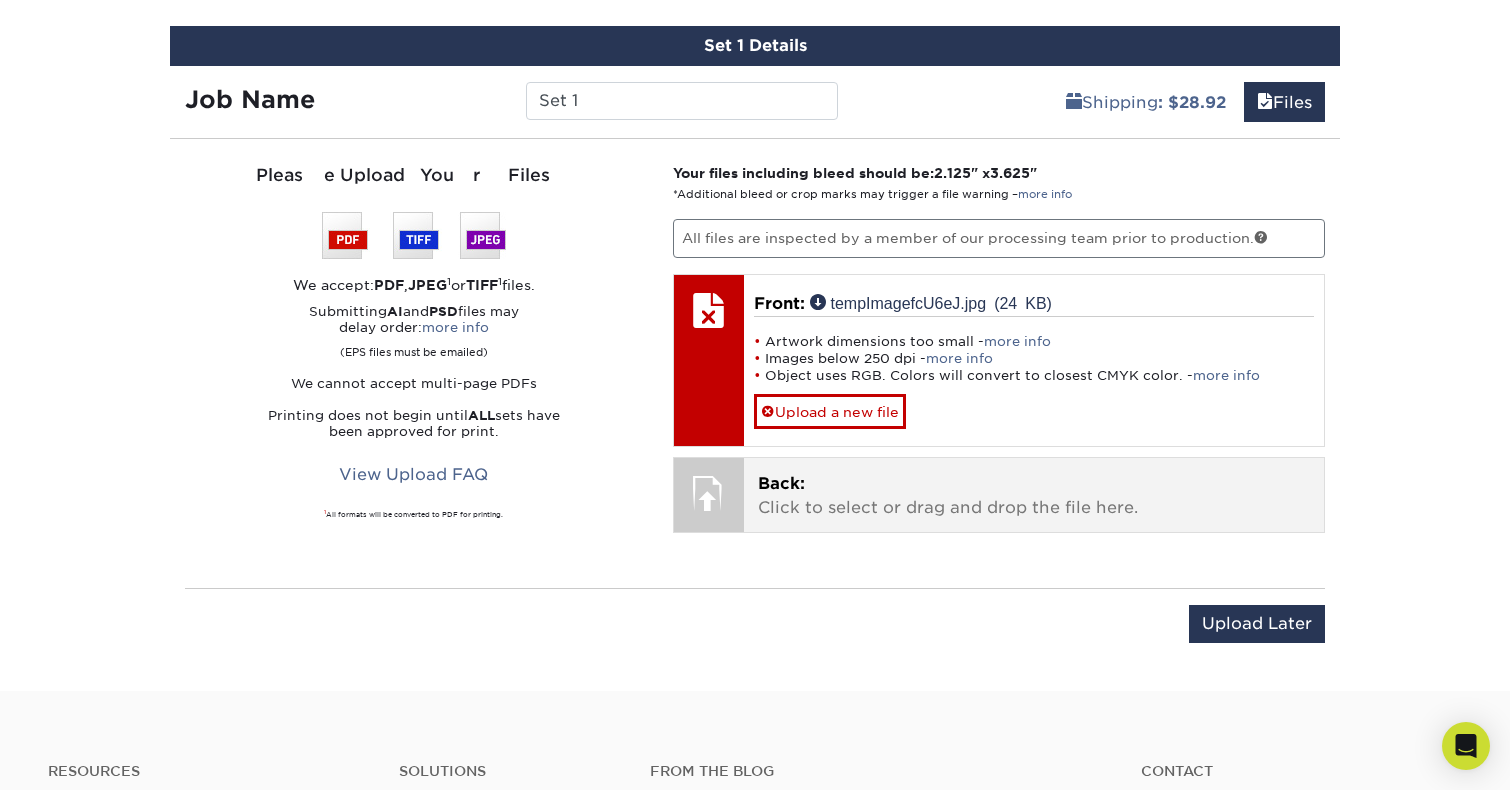 scroll, scrollTop: 1143, scrollLeft: 0, axis: vertical 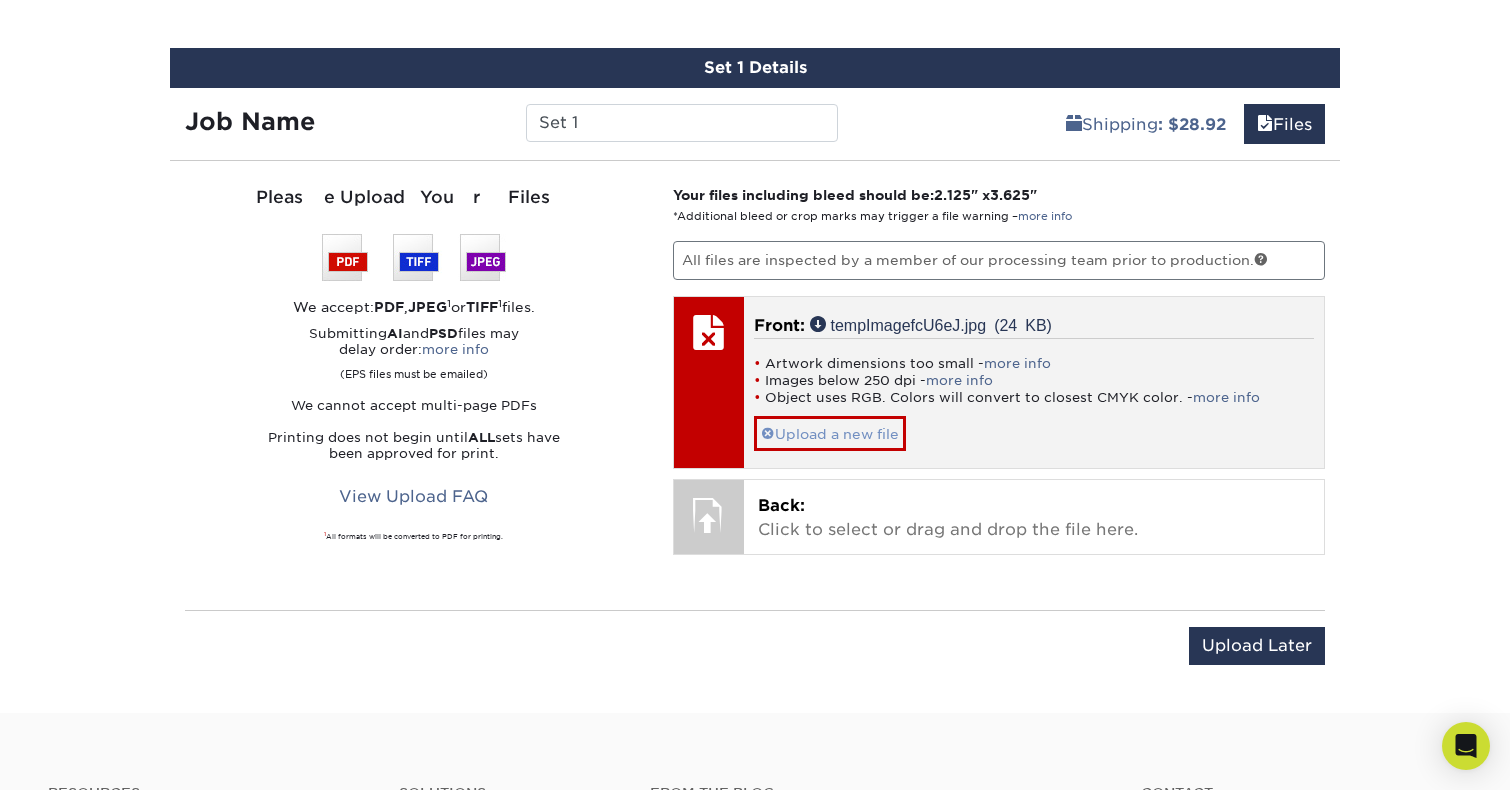 click at bounding box center [768, 434] 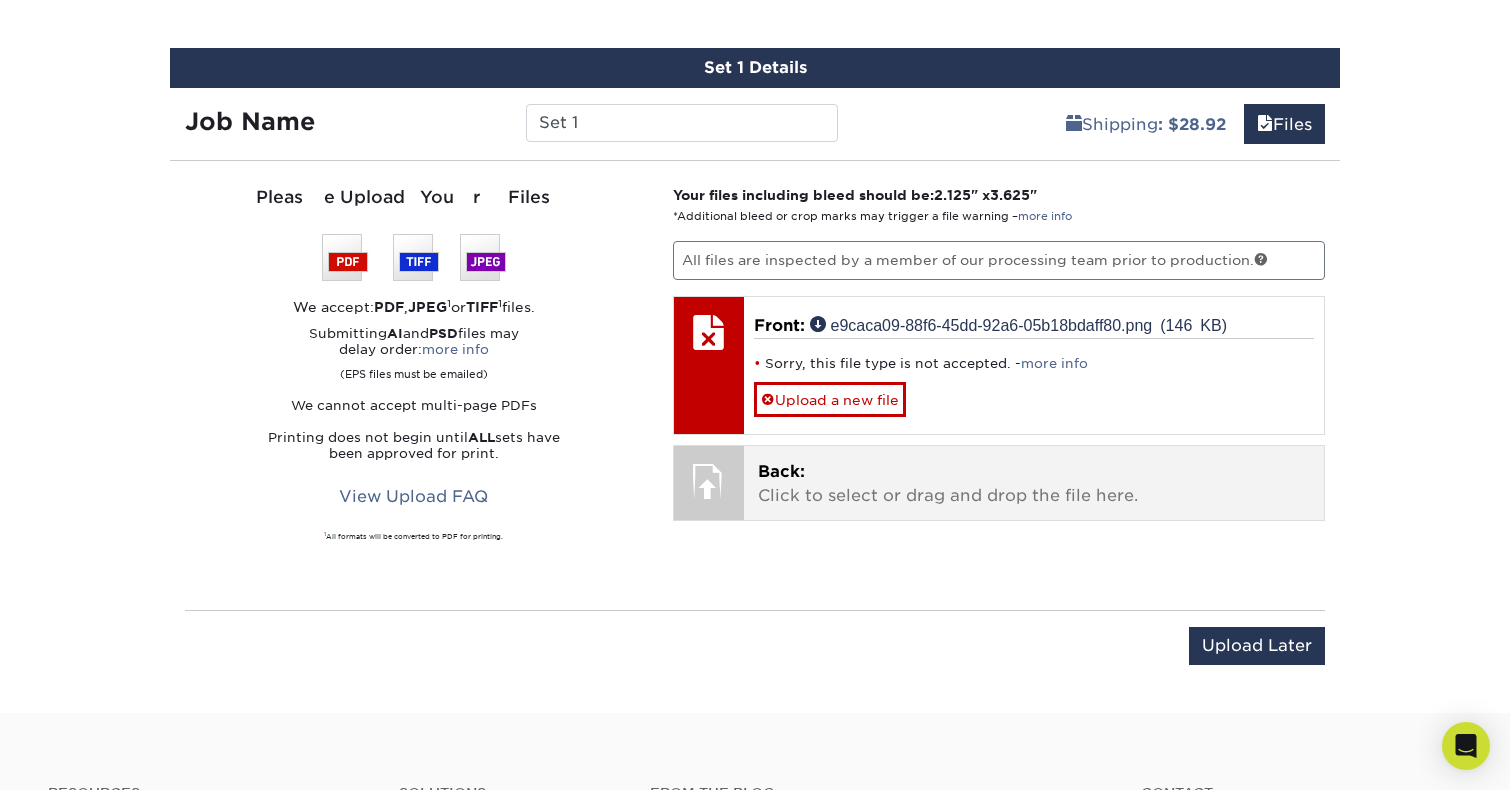 click on "Back:" at bounding box center [781, 471] 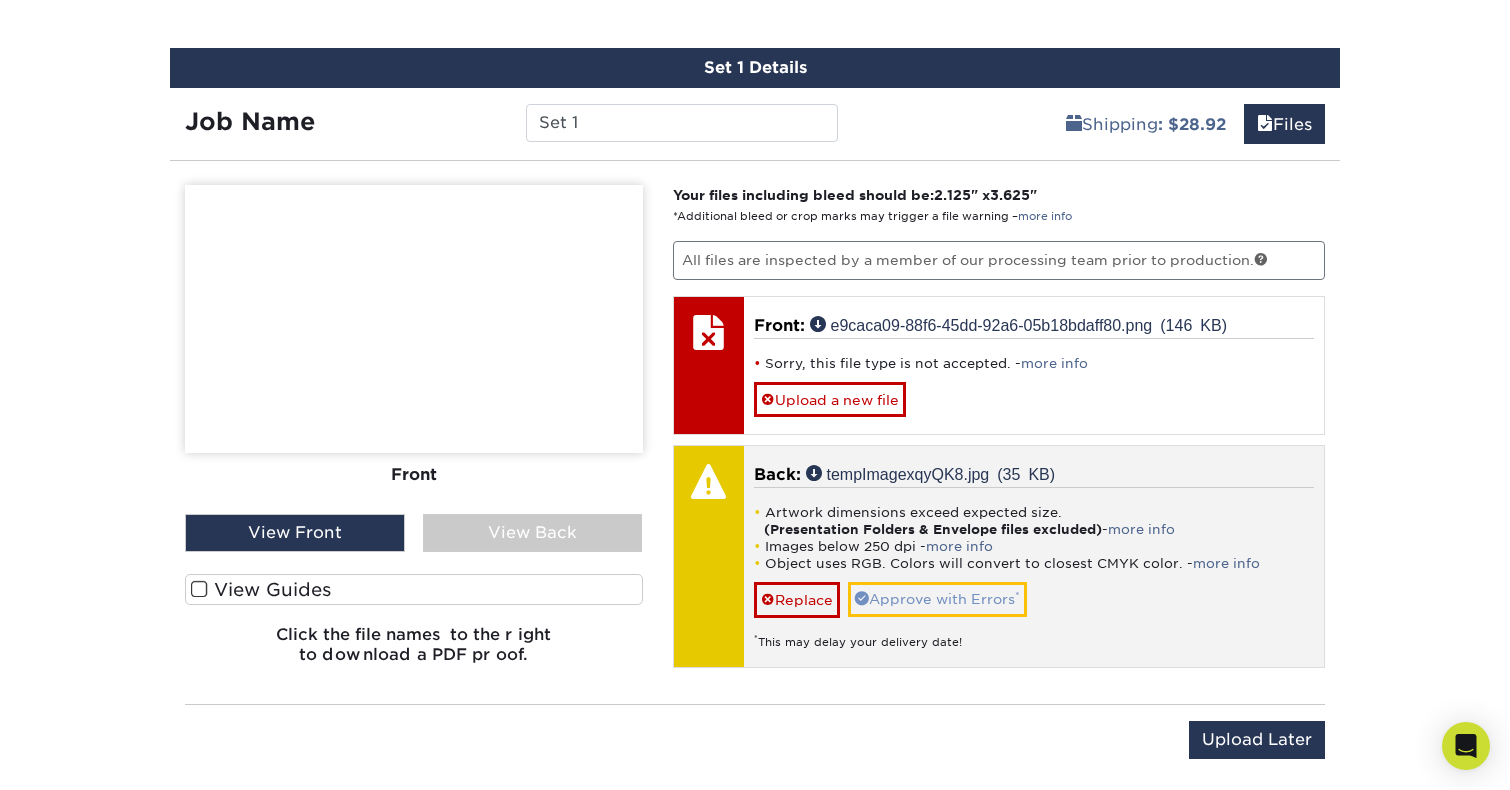 click on "Approve with Errors *" at bounding box center [937, 599] 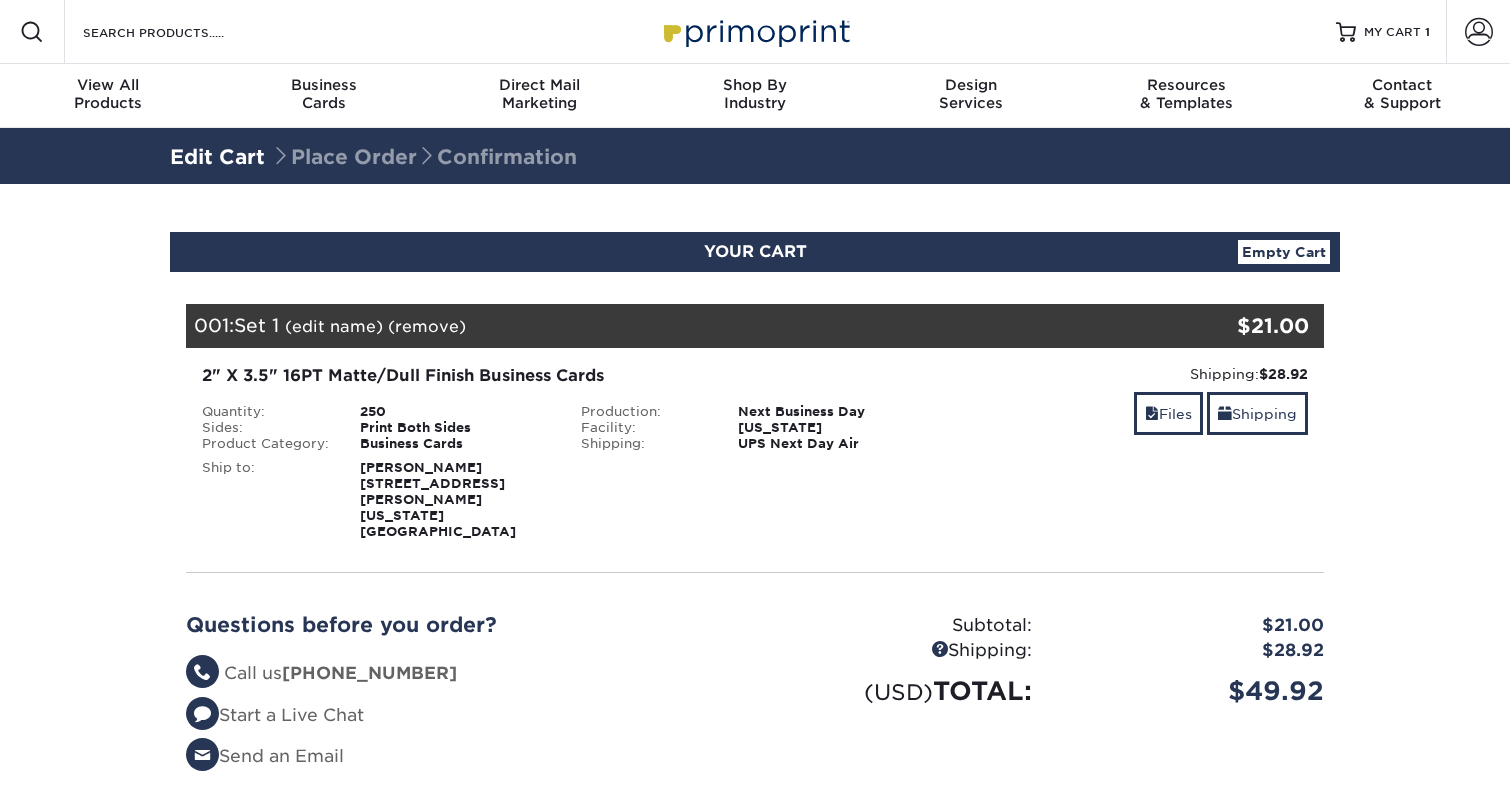 scroll, scrollTop: 119, scrollLeft: 0, axis: vertical 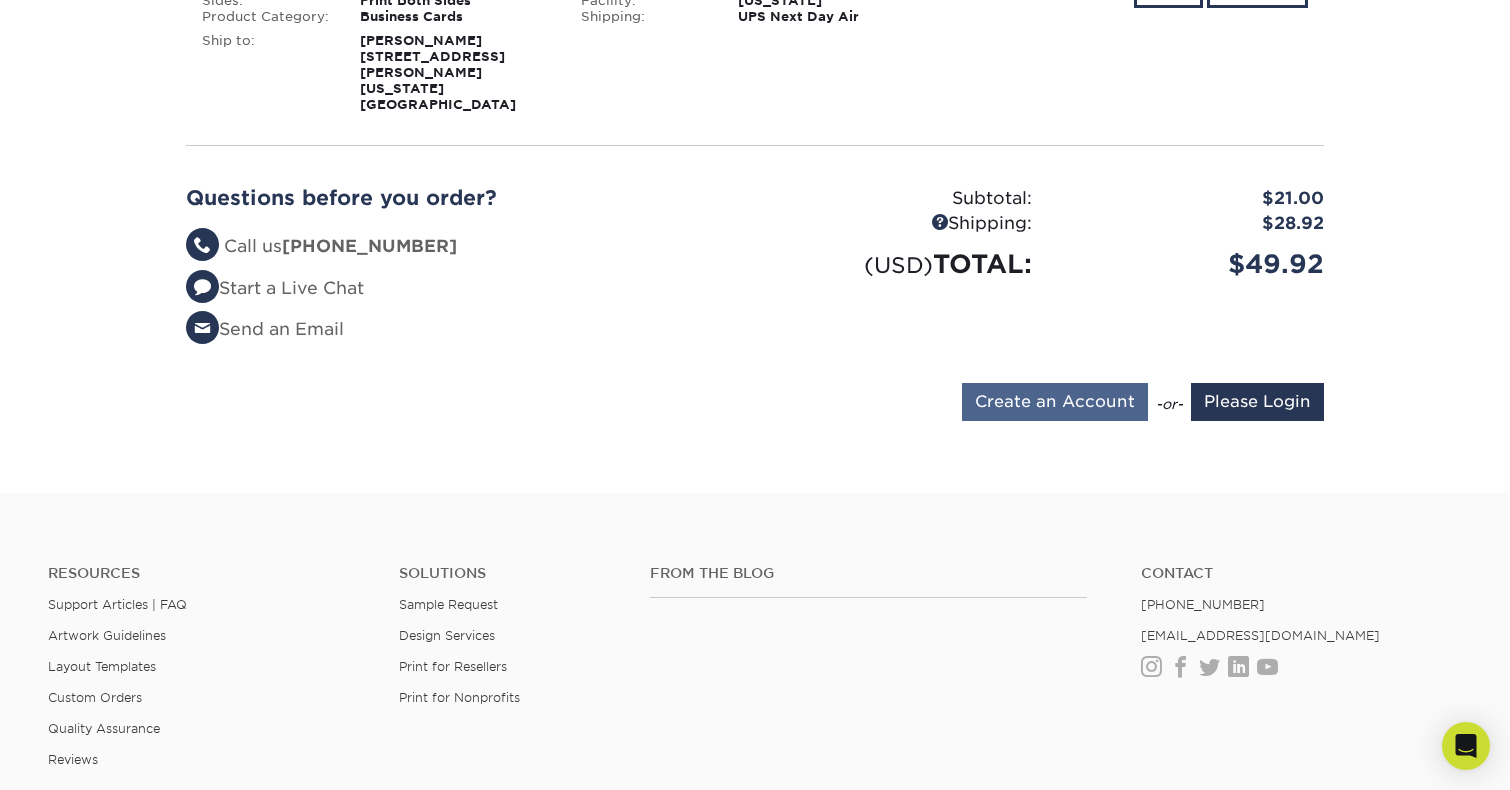 click on "Create an Account" at bounding box center (1055, 402) 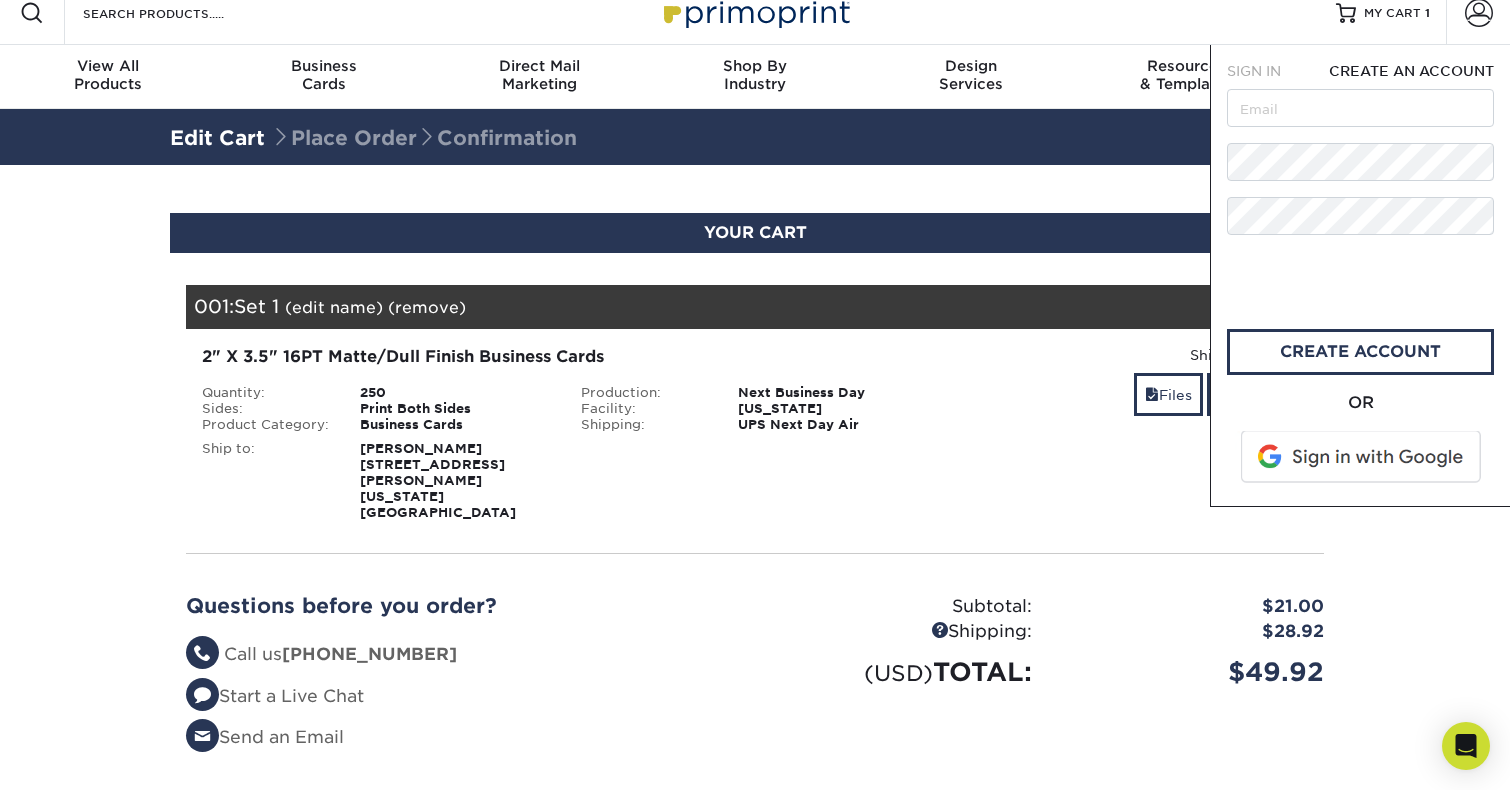 scroll, scrollTop: 0, scrollLeft: 0, axis: both 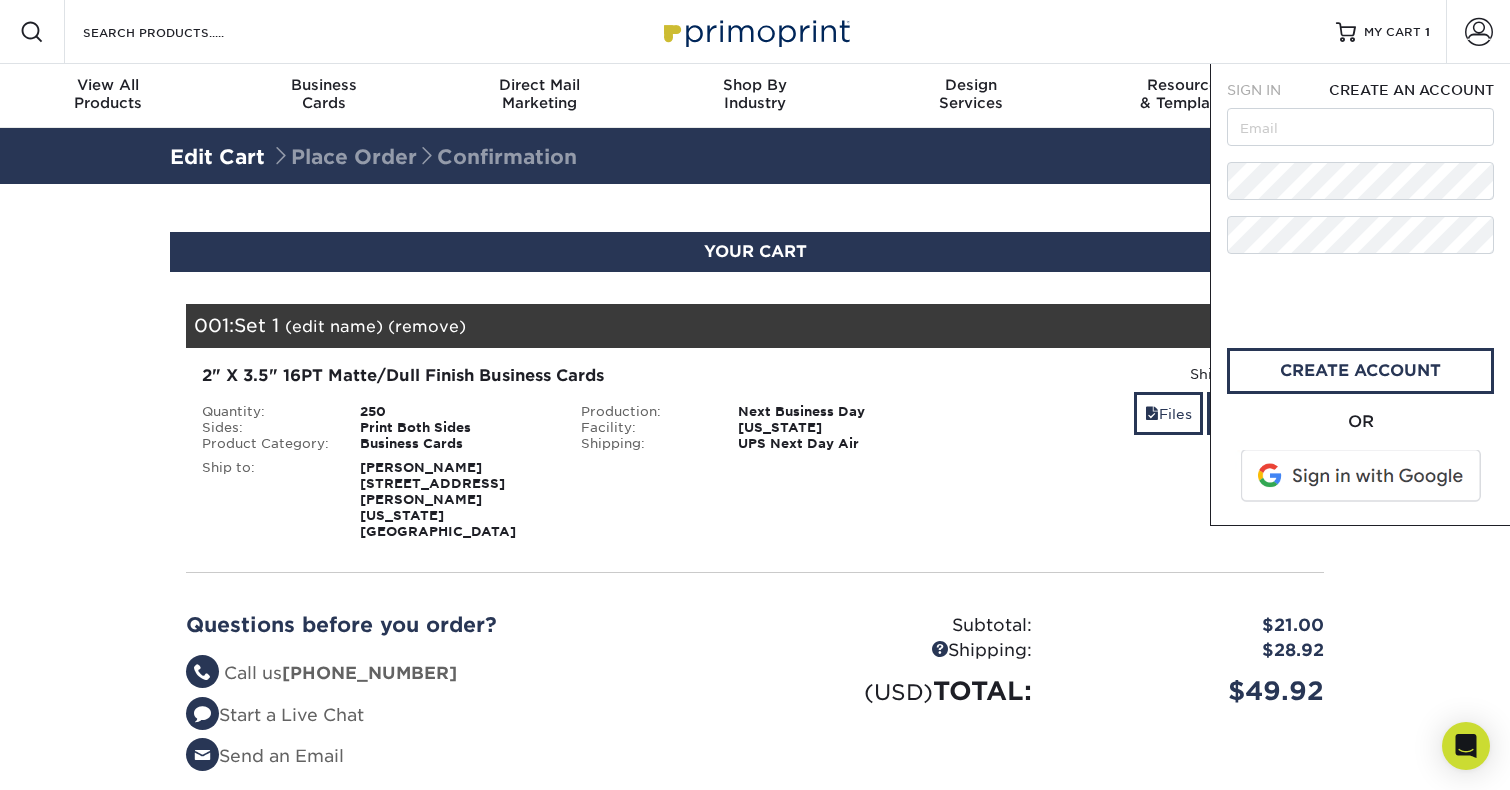 click at bounding box center [1362, 476] 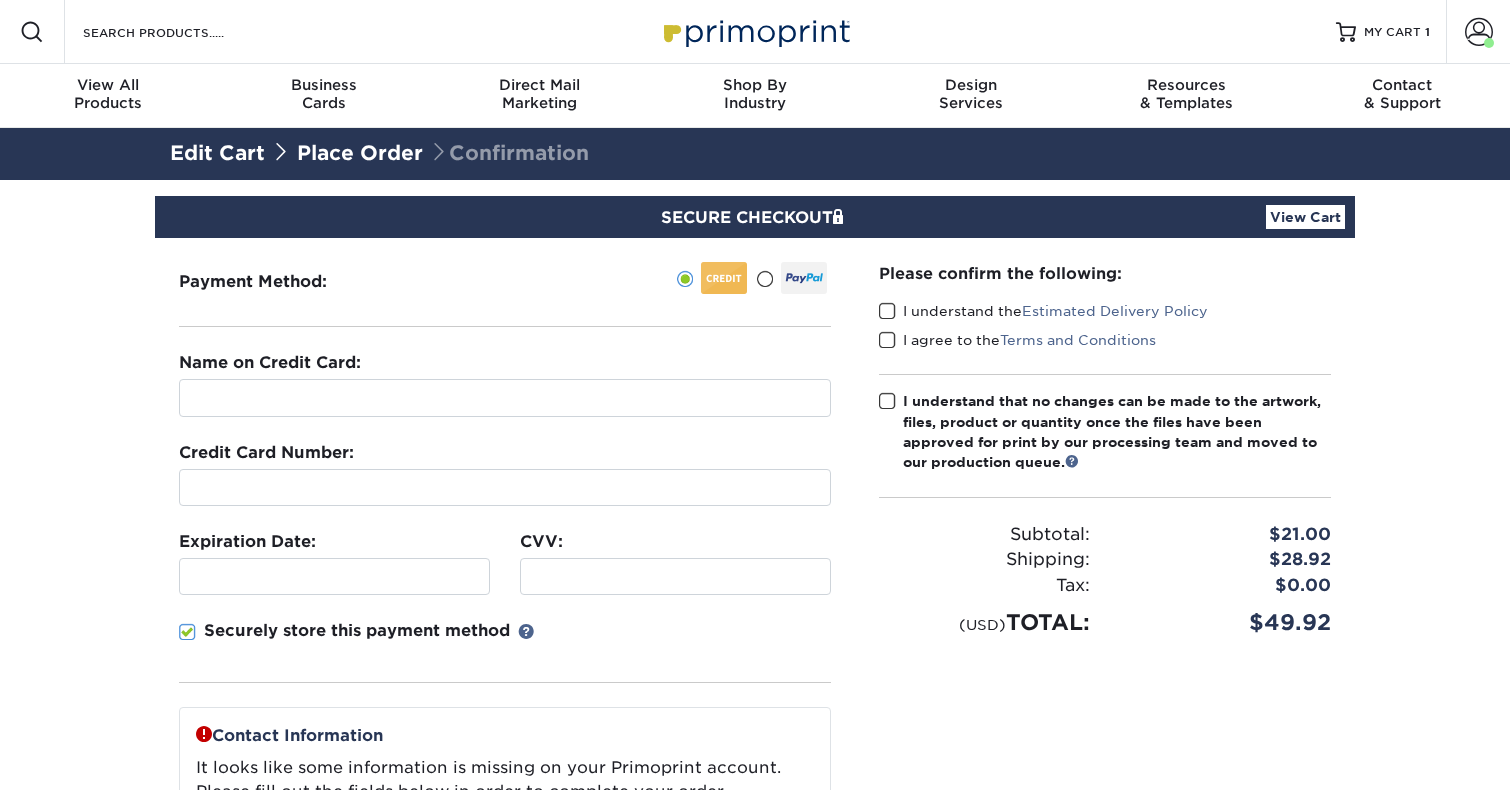 scroll, scrollTop: 0, scrollLeft: 0, axis: both 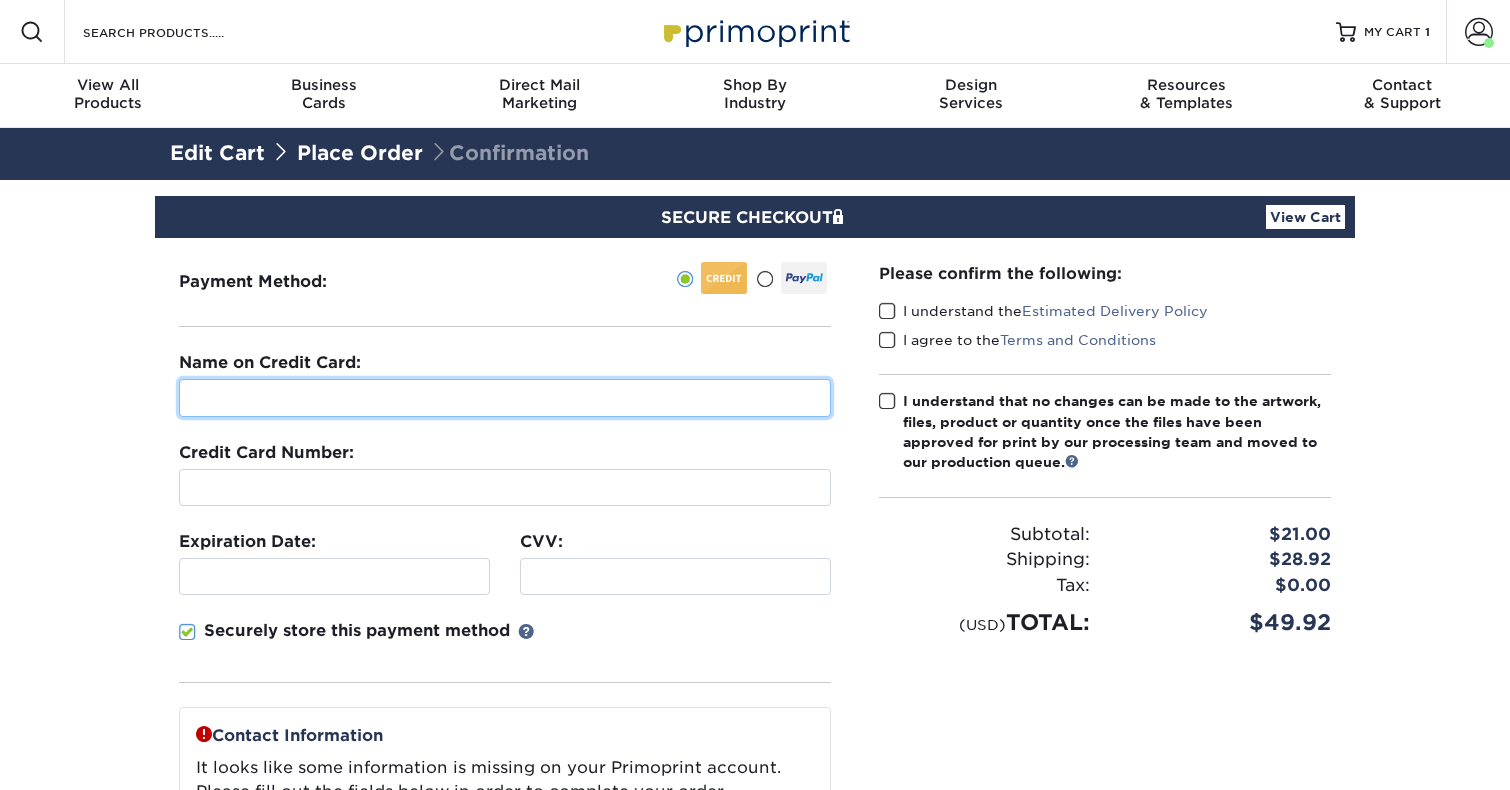 click at bounding box center (505, 398) 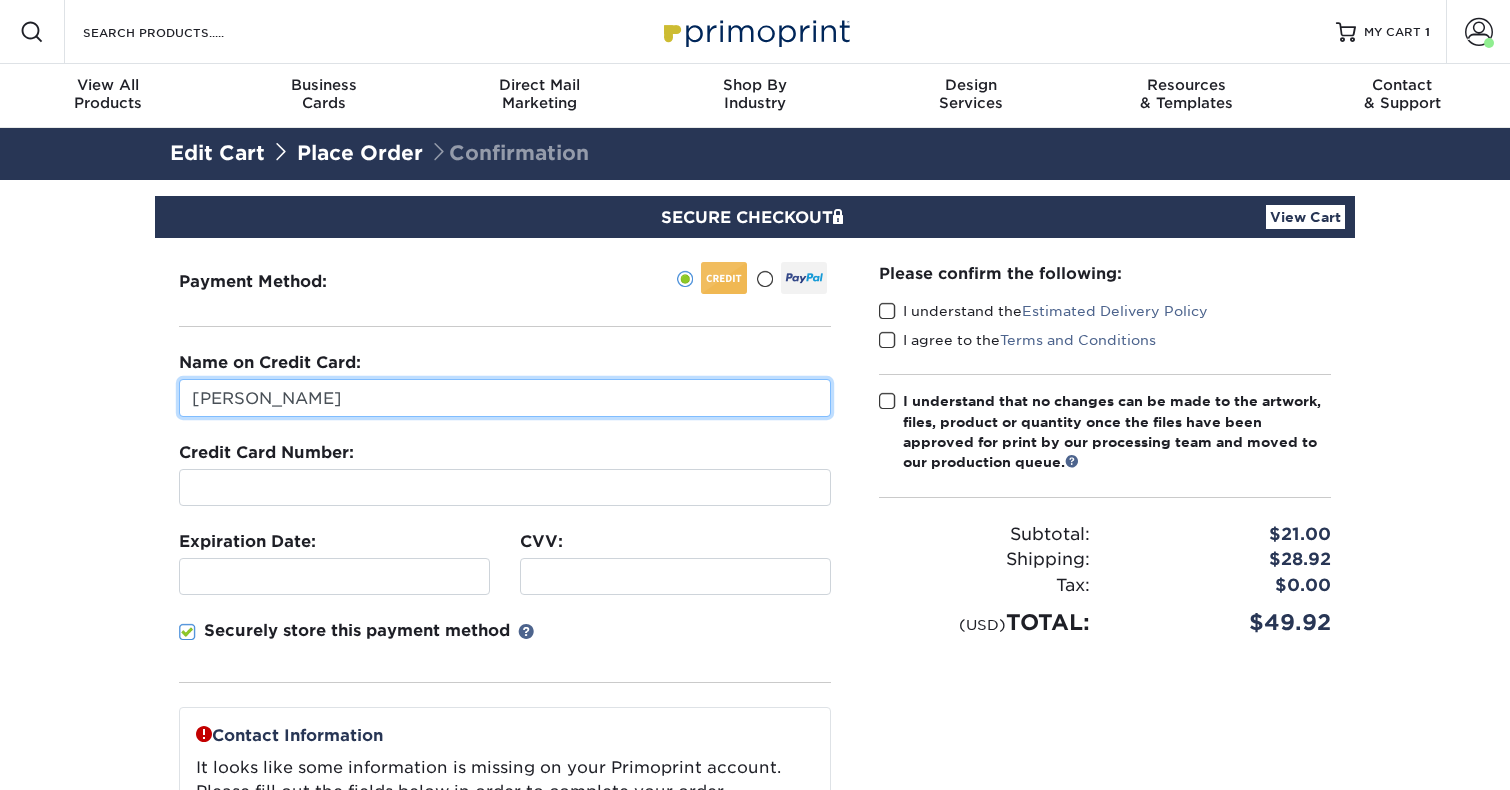 type on "[PERSON_NAME]" 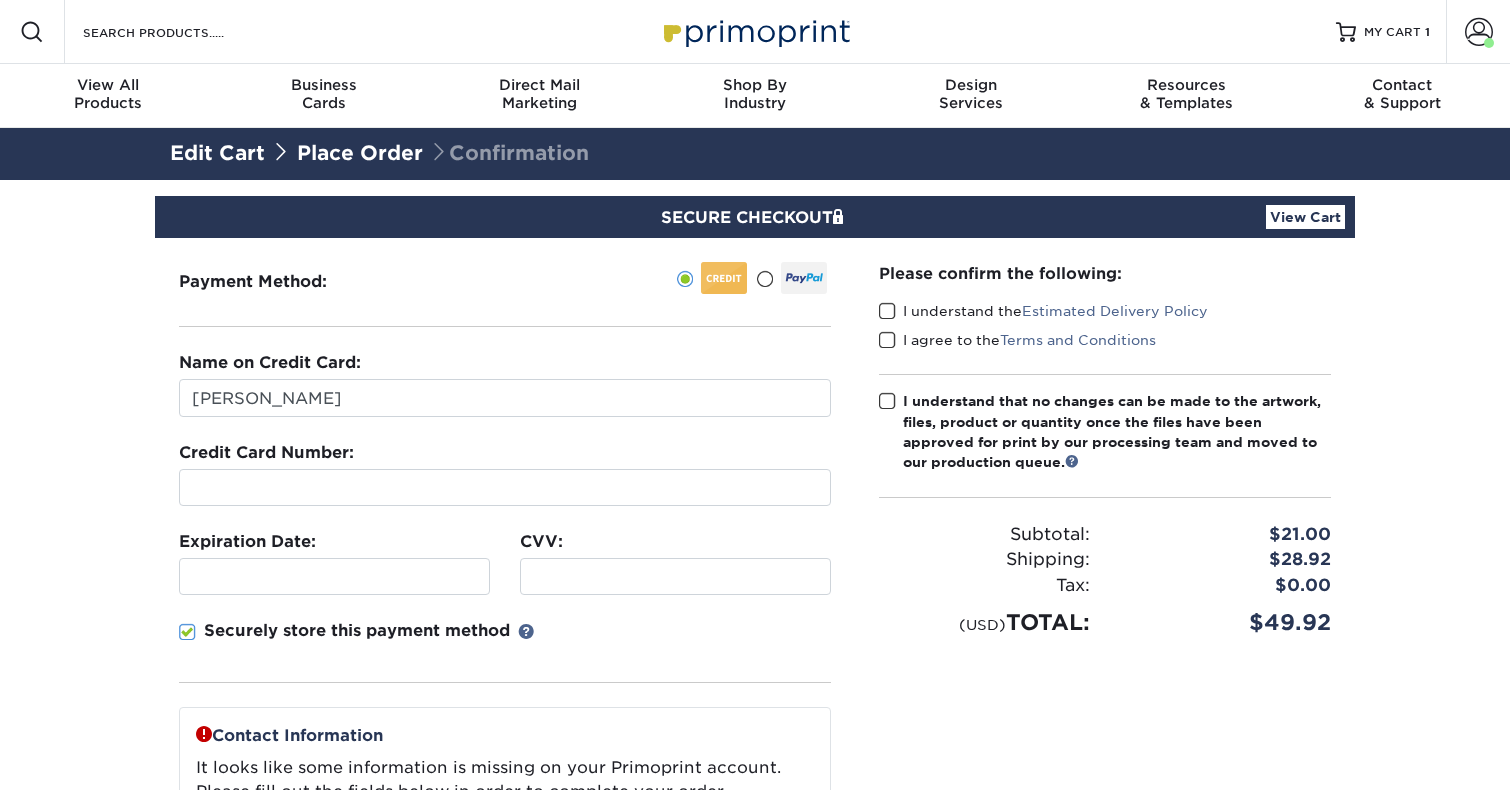 click at bounding box center (505, 487) 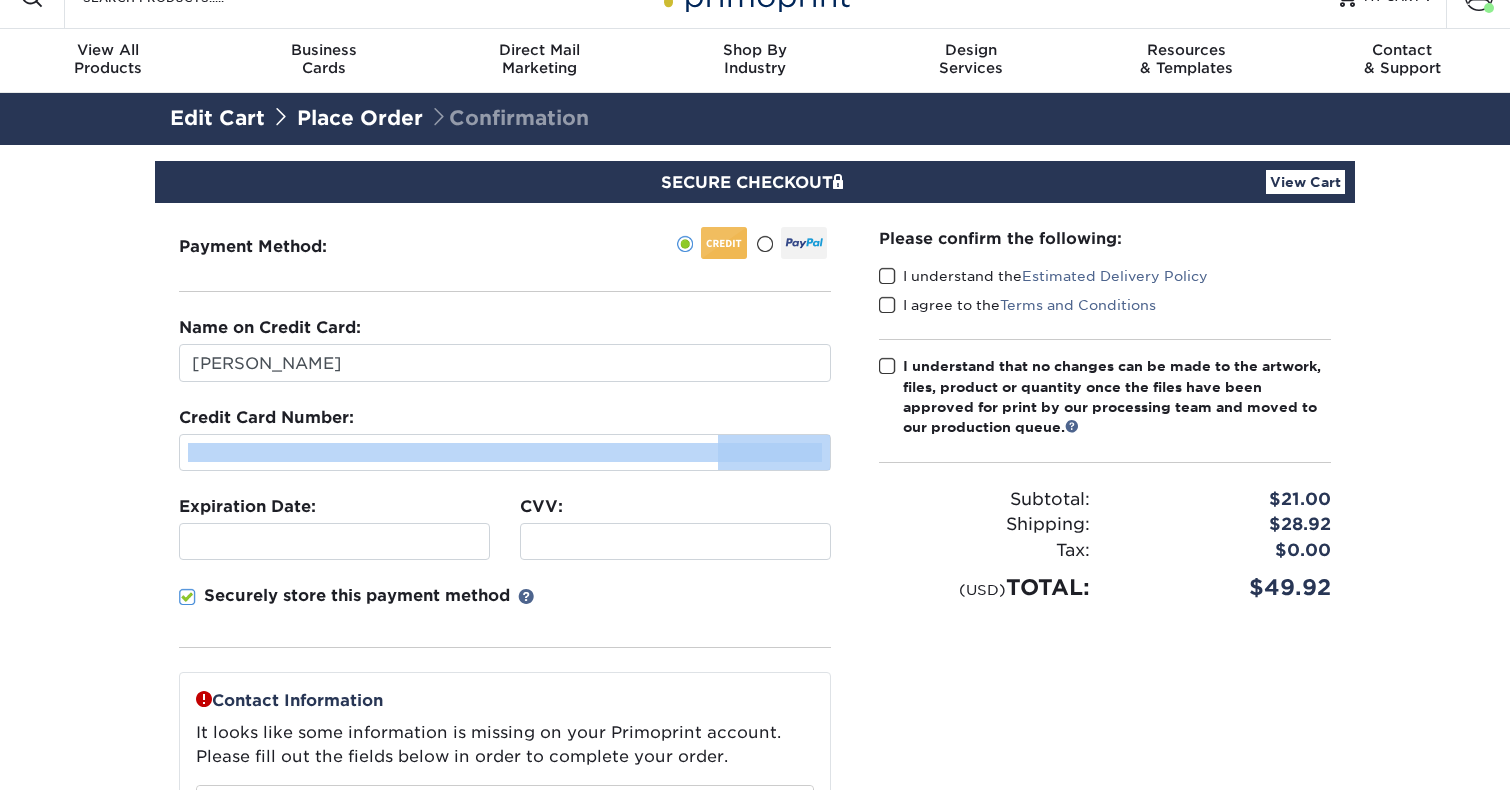 click on "Expiration Date:" at bounding box center [334, 527] 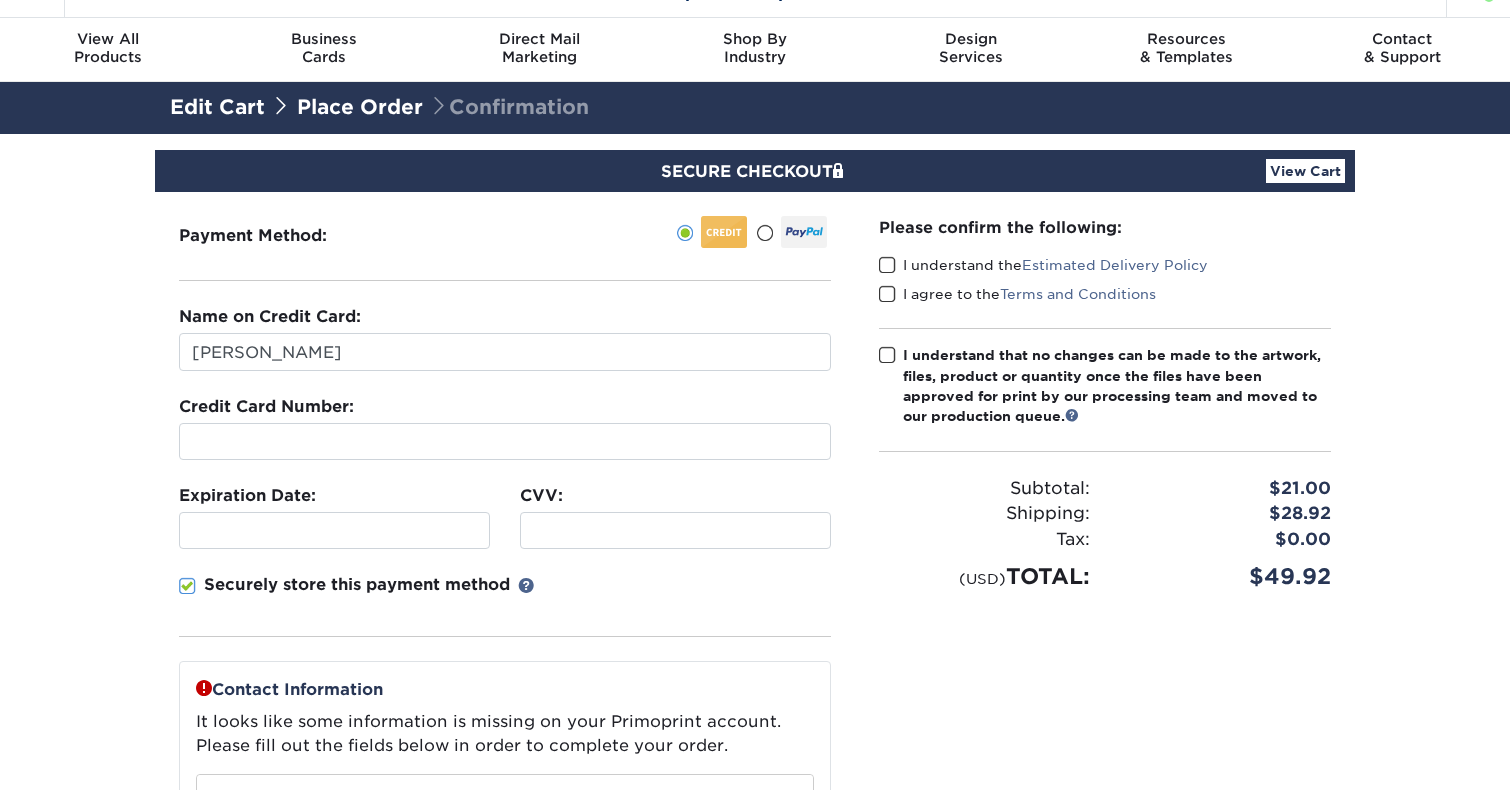 scroll, scrollTop: 52, scrollLeft: 0, axis: vertical 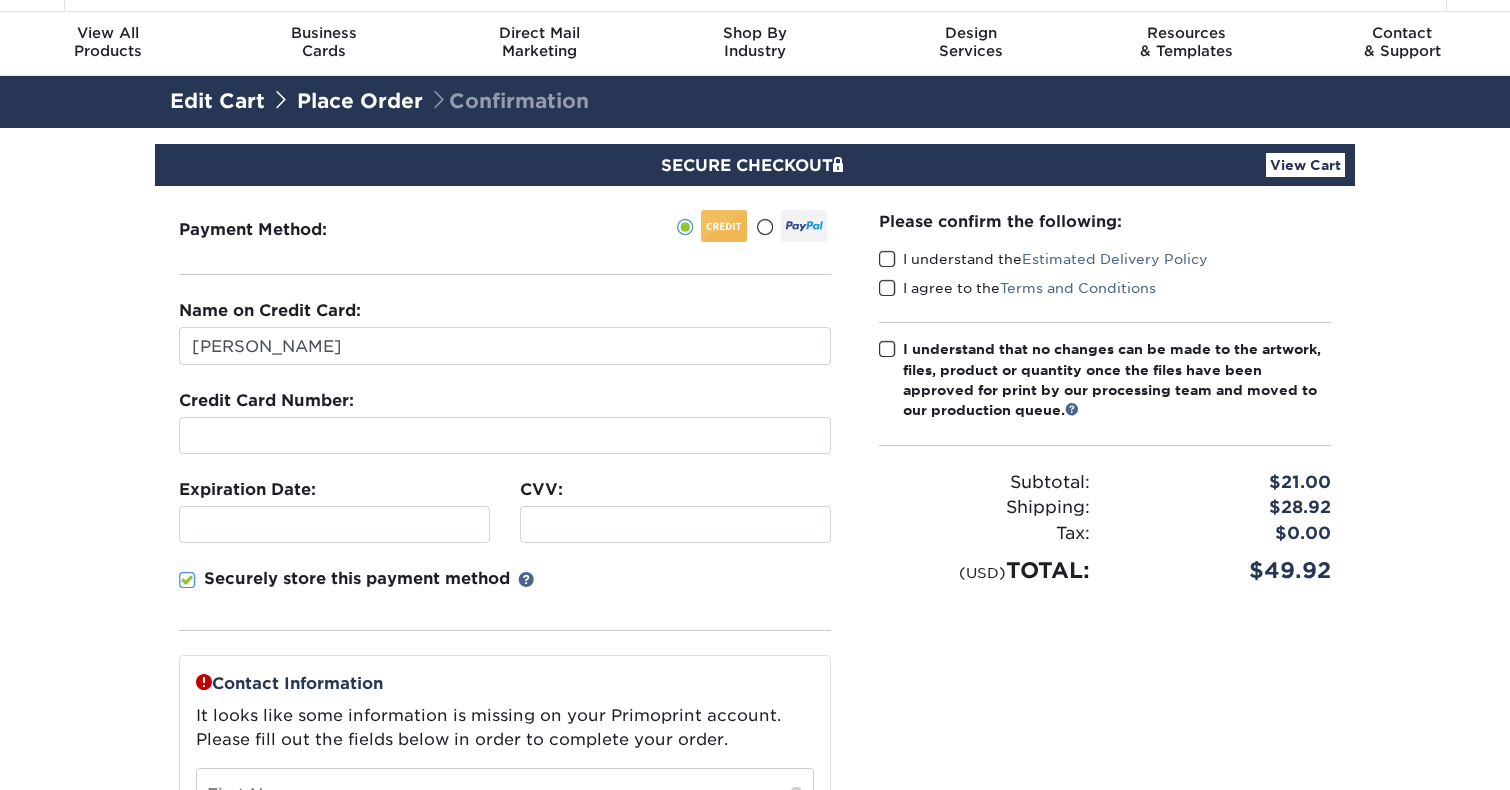 click at bounding box center (505, 435) 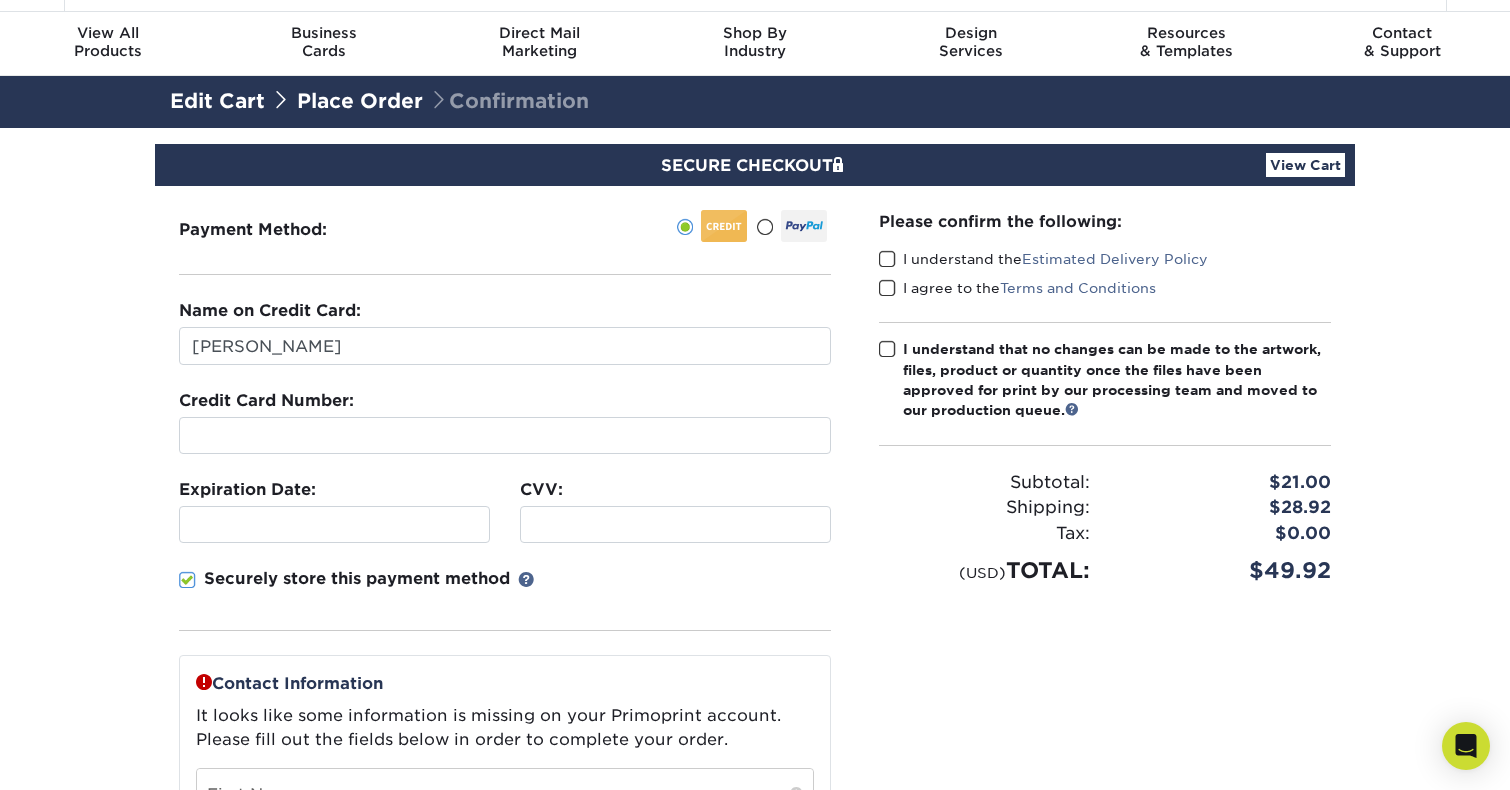 click at bounding box center [675, 524] 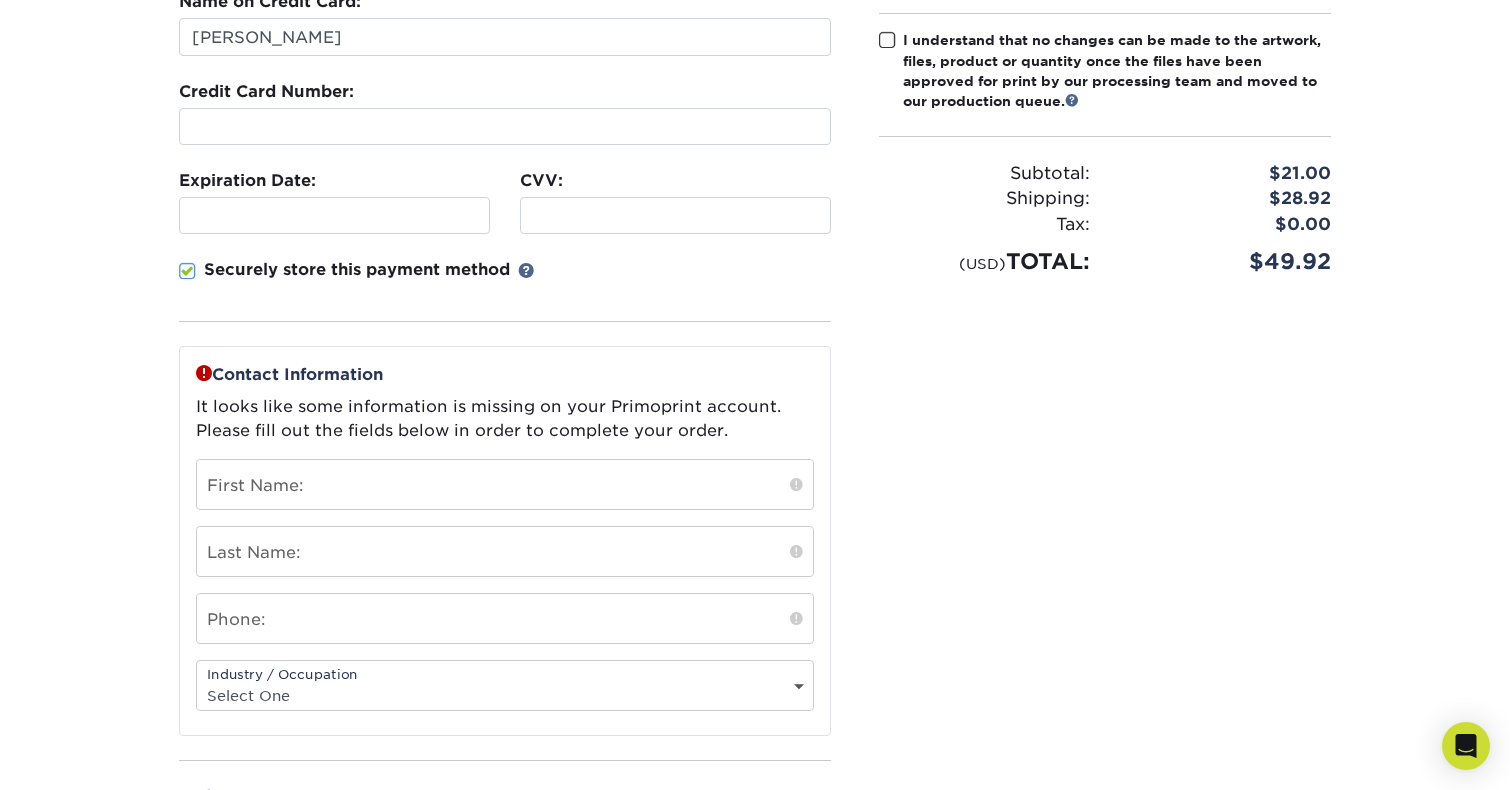 scroll, scrollTop: 396, scrollLeft: 0, axis: vertical 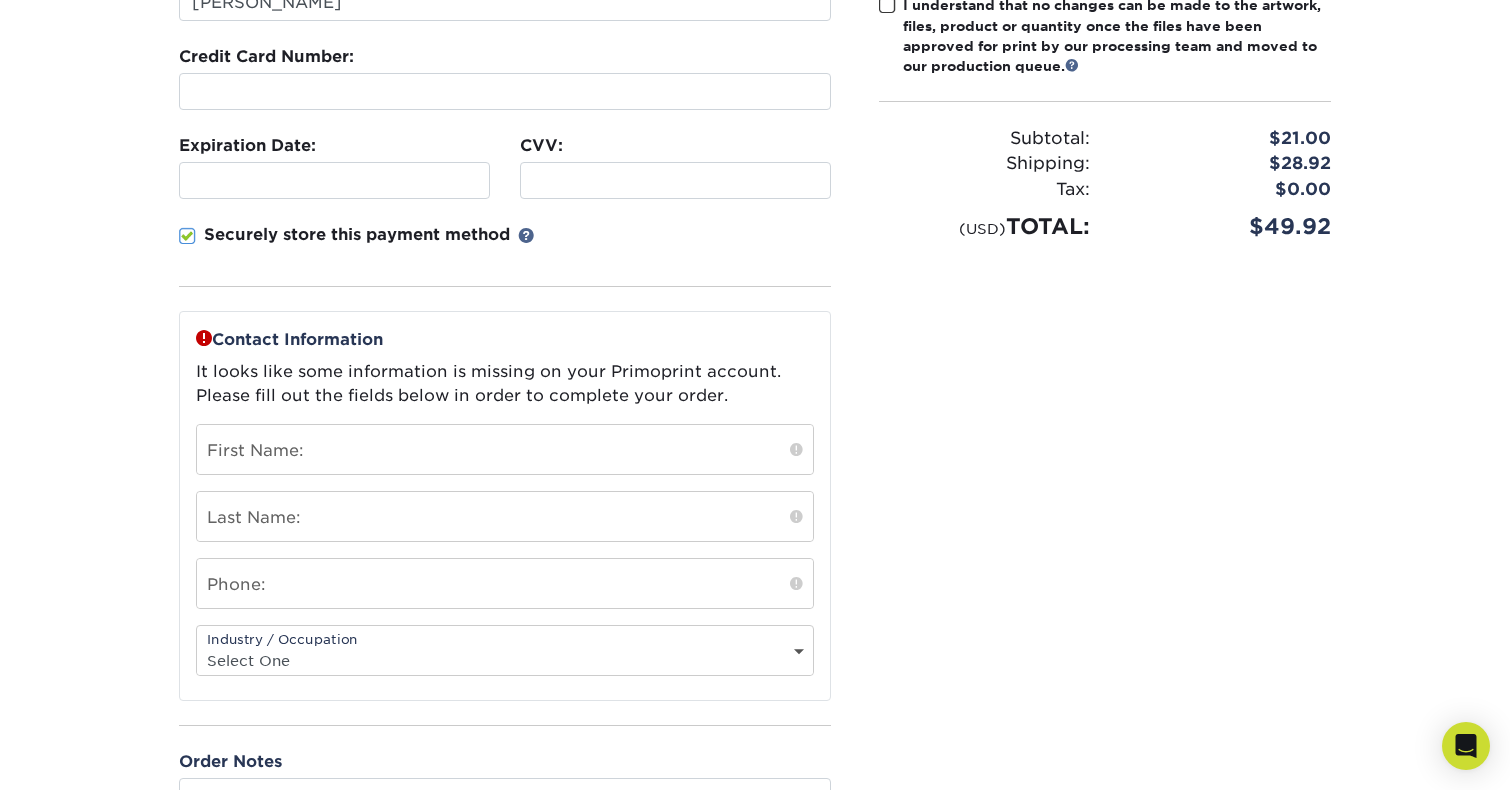 click at bounding box center (187, 236) 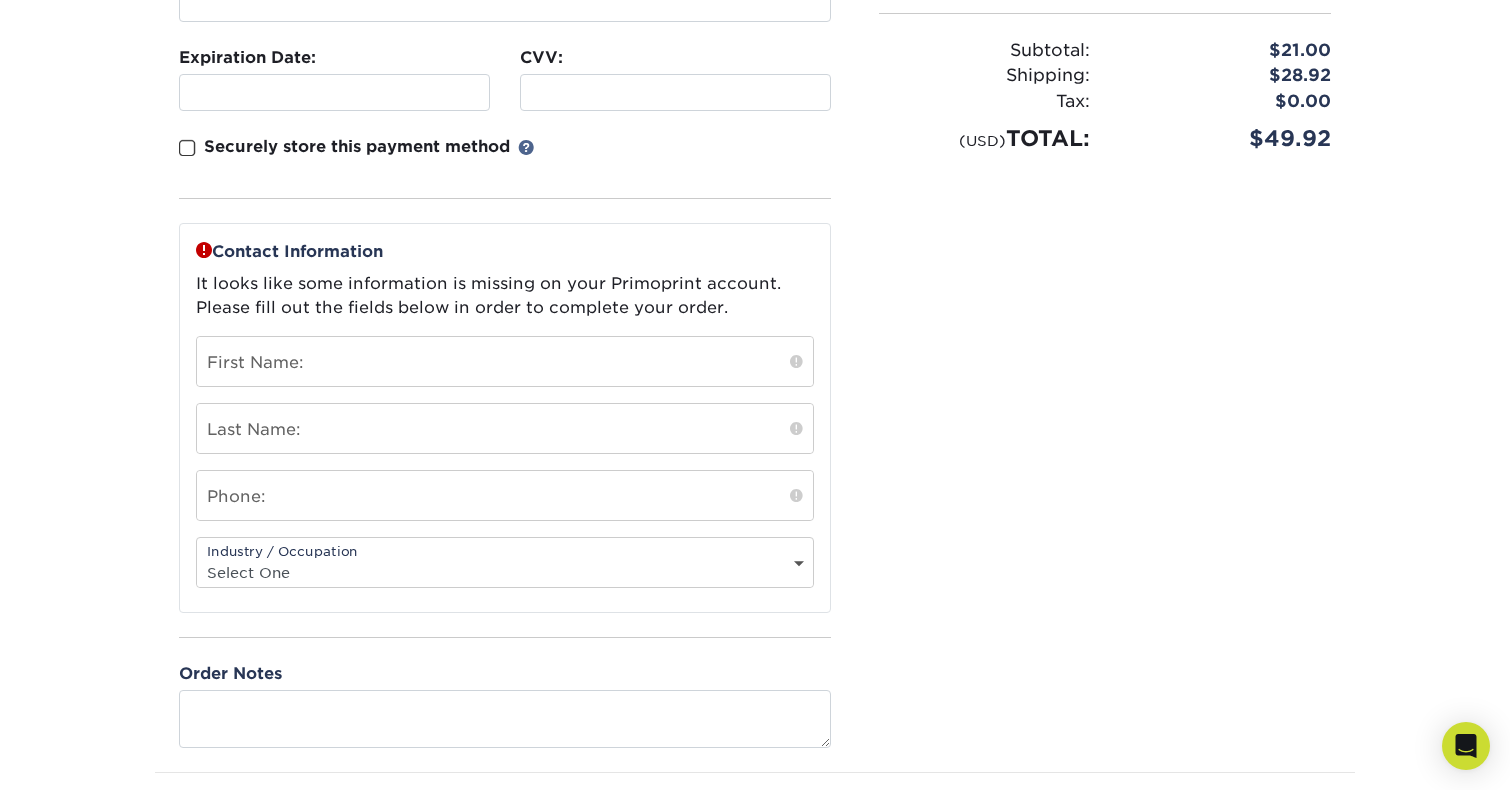 scroll, scrollTop: 538, scrollLeft: 0, axis: vertical 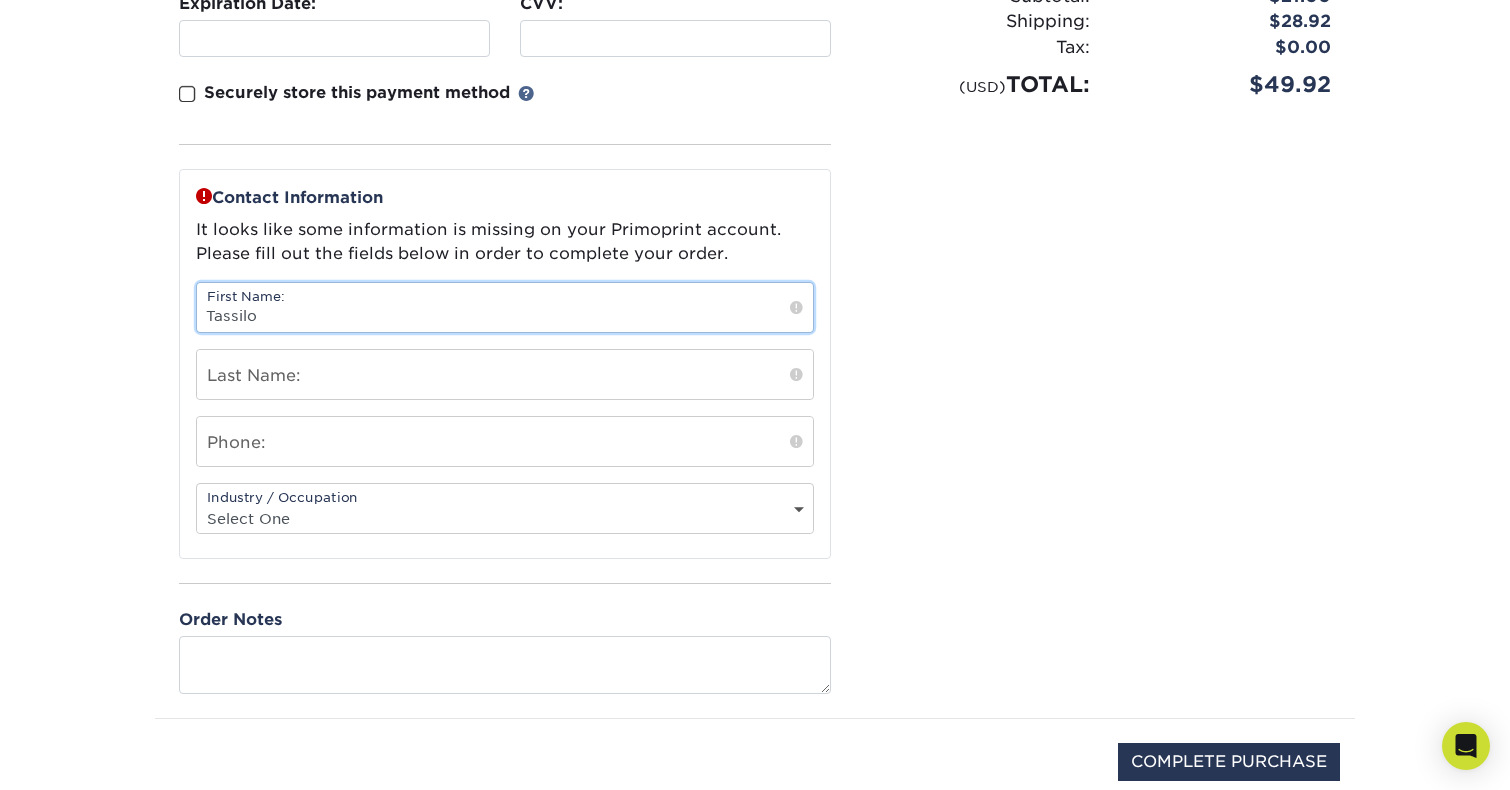 type on "Tassilo" 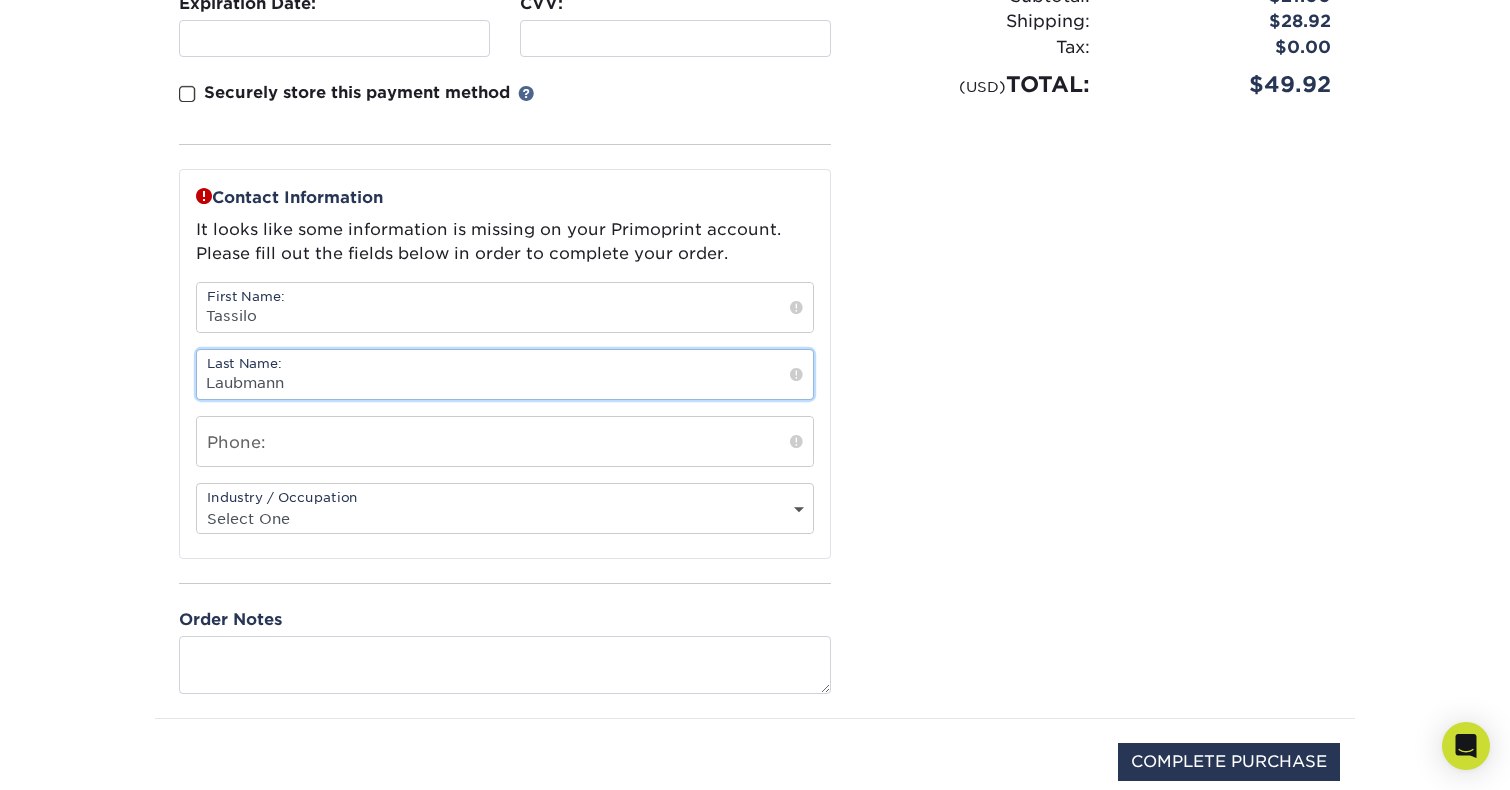 type on "Laubmann" 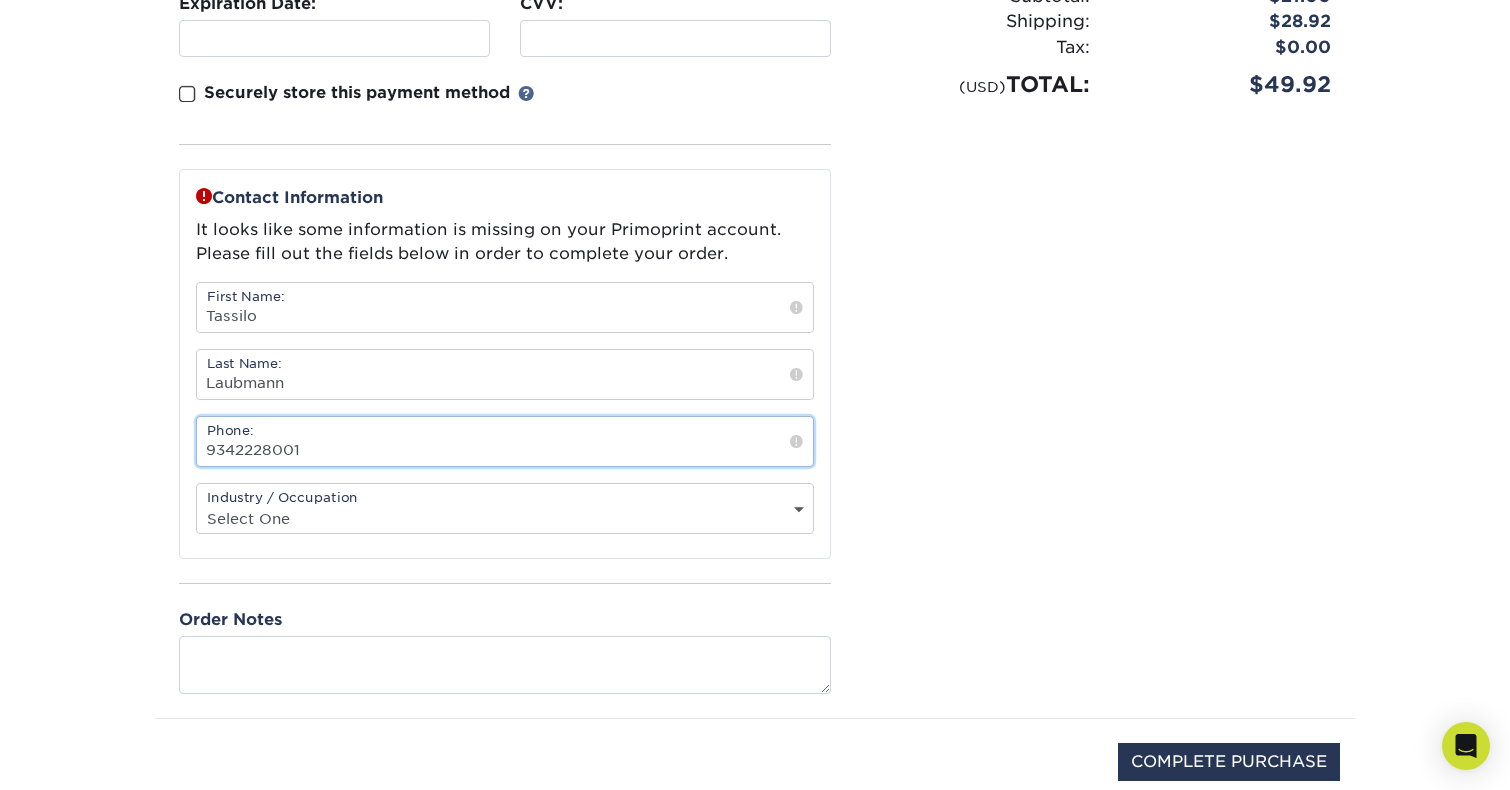 type on "9342228001" 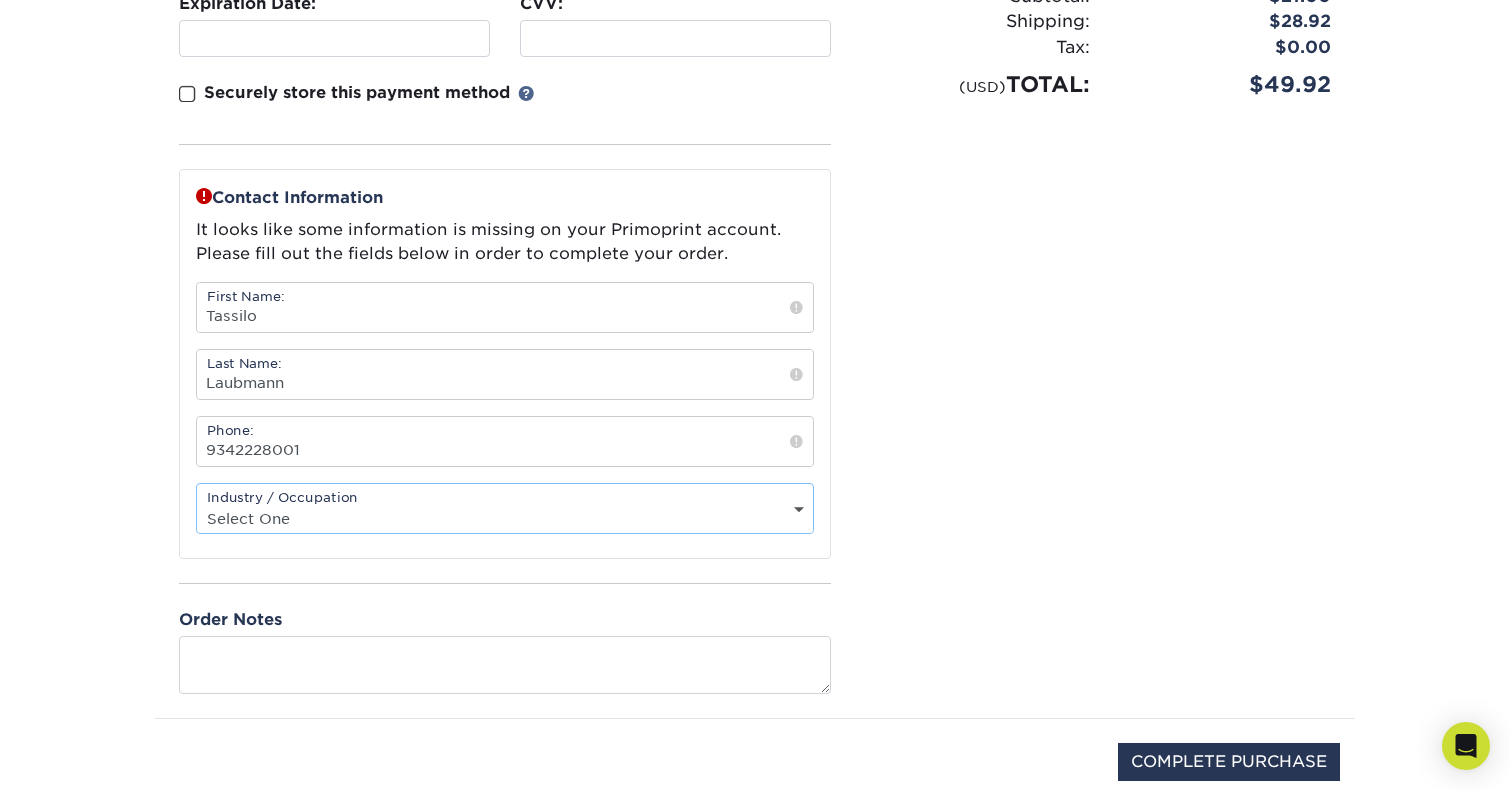 select on "10" 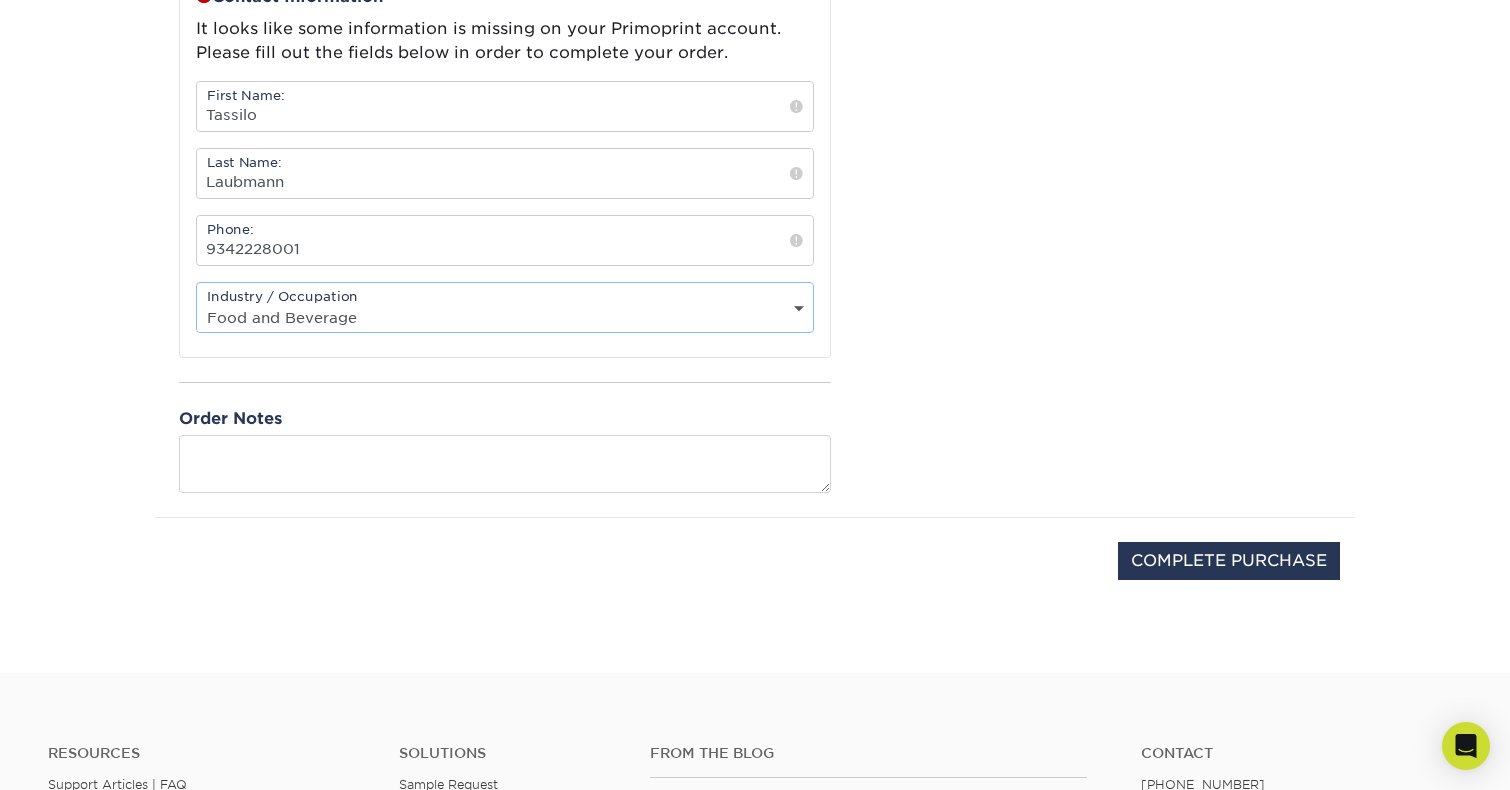 scroll, scrollTop: 868, scrollLeft: 0, axis: vertical 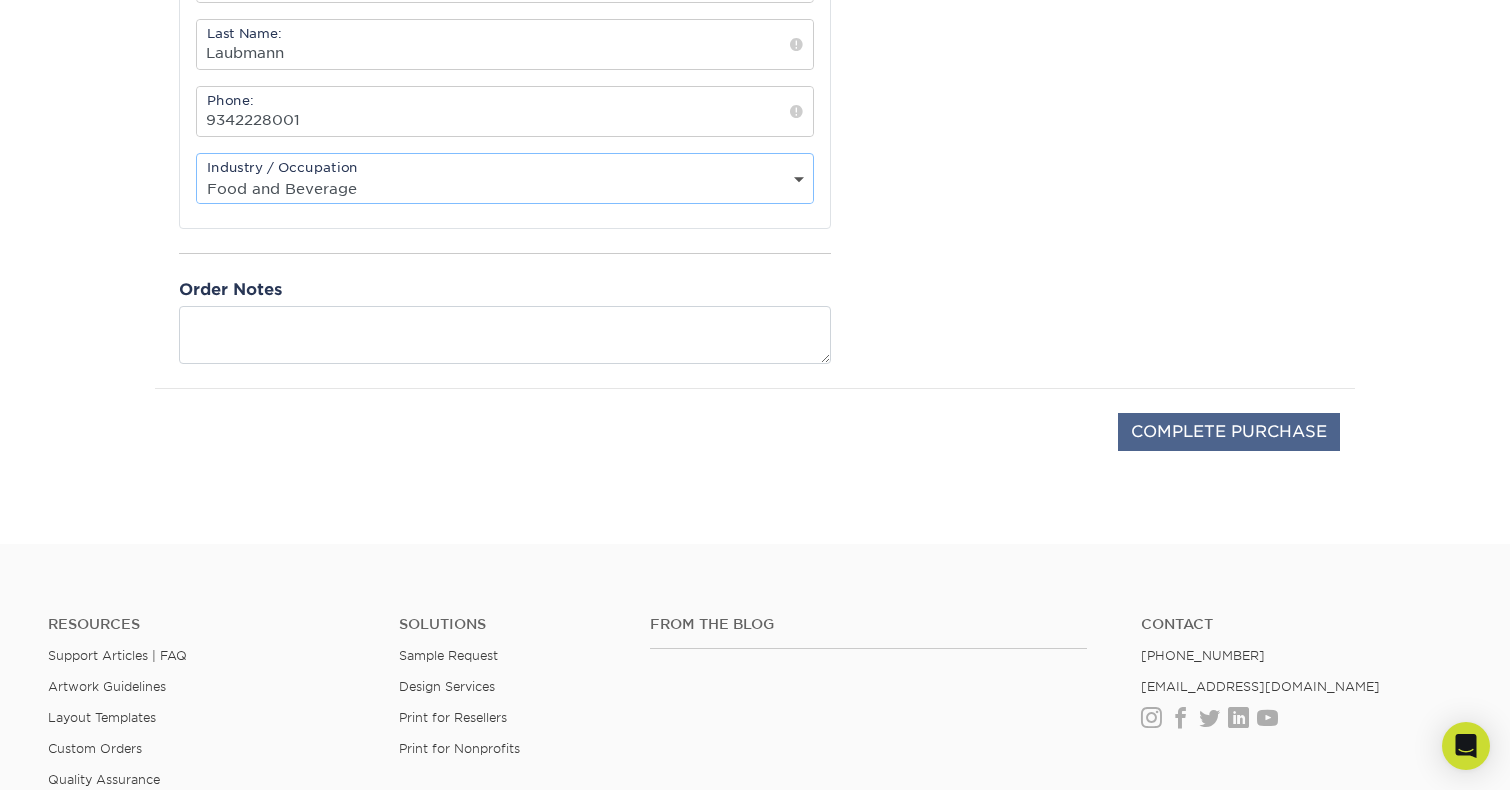 click on "COMPLETE PURCHASE" at bounding box center [1229, 432] 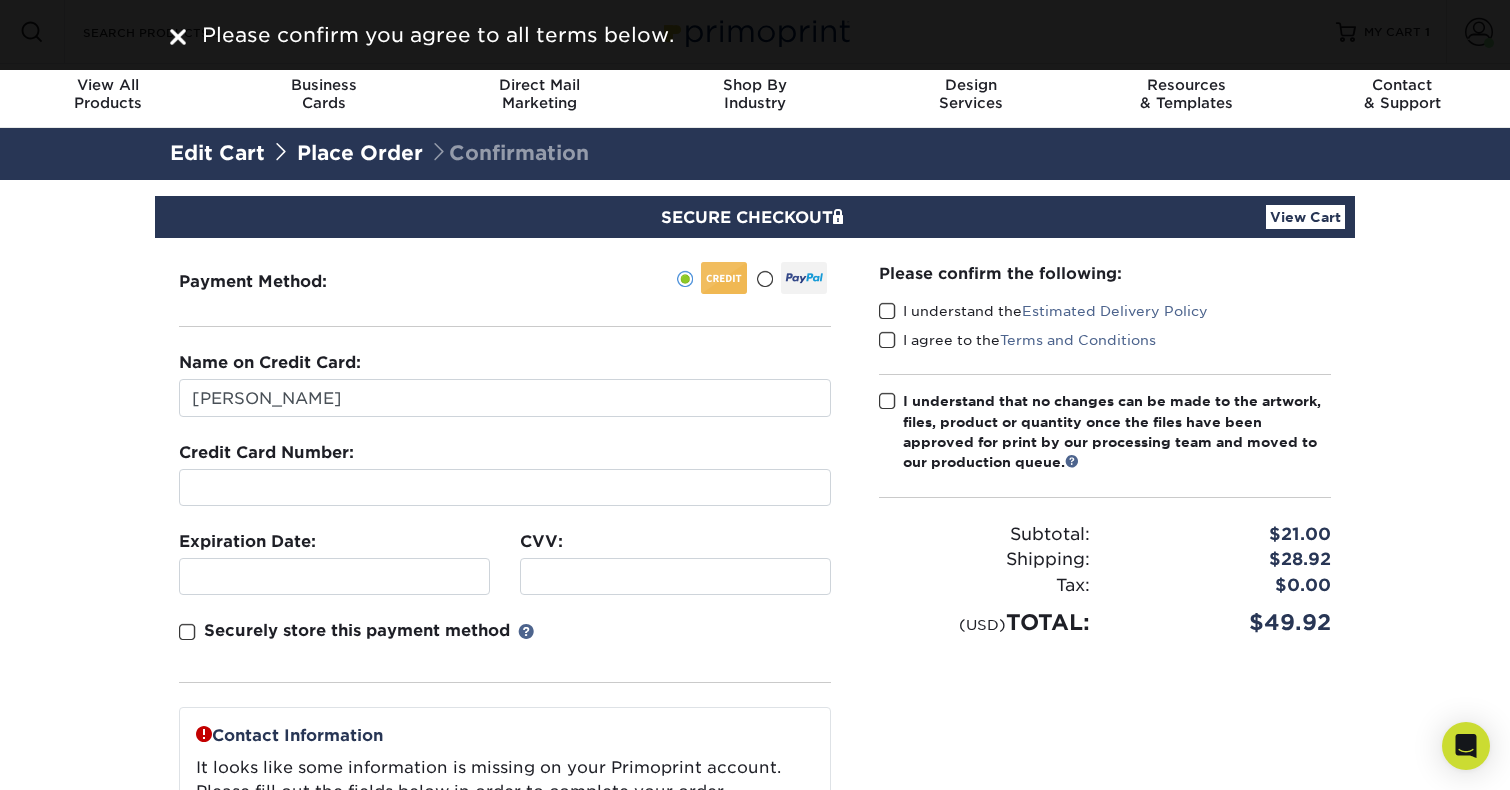 scroll, scrollTop: 0, scrollLeft: 0, axis: both 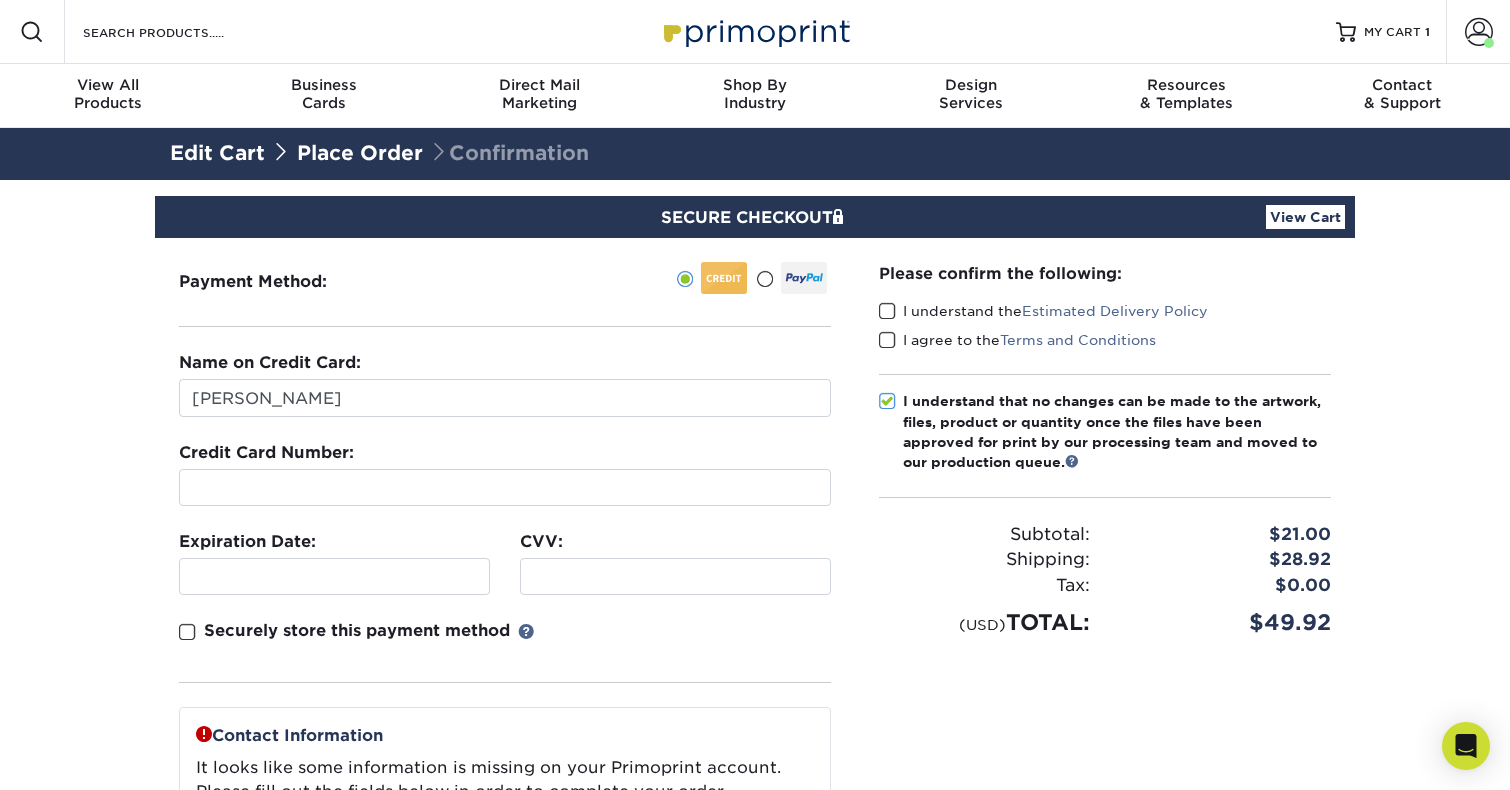 click at bounding box center (887, 311) 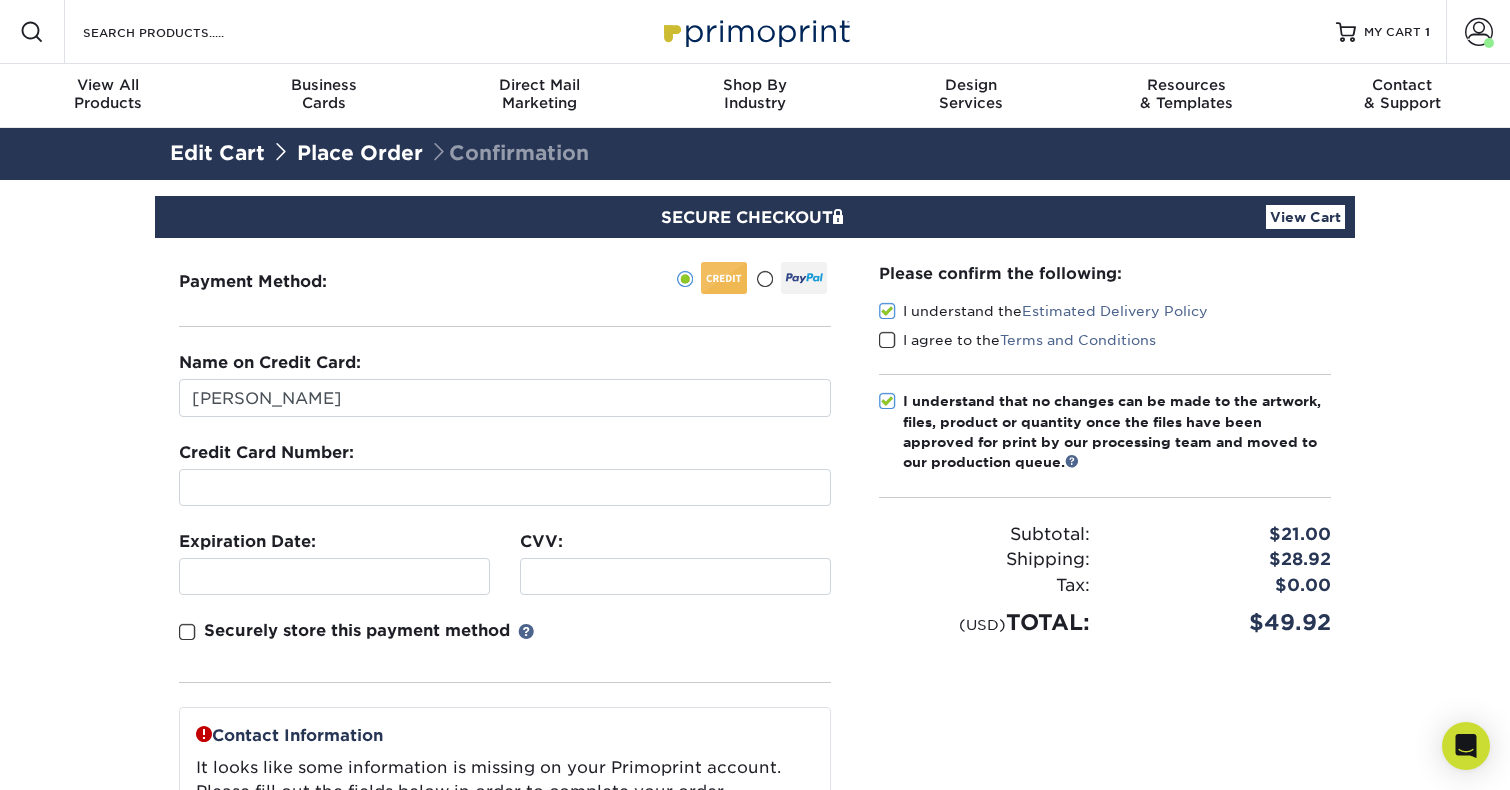 click at bounding box center [887, 340] 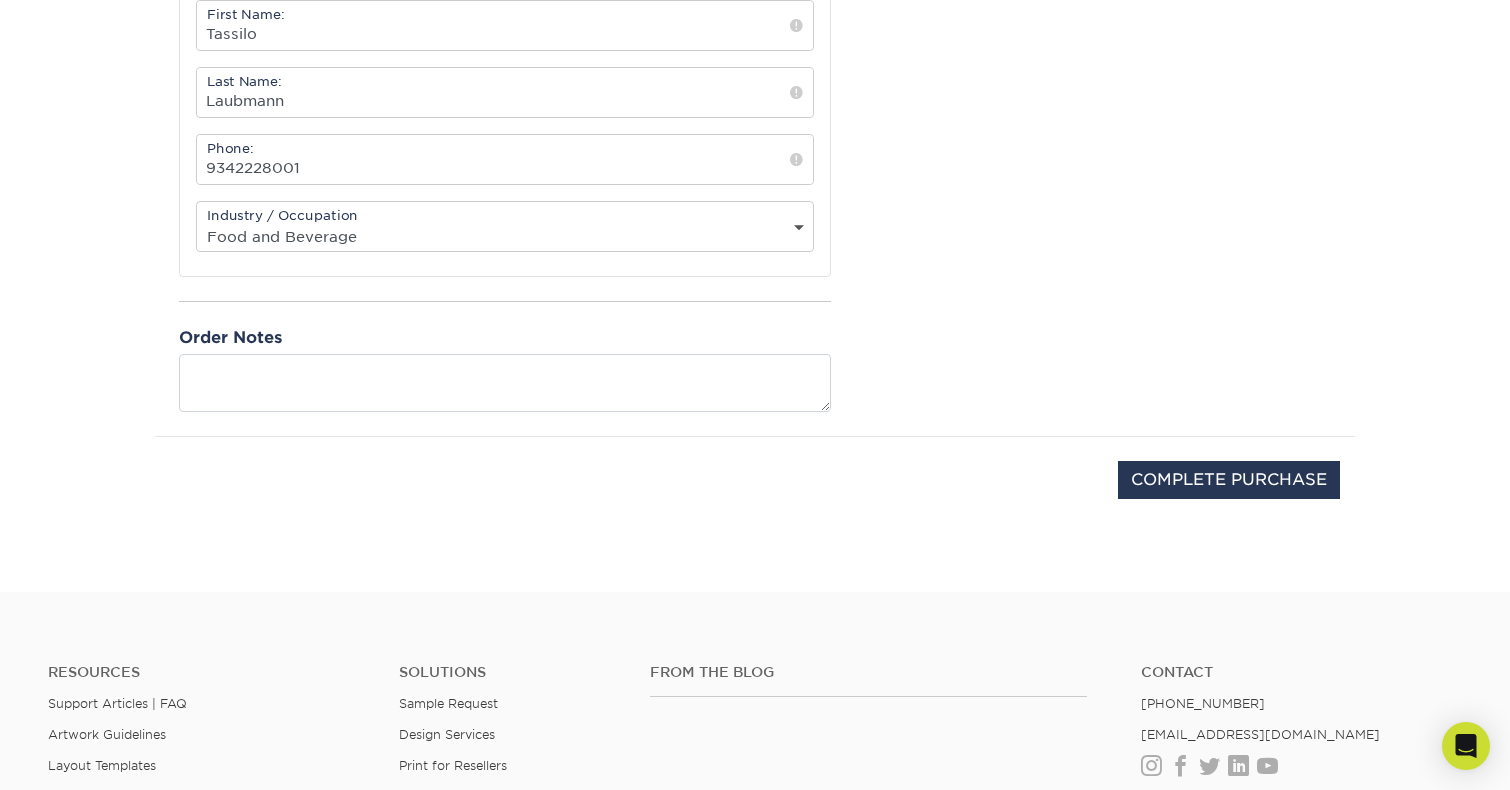 scroll, scrollTop: 1208, scrollLeft: 0, axis: vertical 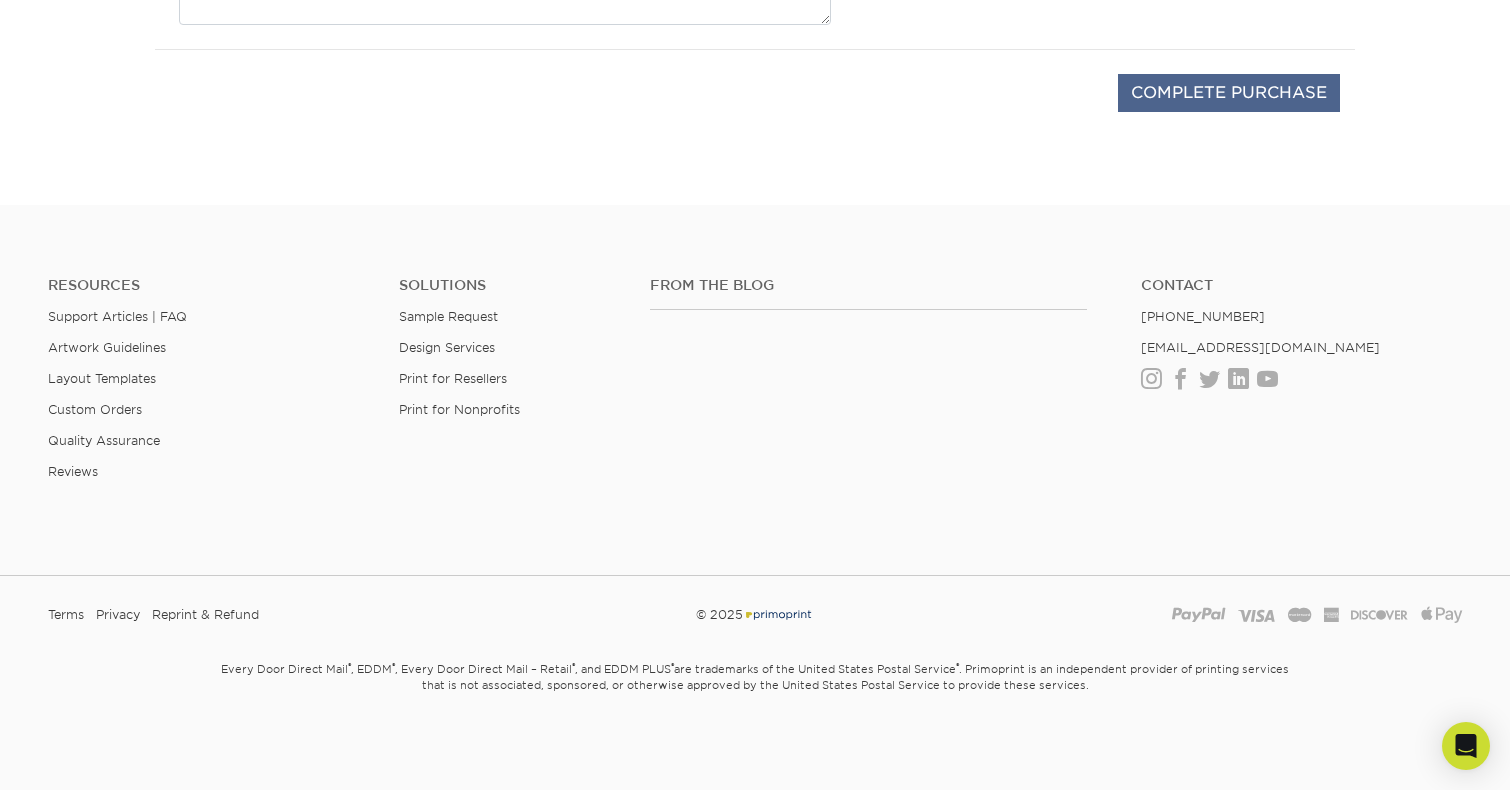 click on "COMPLETE PURCHASE" at bounding box center (1229, 93) 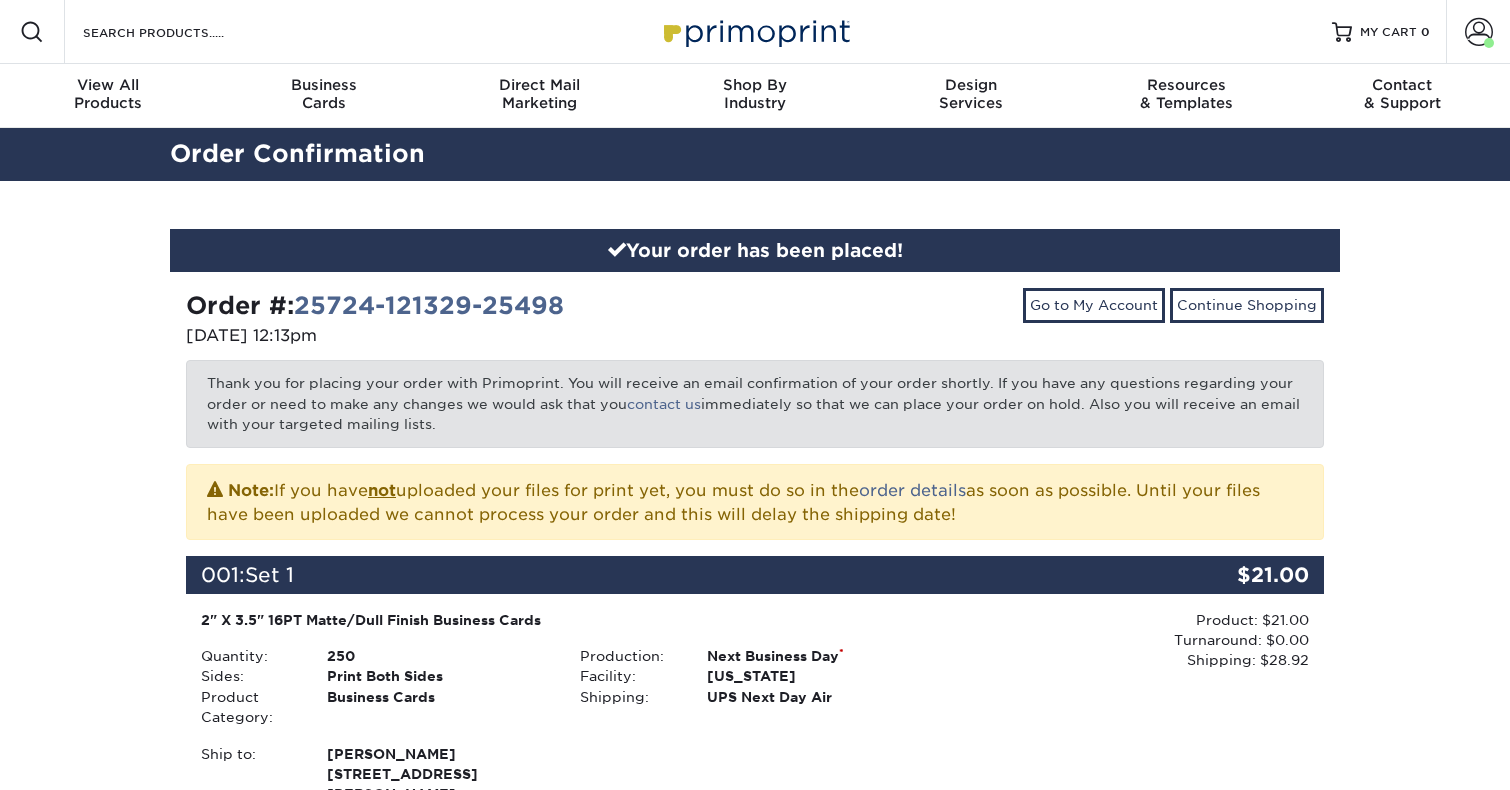 scroll, scrollTop: 0, scrollLeft: 0, axis: both 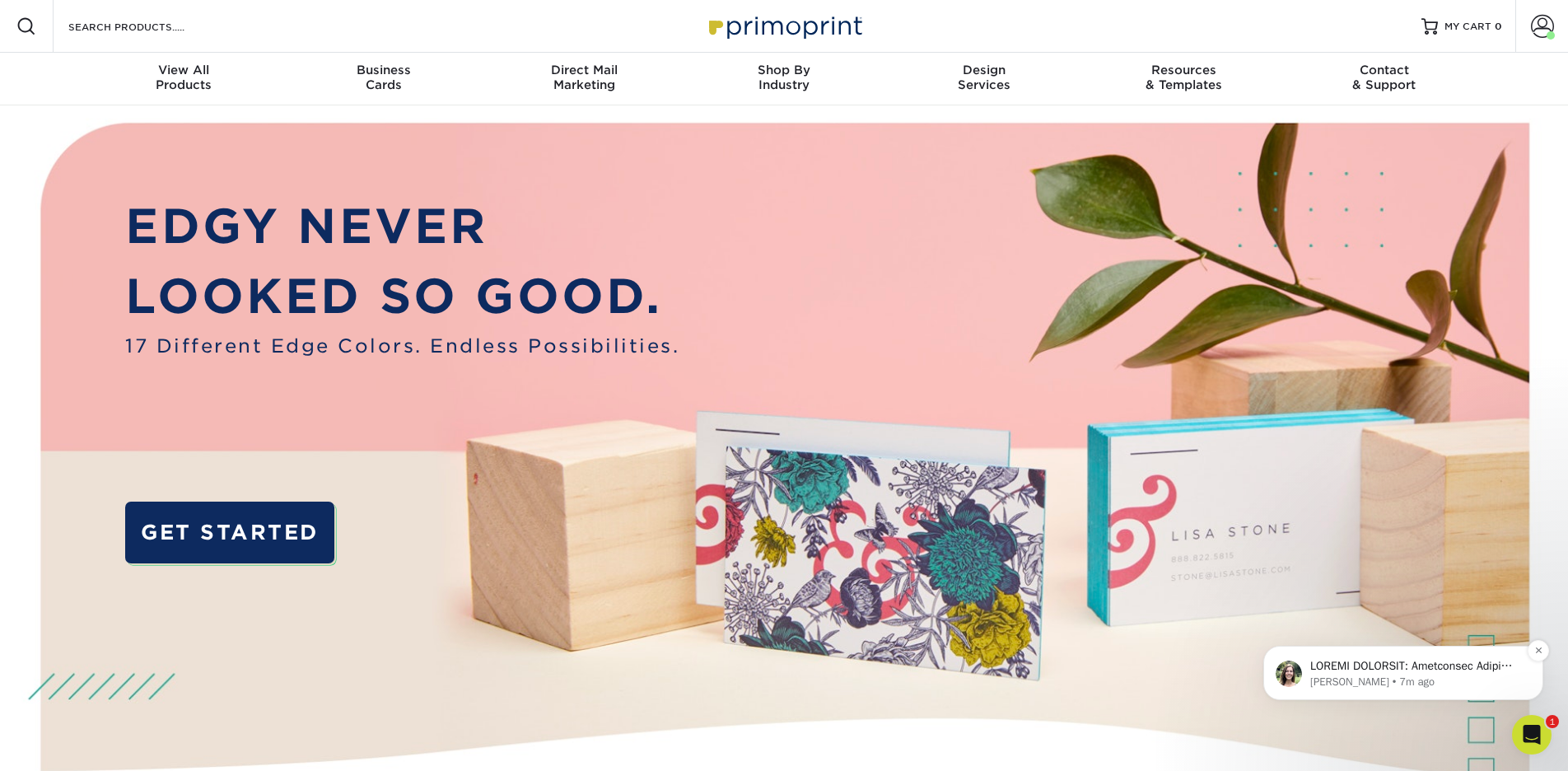 click at bounding box center (1416, 666) 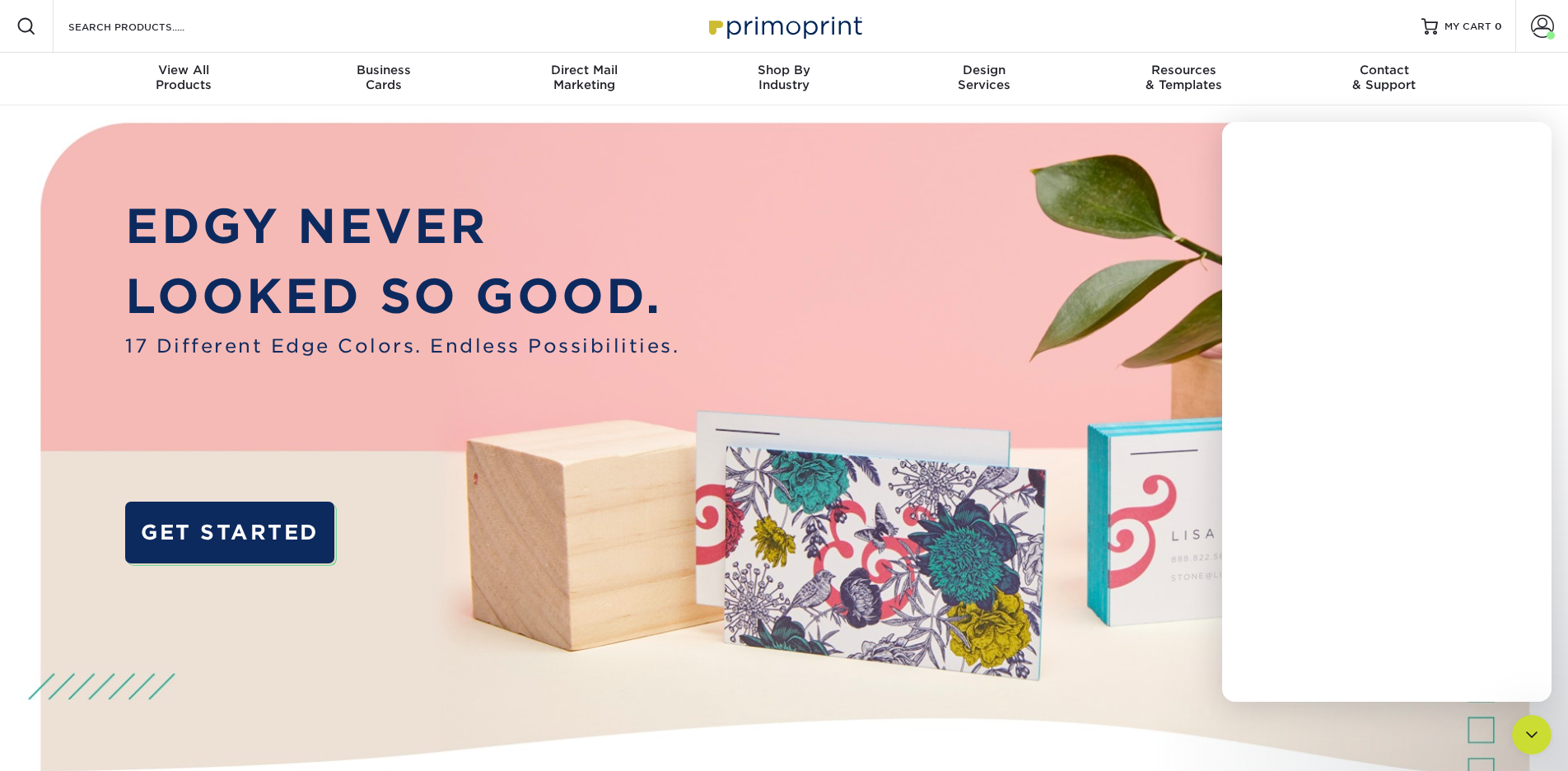 scroll, scrollTop: 0, scrollLeft: 0, axis: both 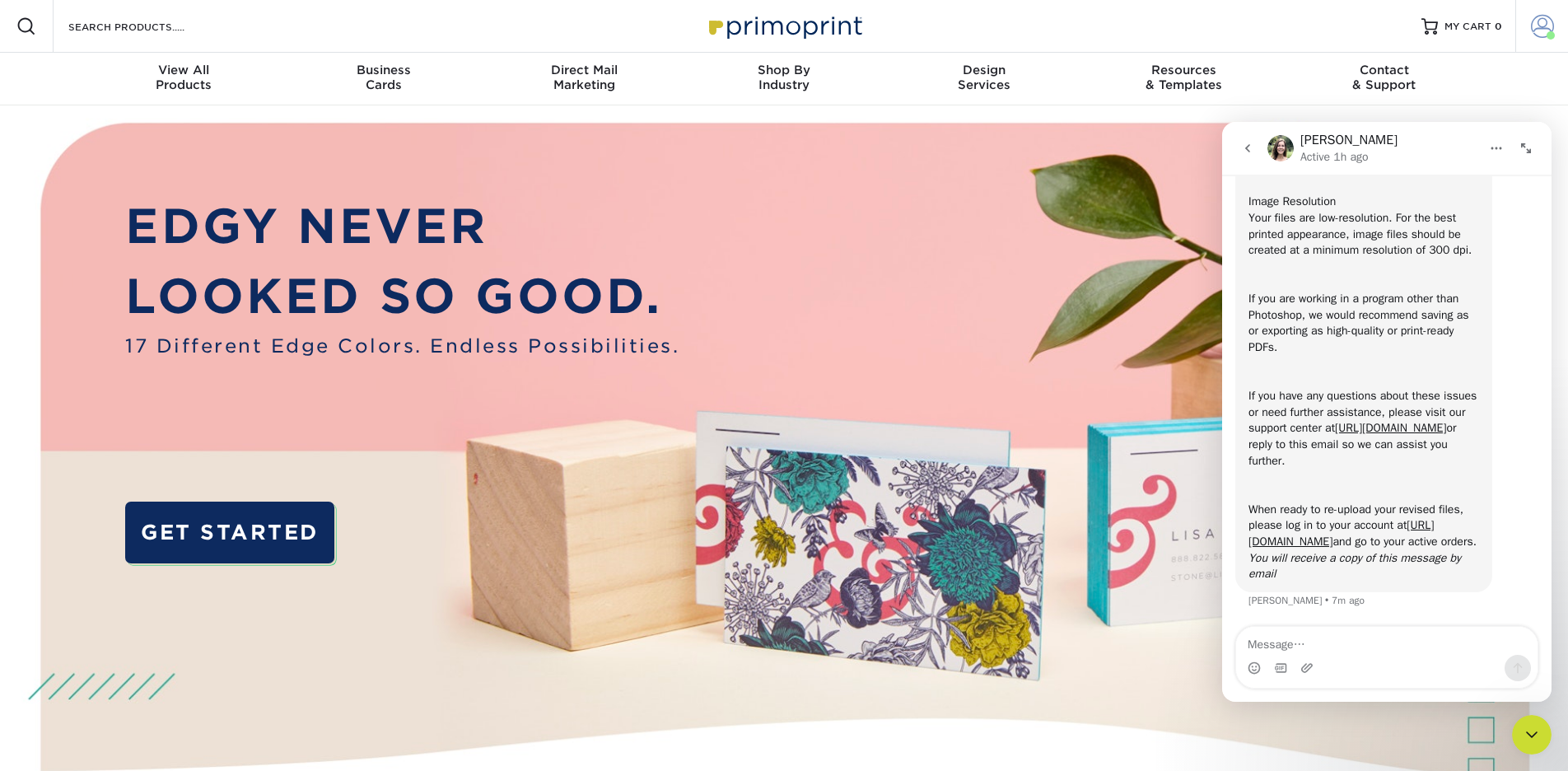 click at bounding box center (1542, 26) 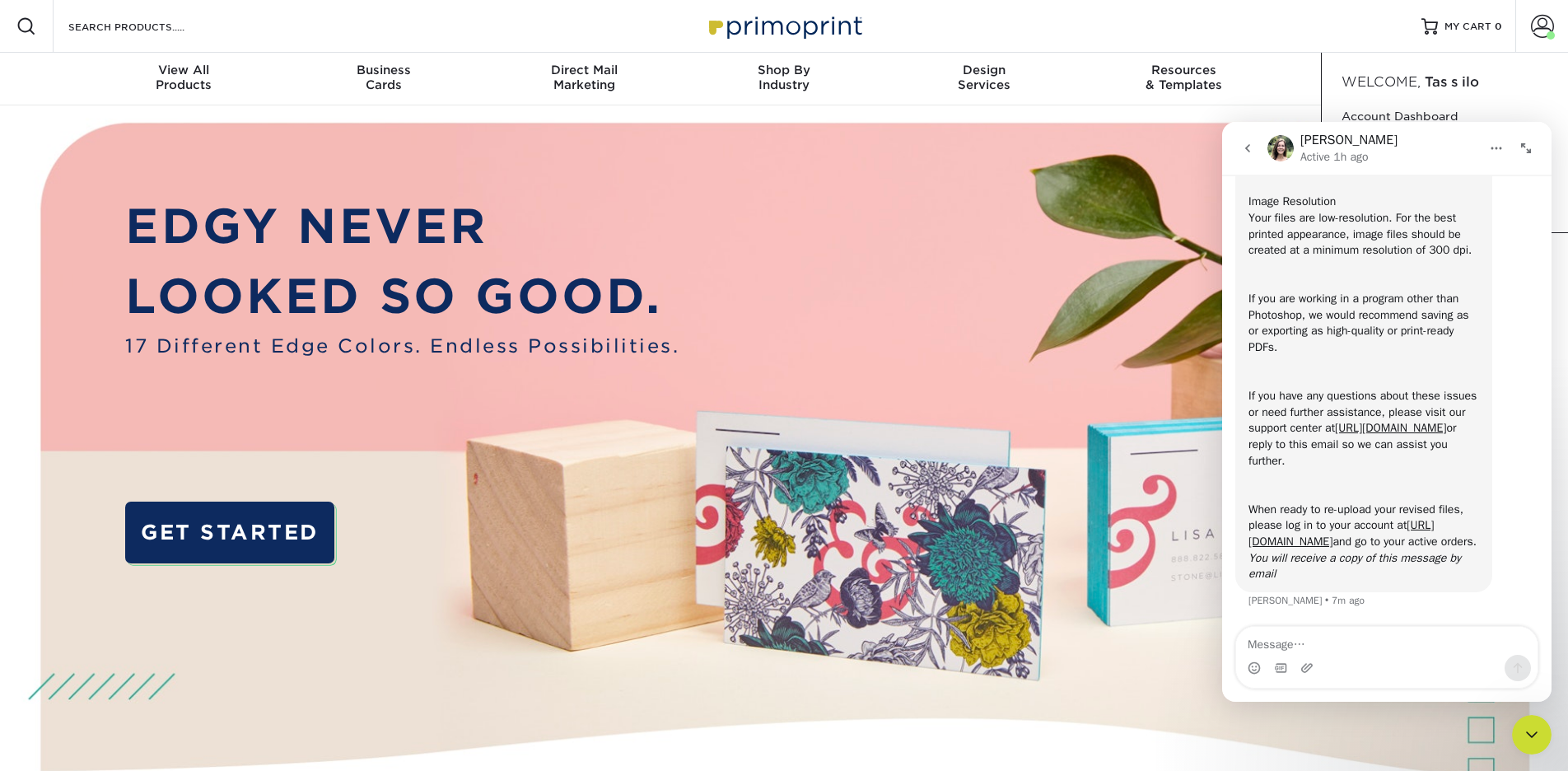 click at bounding box center [1526, 148] 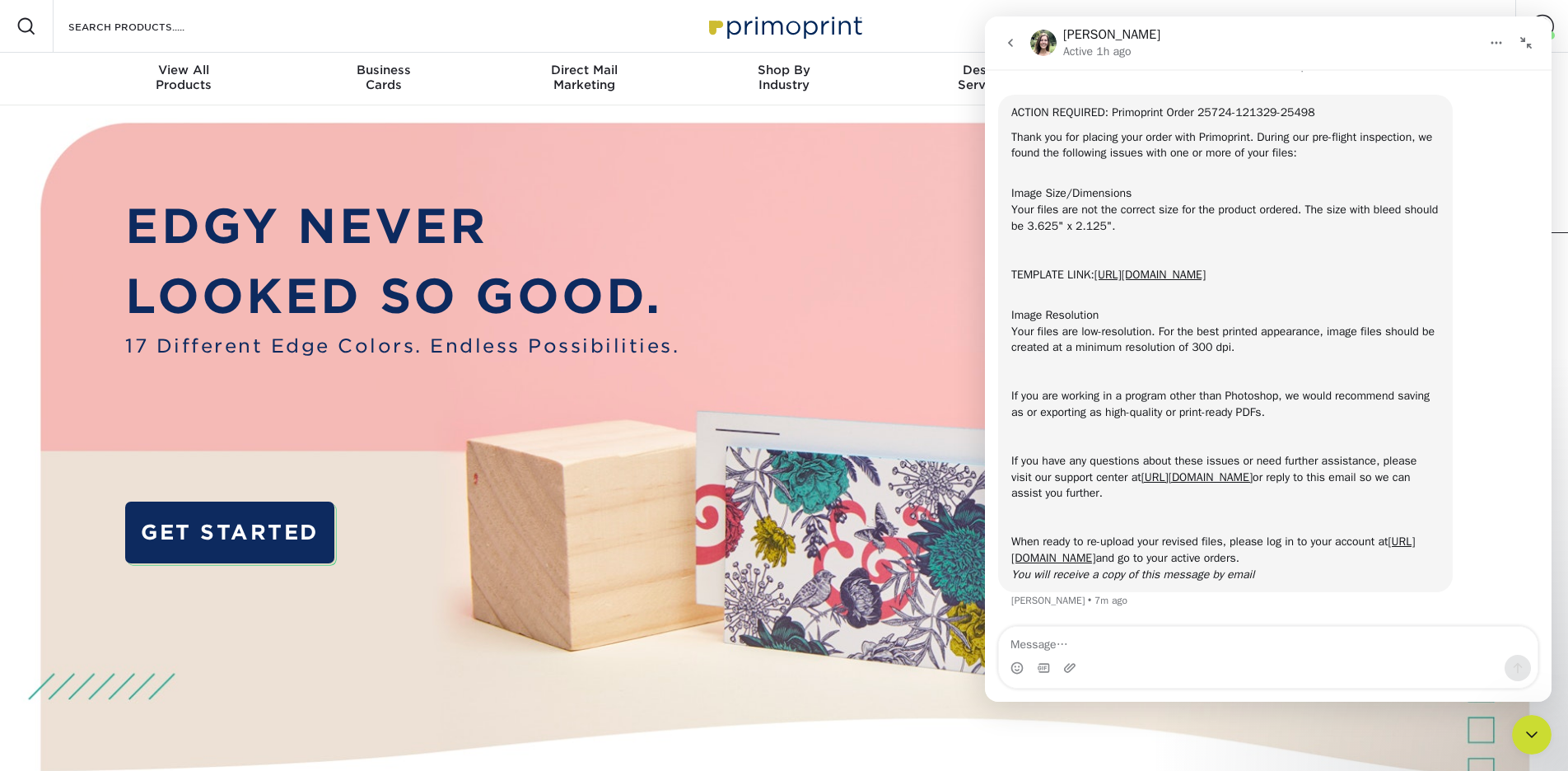 scroll, scrollTop: 30, scrollLeft: 0, axis: vertical 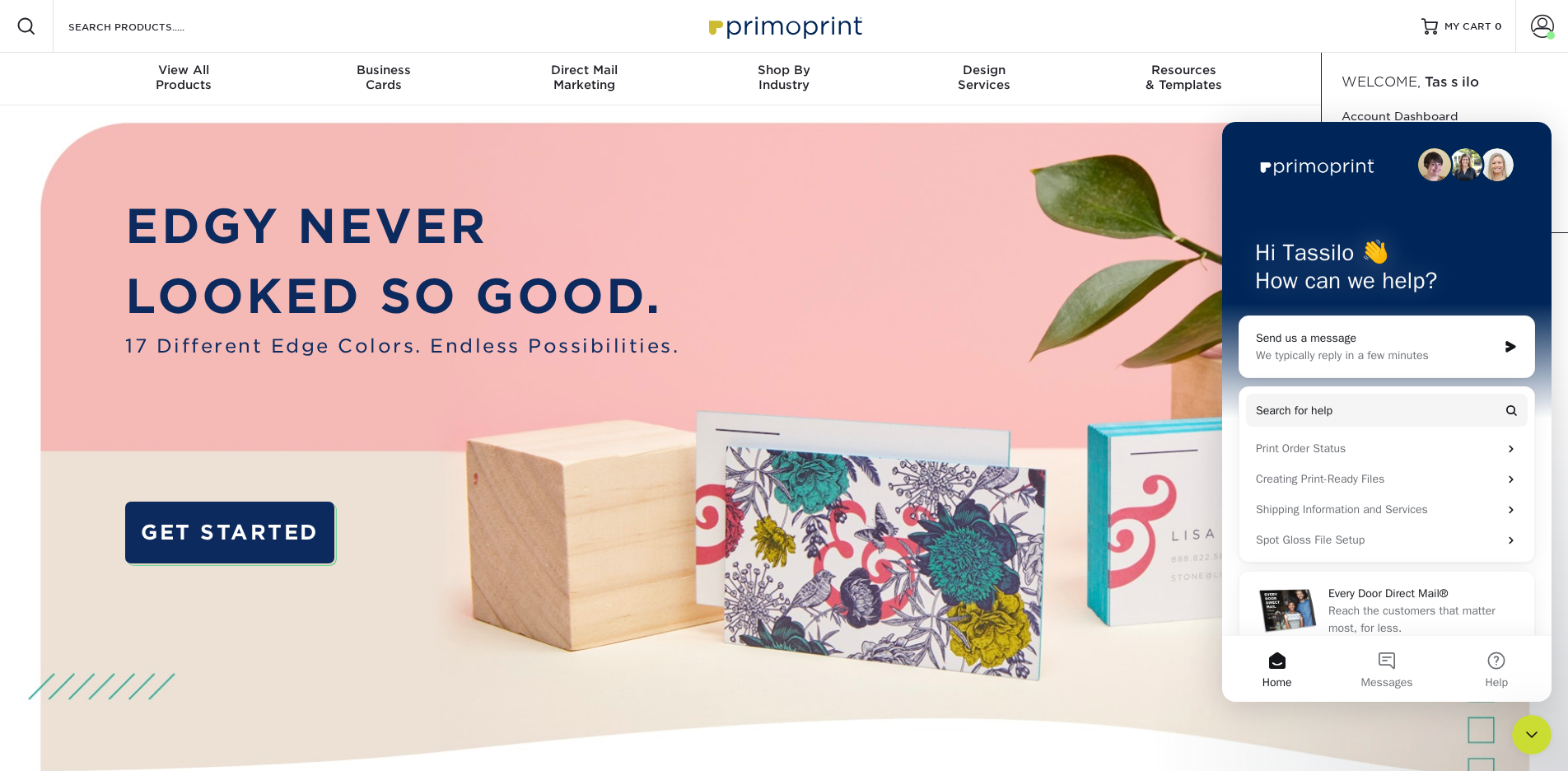 click on "Hi Tassilo 👋 How can we help?" at bounding box center [1387, 270] 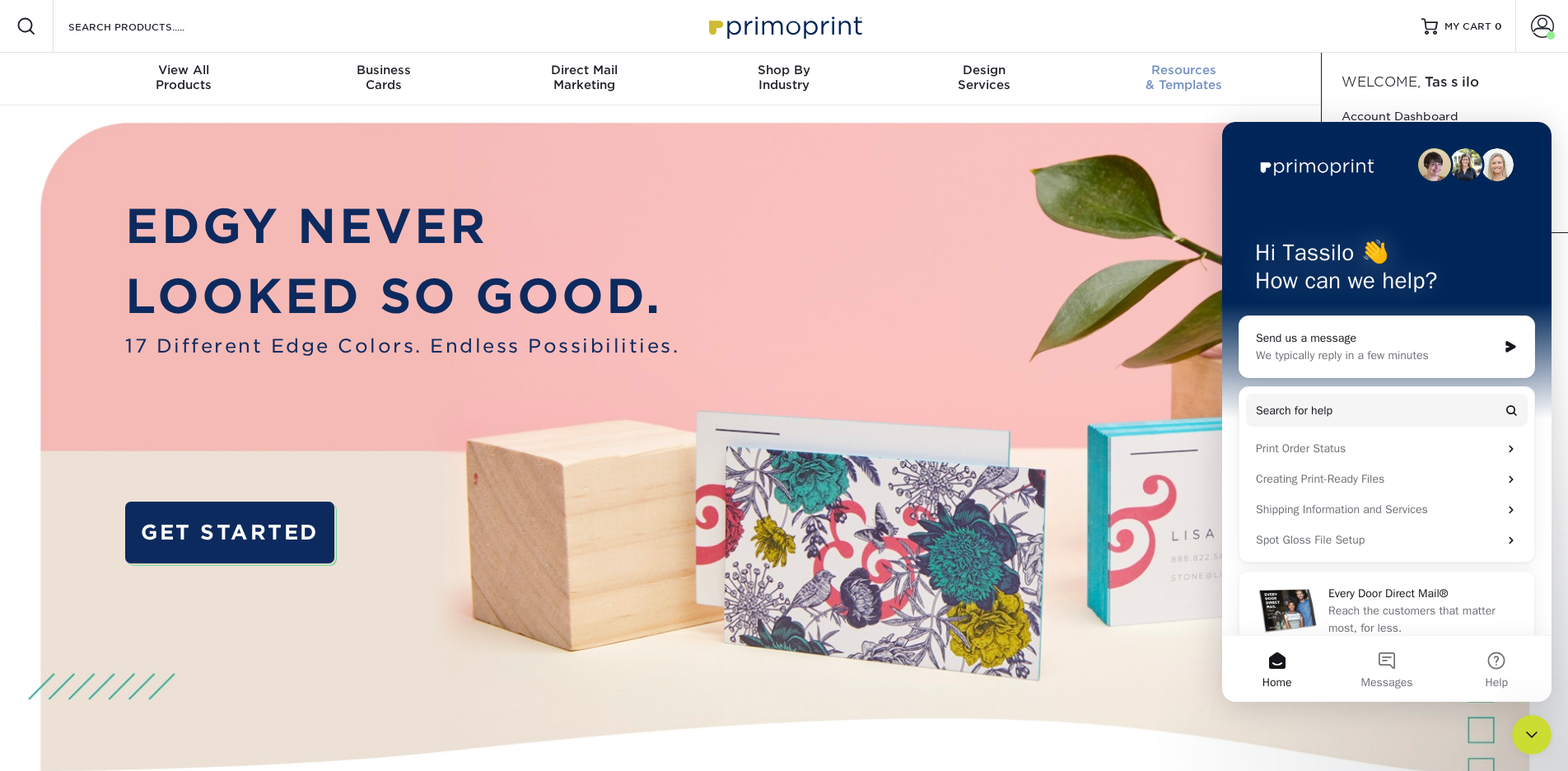click on "Resources" at bounding box center (1183, 70) 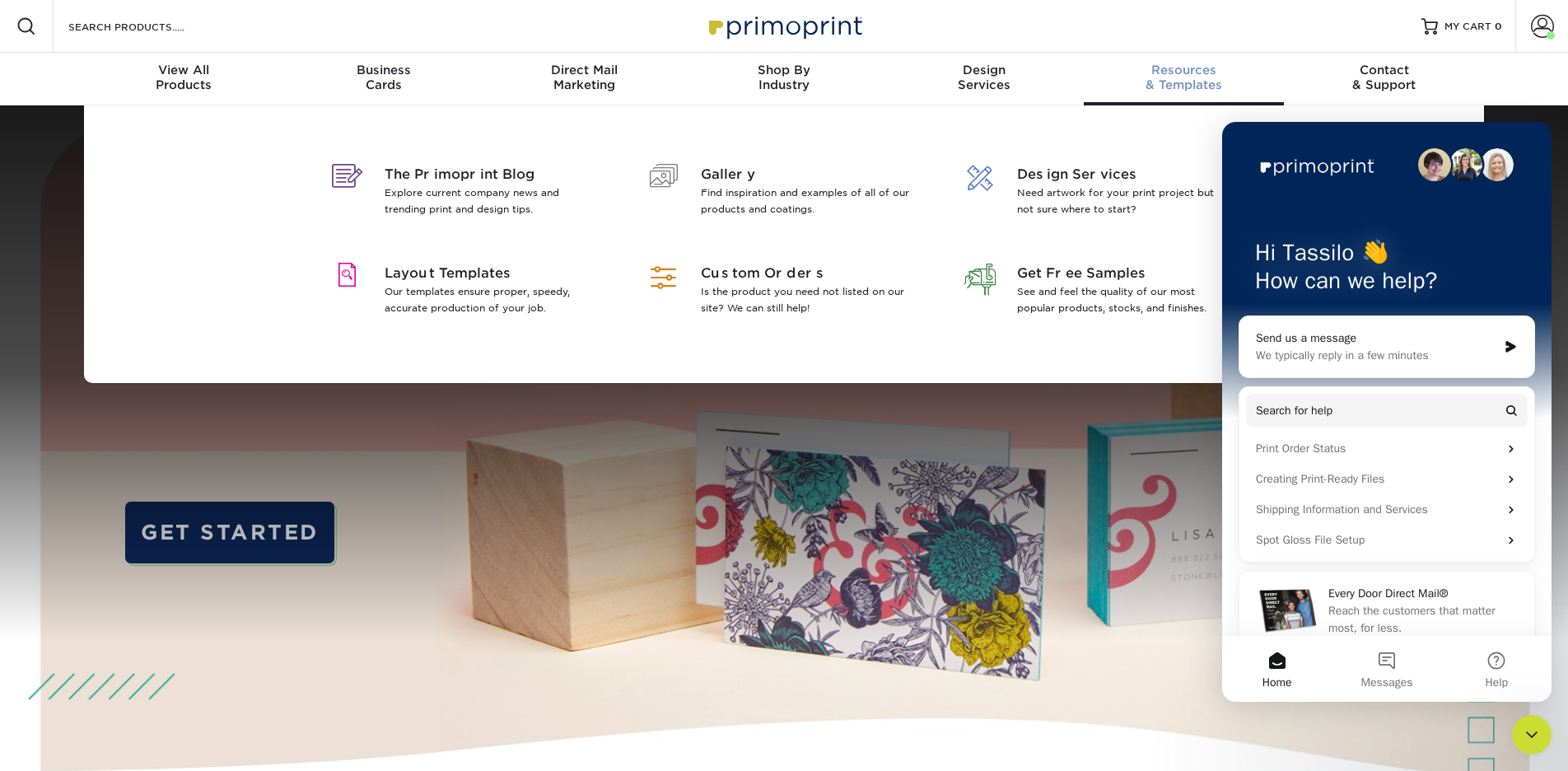 click on "Resources Menu
Search Products
Account
Welcome,   Tassilo
Account Dashboard
Active Orders
Order History
Logout
MY CART" at bounding box center [784, 26] 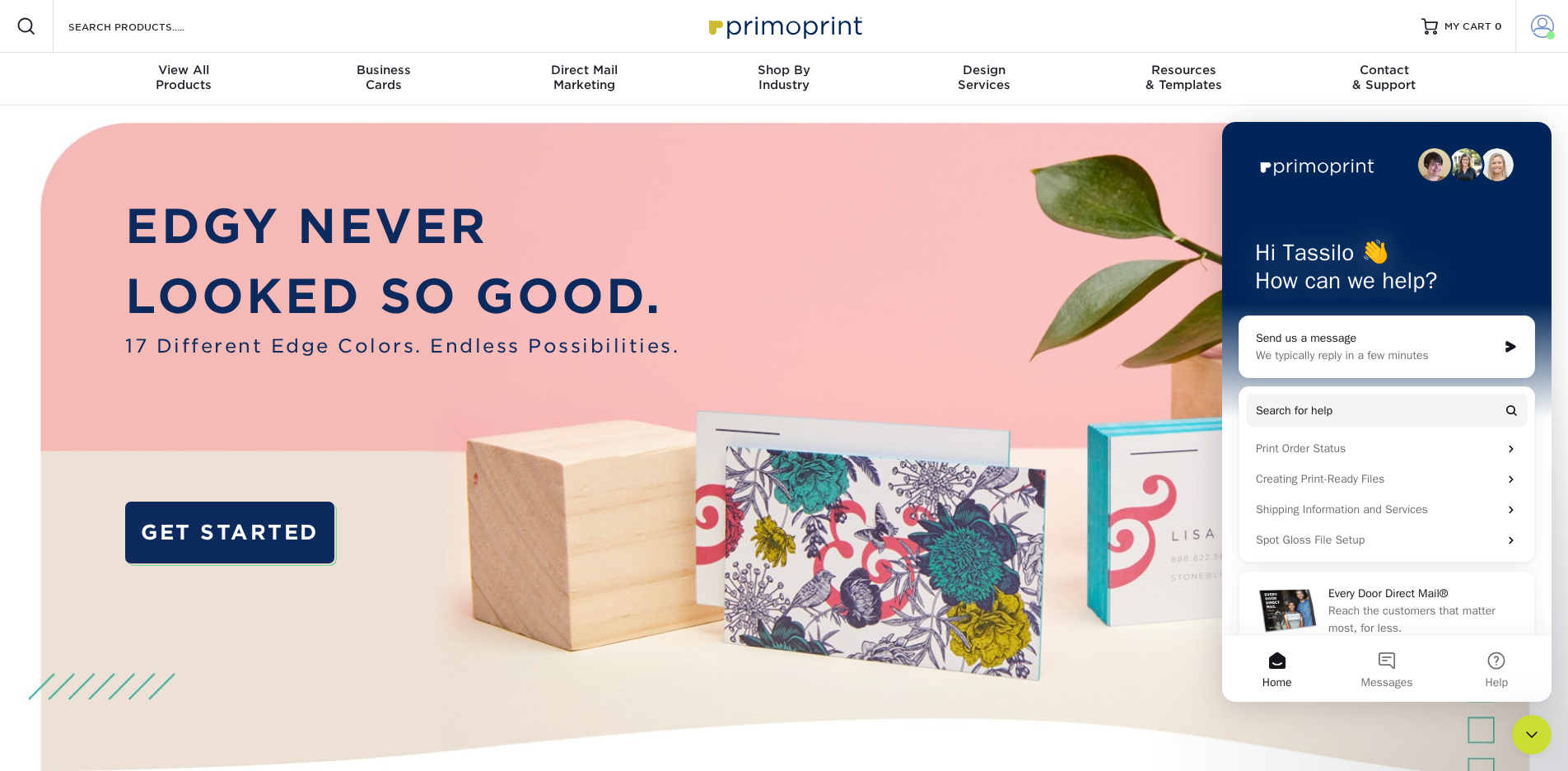 click on "Account" at bounding box center [1542, 26] 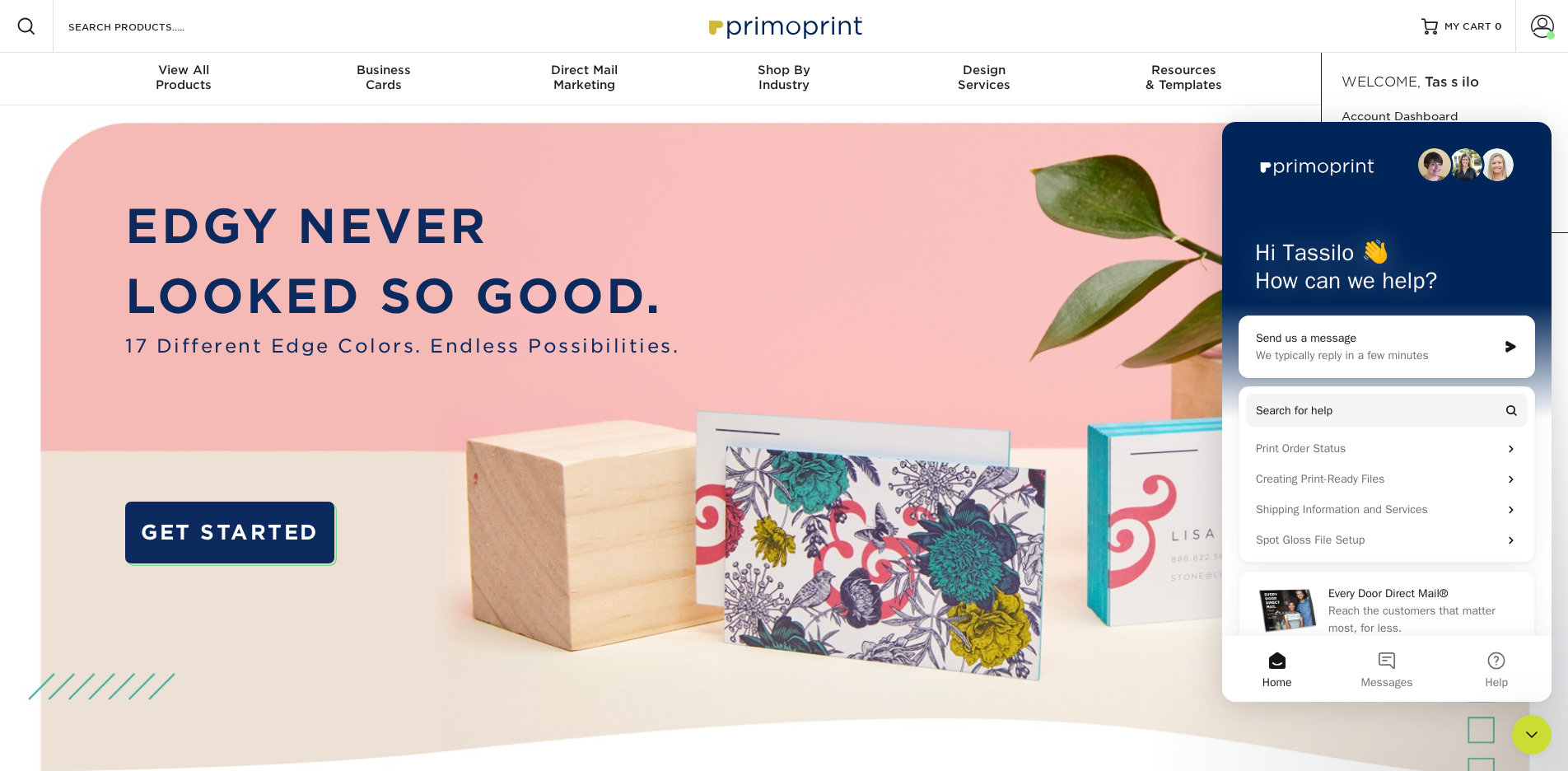 click at bounding box center (1532, 735) 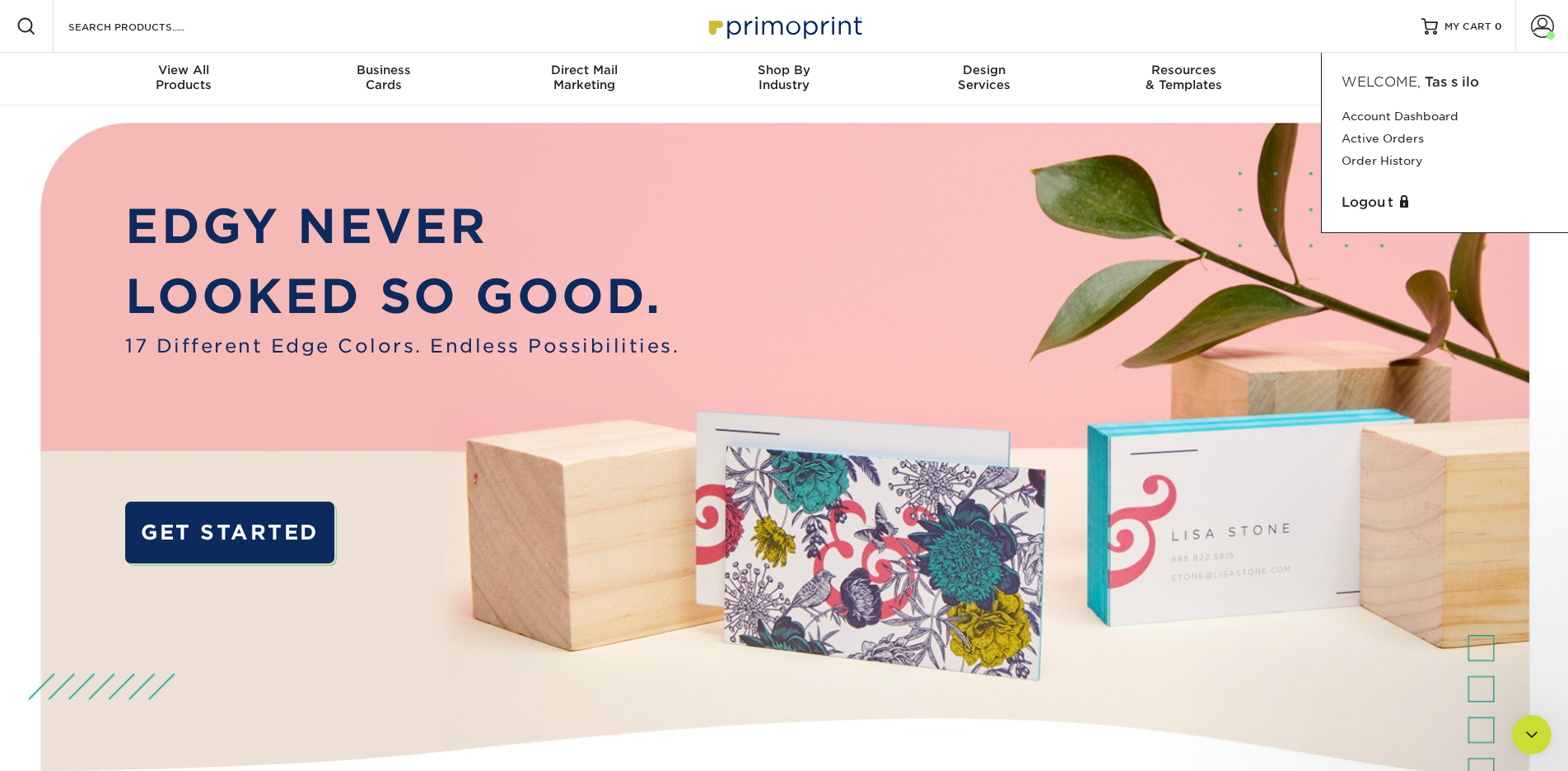 scroll, scrollTop: 0, scrollLeft: 0, axis: both 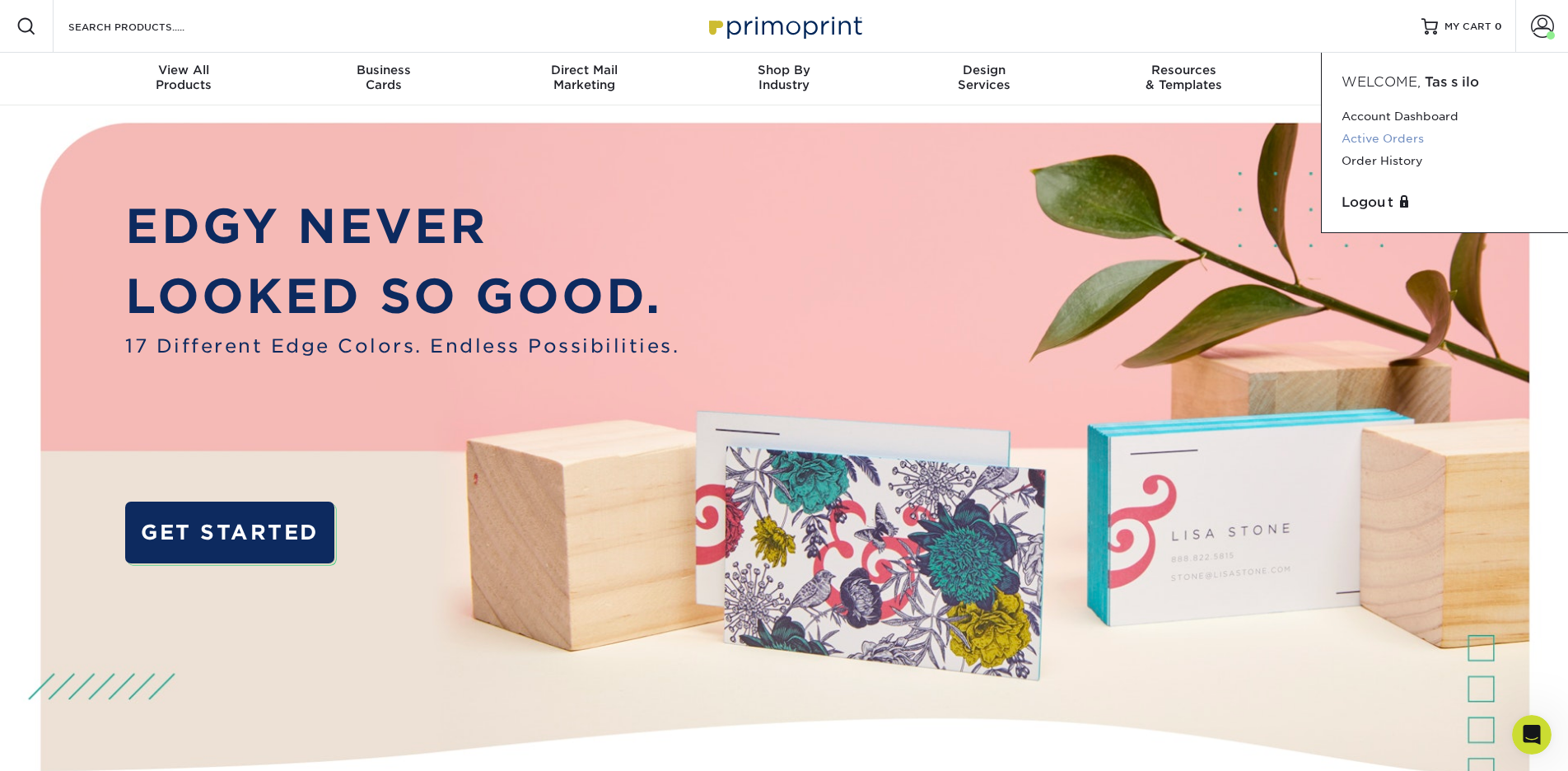 click on "Active Orders" at bounding box center [1444, 138] 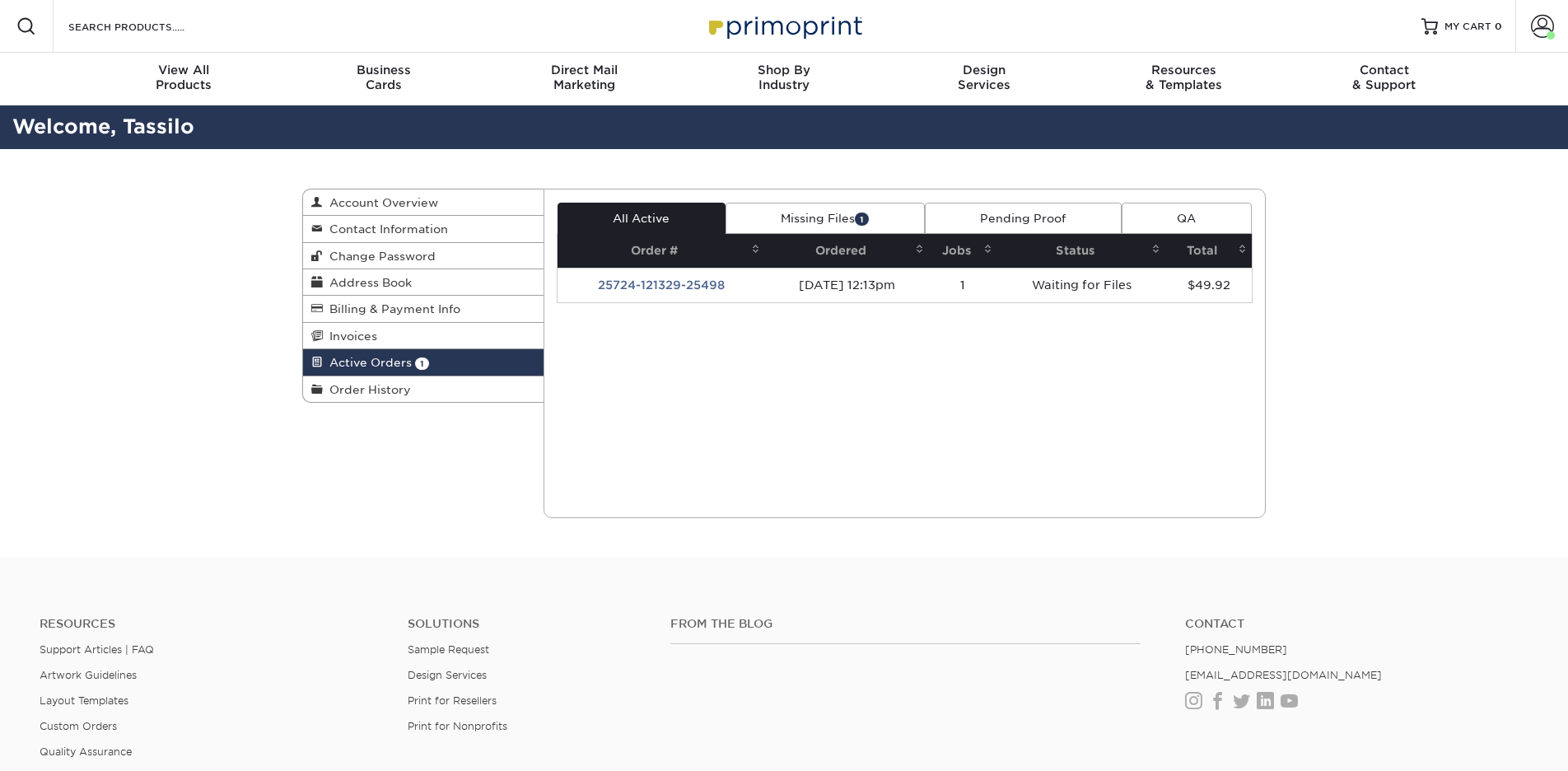 scroll, scrollTop: 0, scrollLeft: 0, axis: both 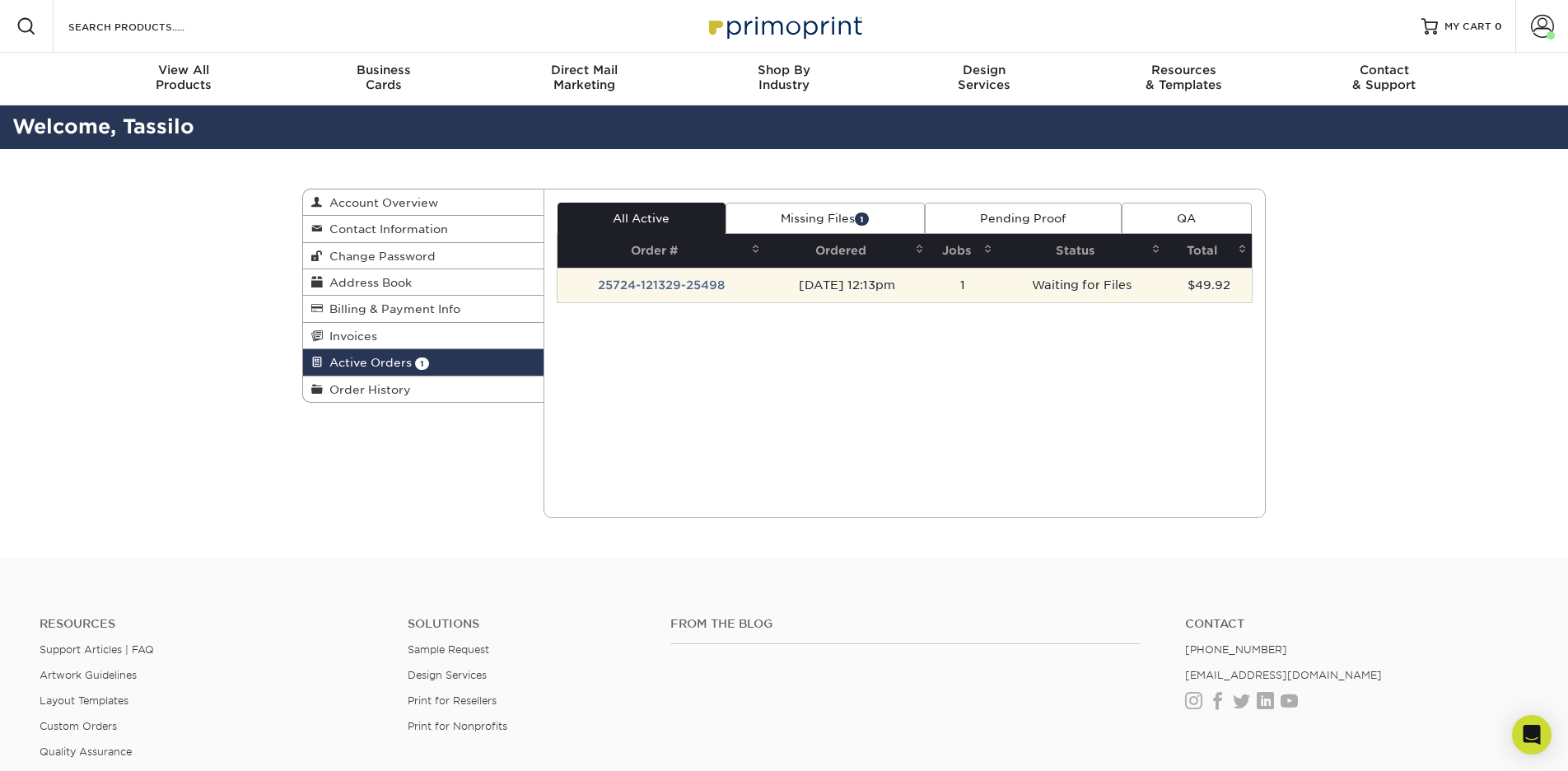 click on "25724-121329-25498" at bounding box center (661, 285) 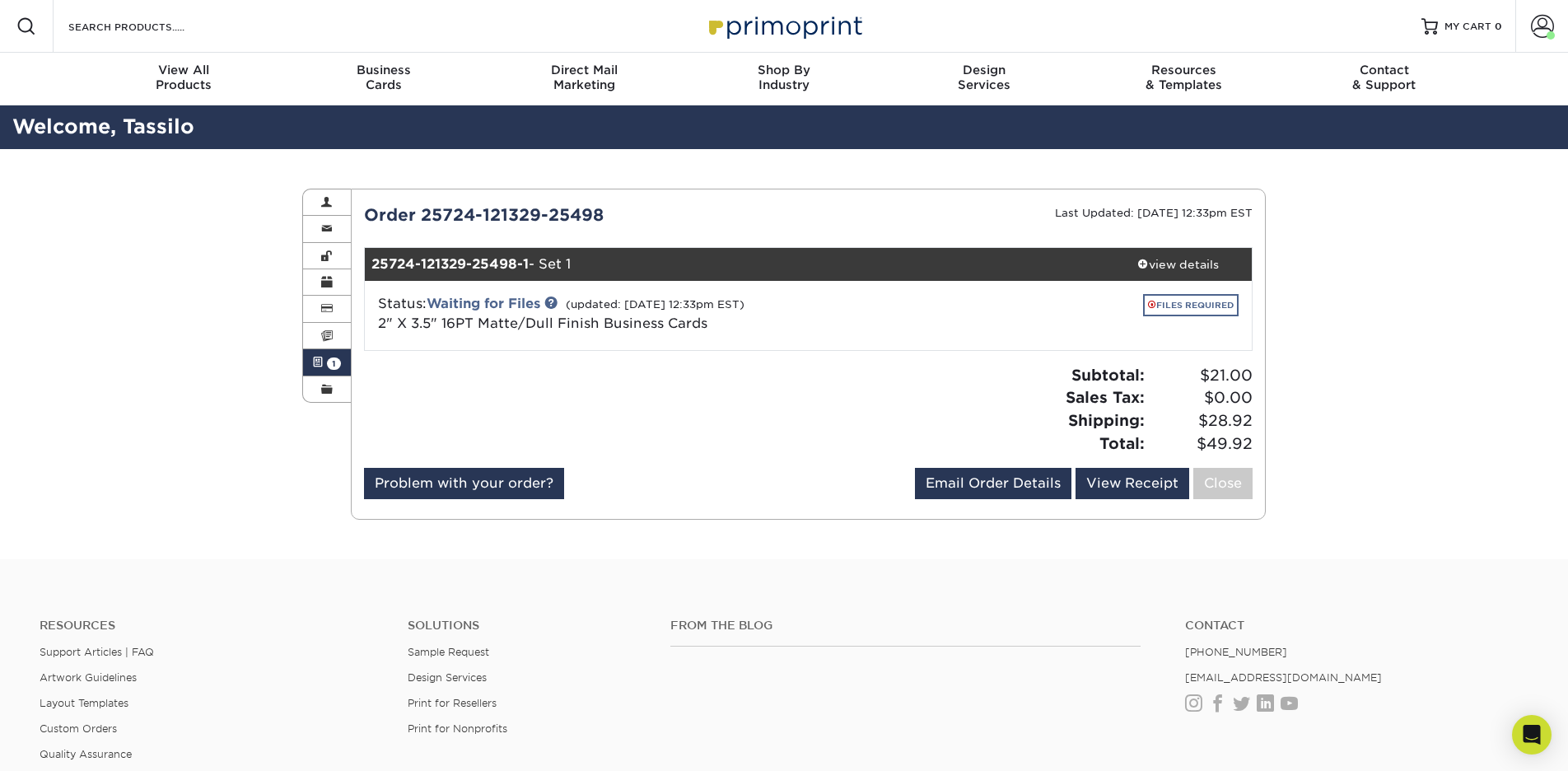 click on "FILES REQUIRED" at bounding box center (1191, 305) 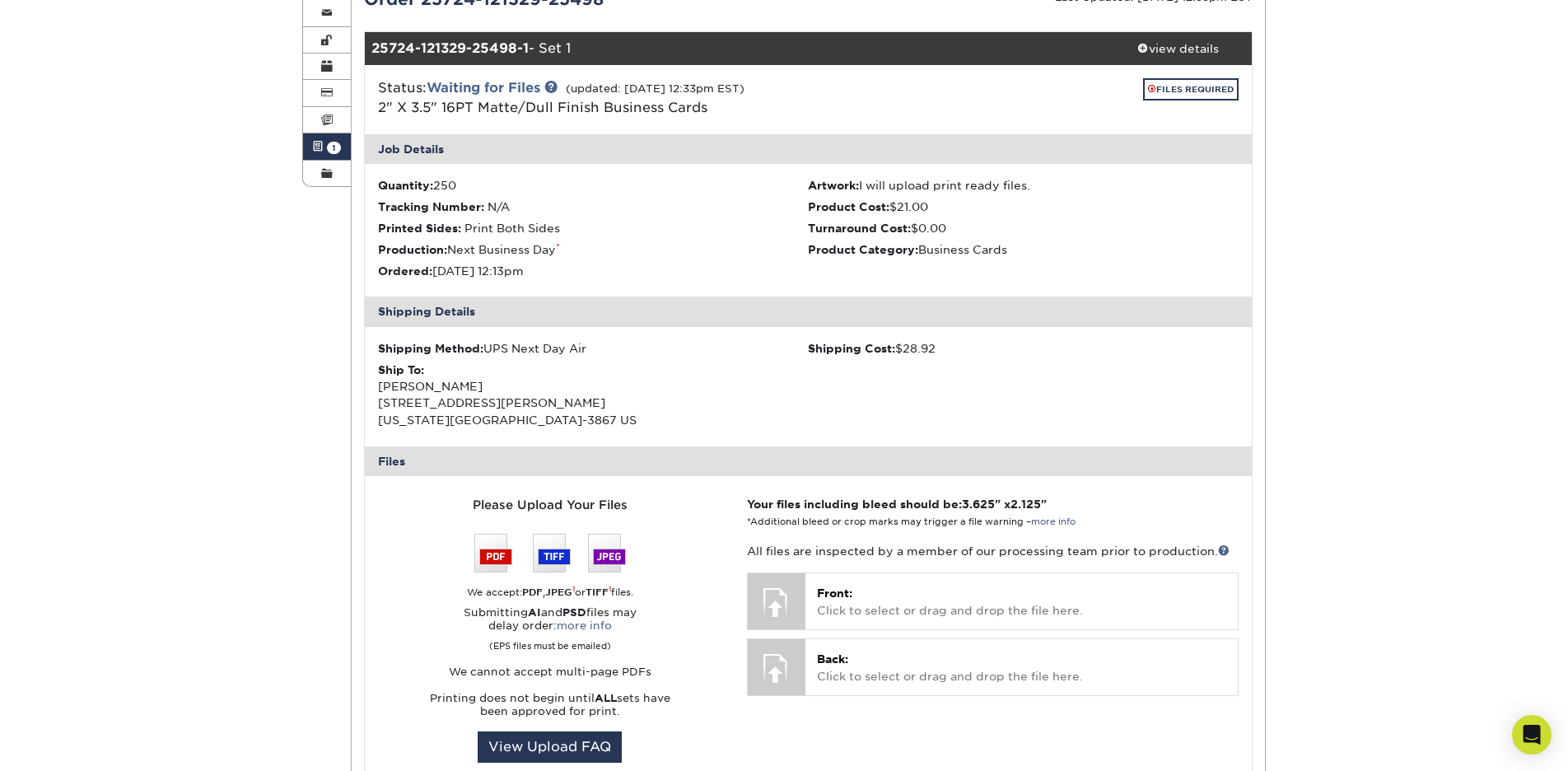 scroll, scrollTop: 334, scrollLeft: 0, axis: vertical 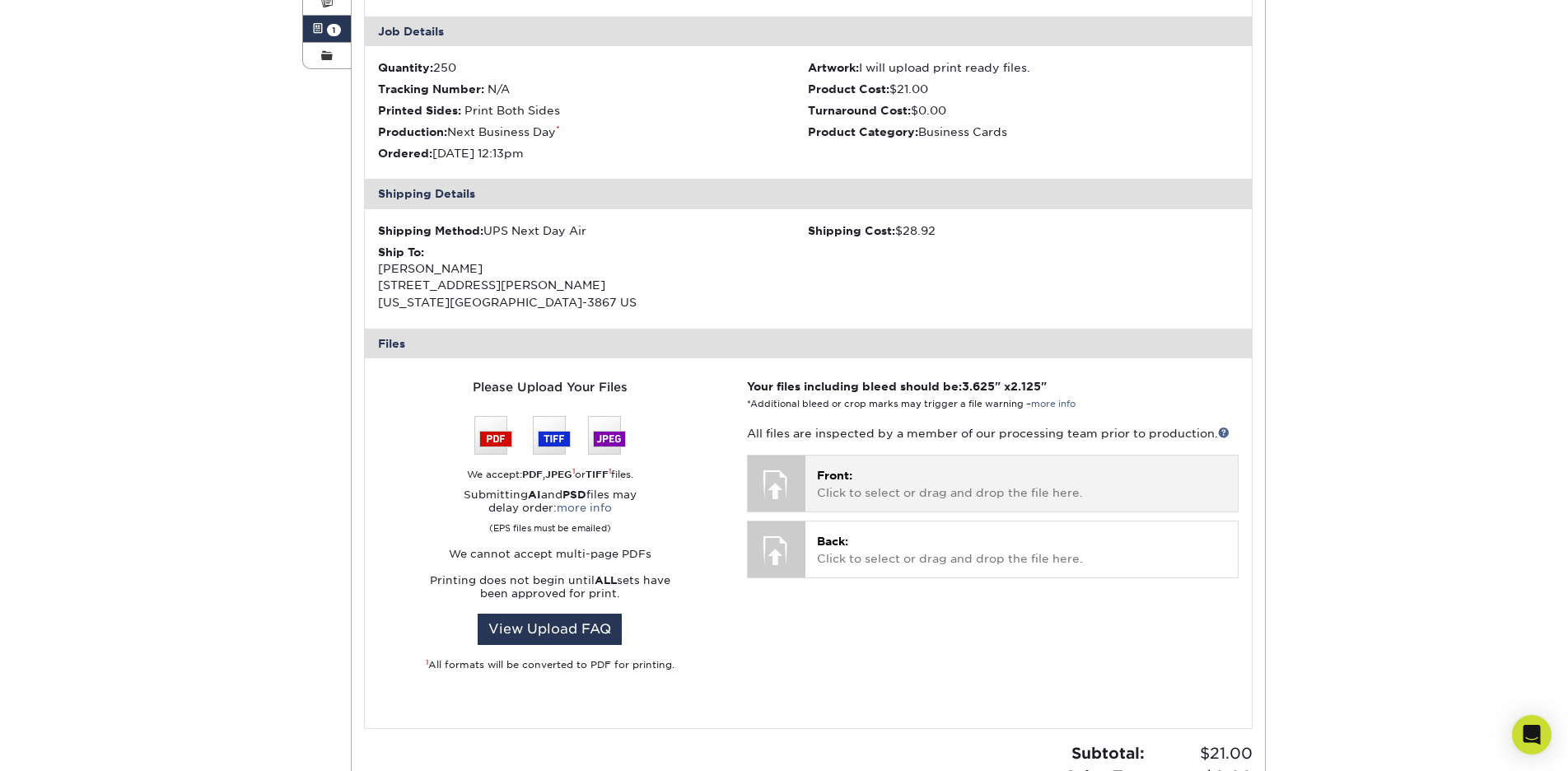 click on "Front: Click to select or drag and drop the file here." at bounding box center (1021, 484) 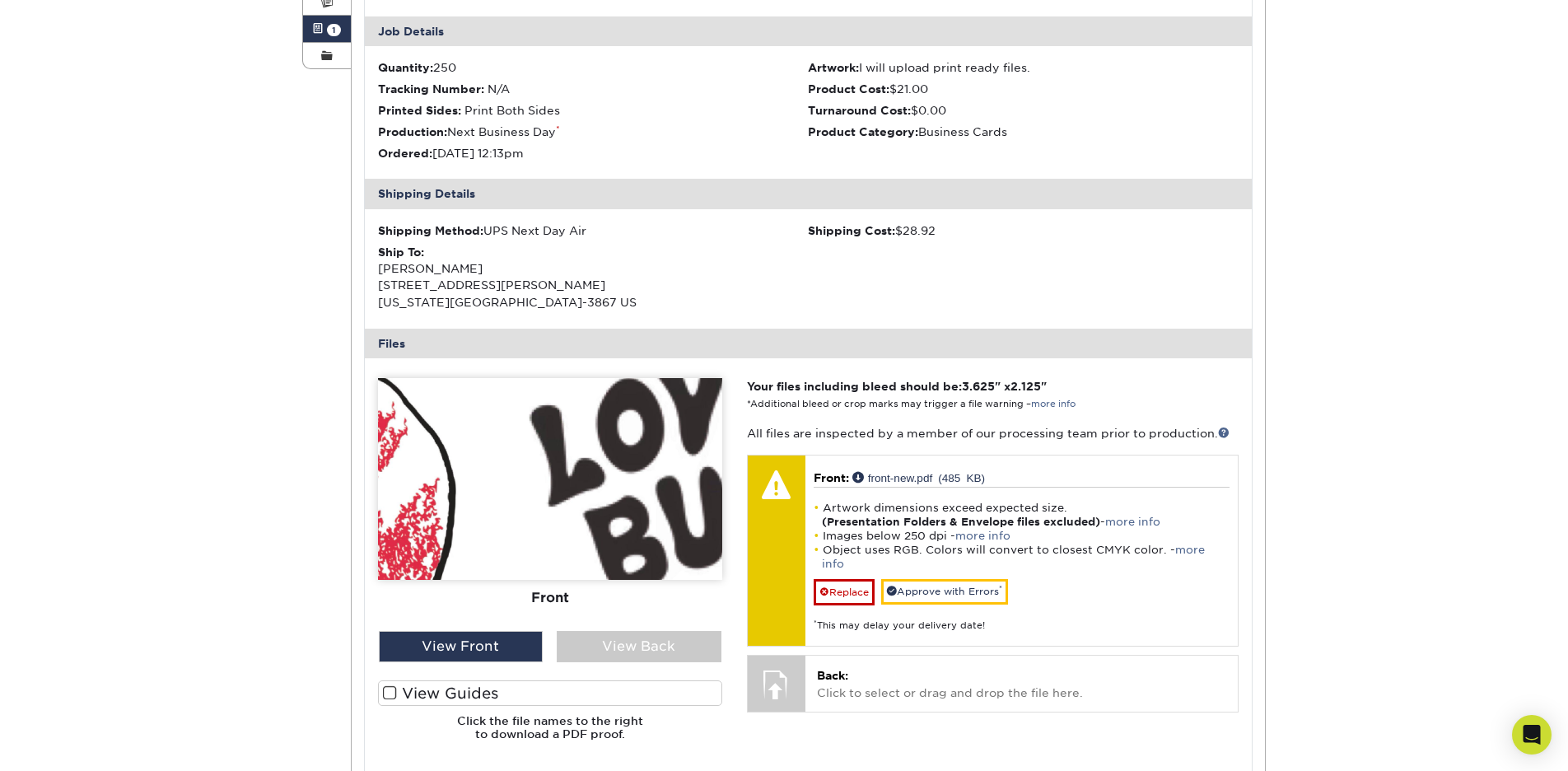 drag, startPoint x: 968, startPoint y: 383, endPoint x: 1050, endPoint y: 379, distance: 82.0975 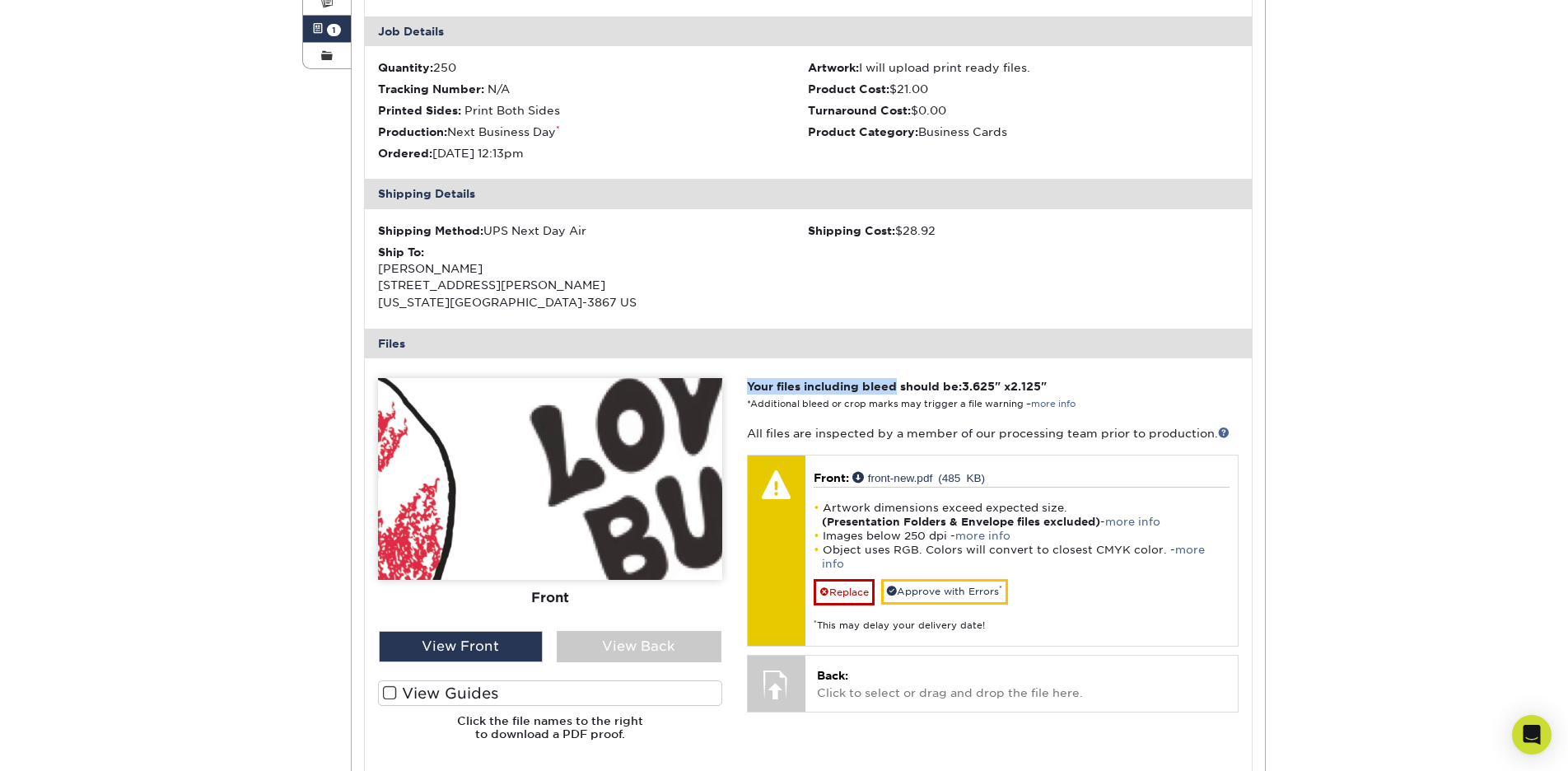 drag, startPoint x: 898, startPoint y: 379, endPoint x: 748, endPoint y: 381, distance: 150.01333 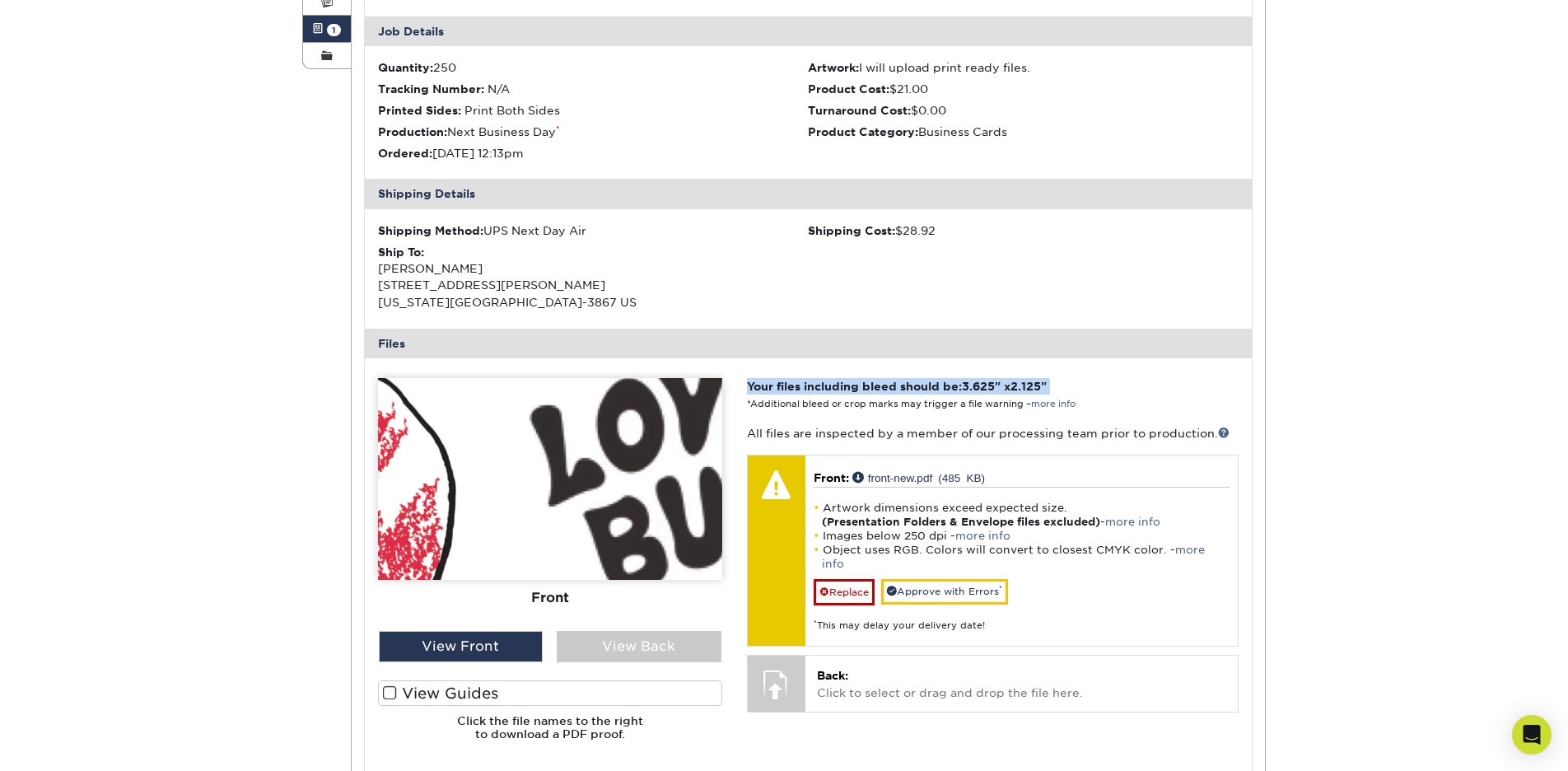 drag, startPoint x: 748, startPoint y: 381, endPoint x: 1058, endPoint y: 381, distance: 310 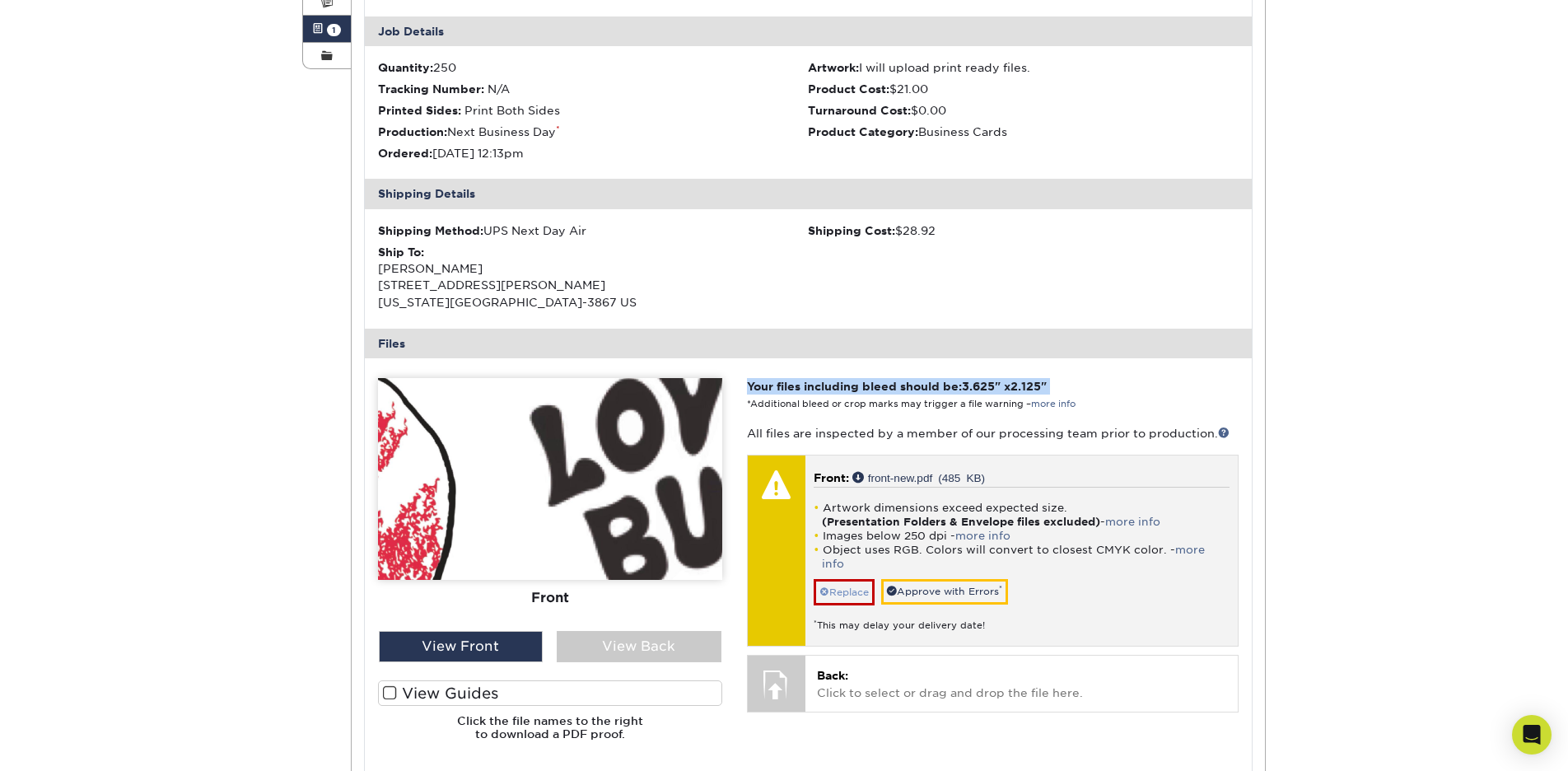 click on "Replace" at bounding box center (844, 592) 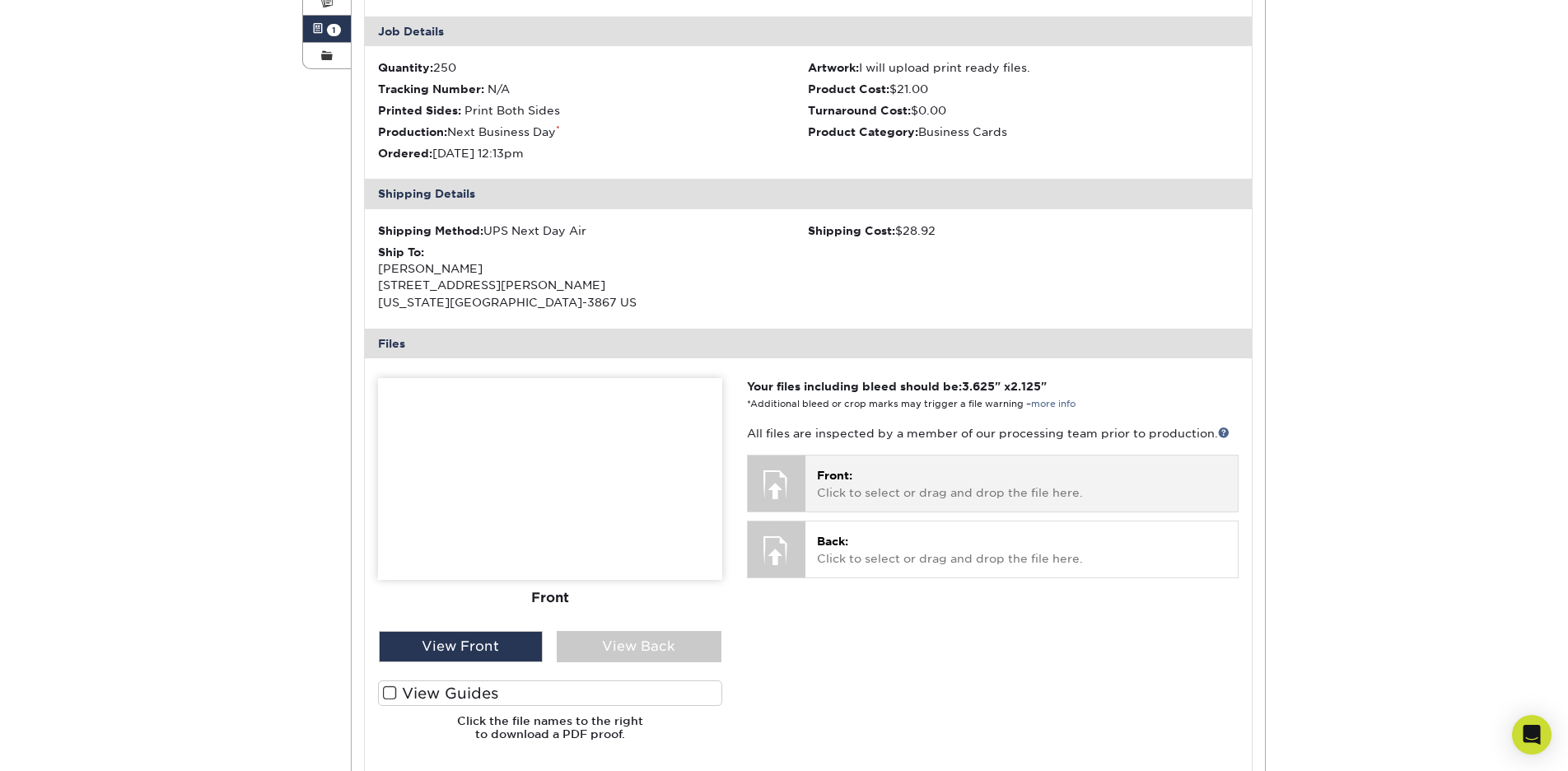 click on "Front: Click to select or drag and drop the file here." at bounding box center (1021, 484) 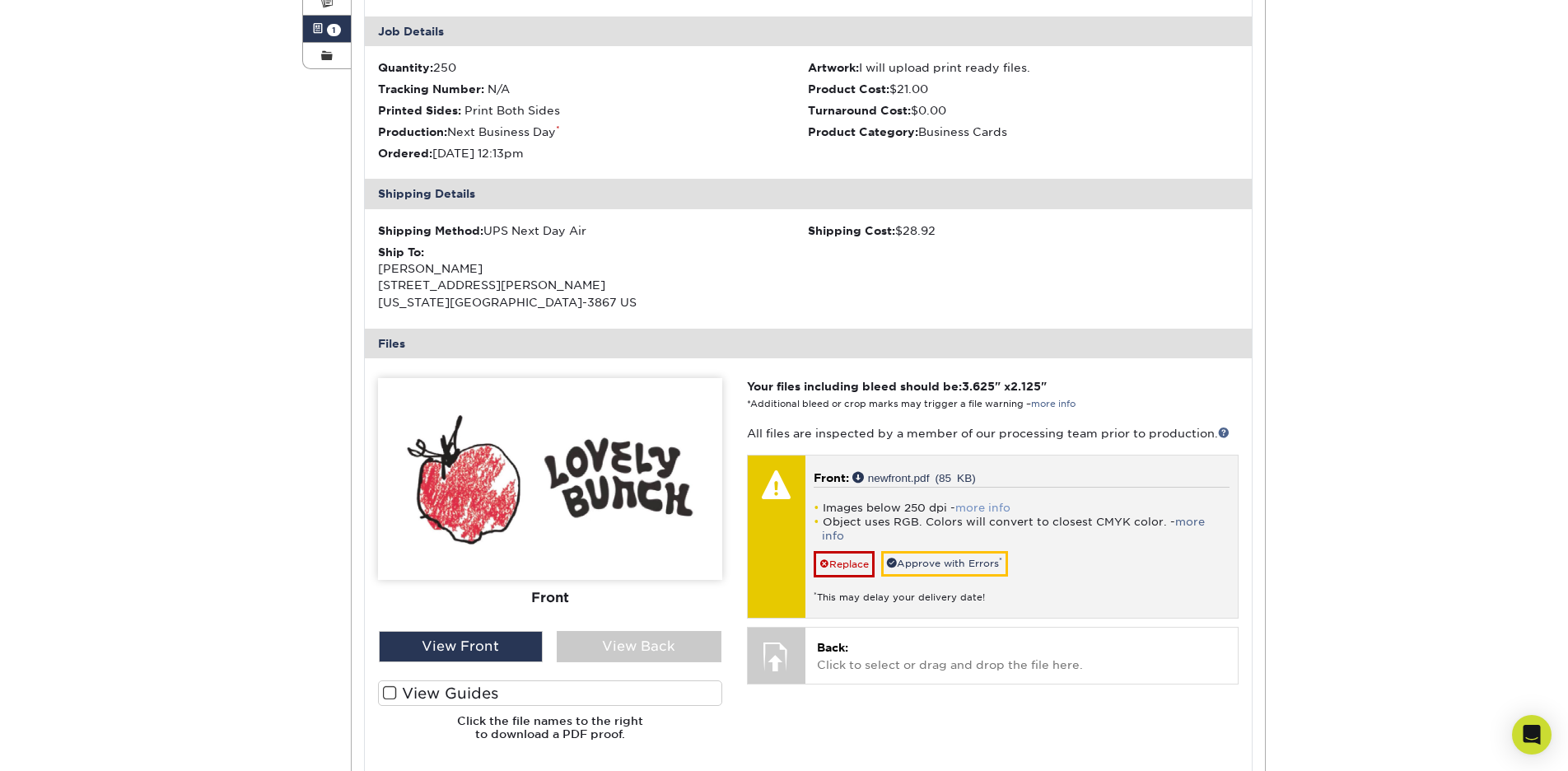 click on "more info" at bounding box center [982, 507] 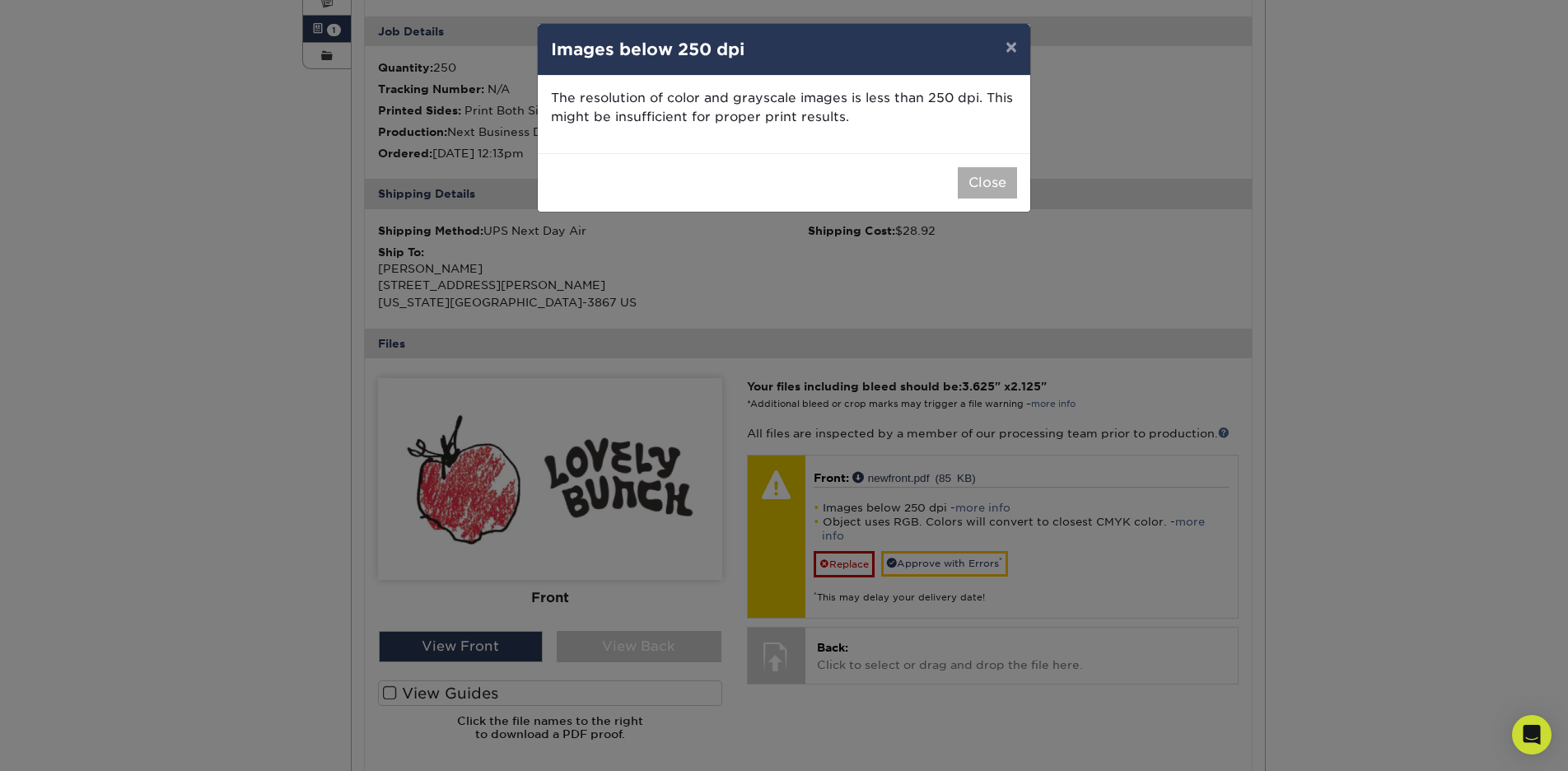 click on "Close" at bounding box center (987, 183) 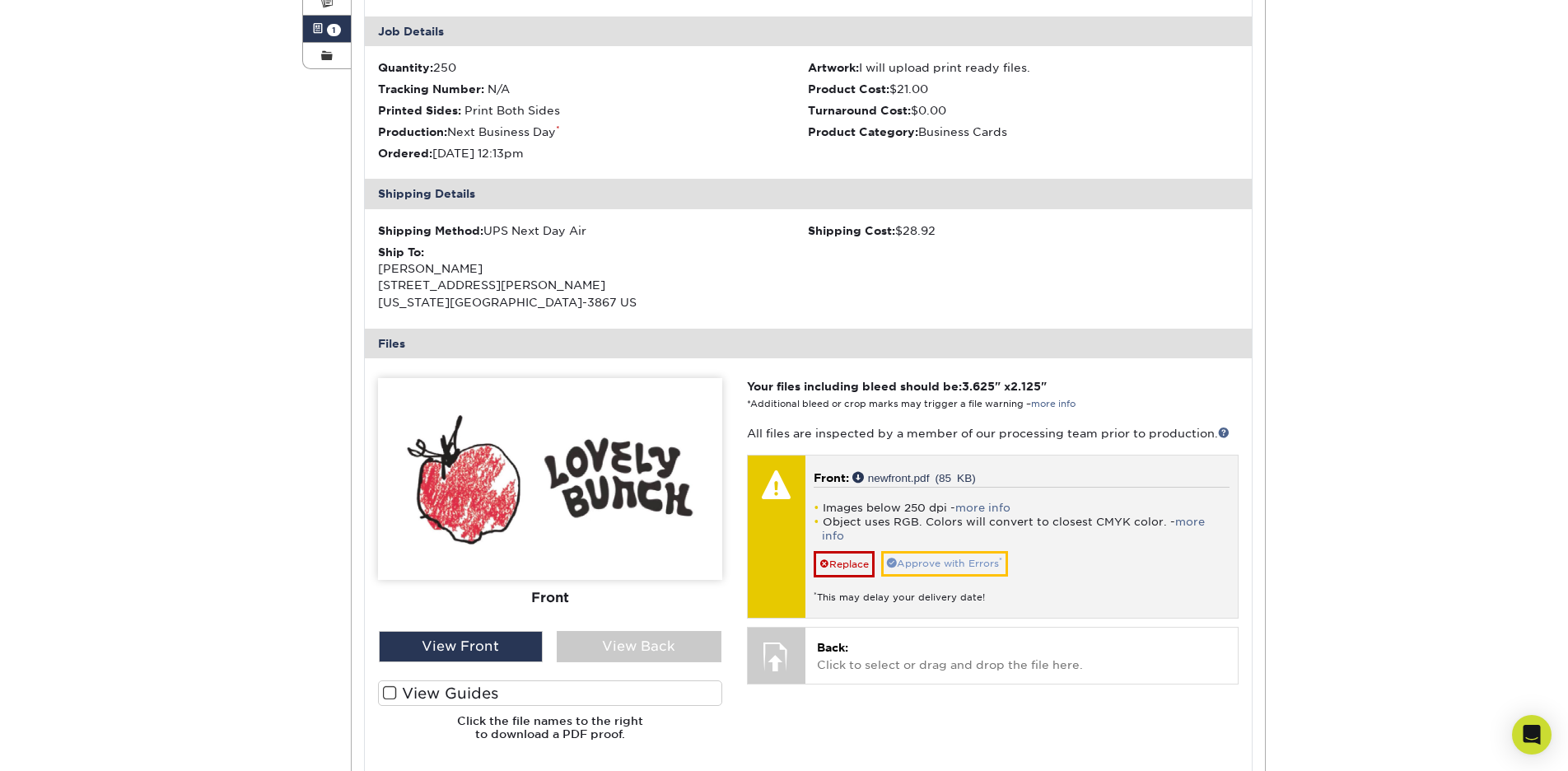 click on "Approve with Errors *" at bounding box center (945, 563) 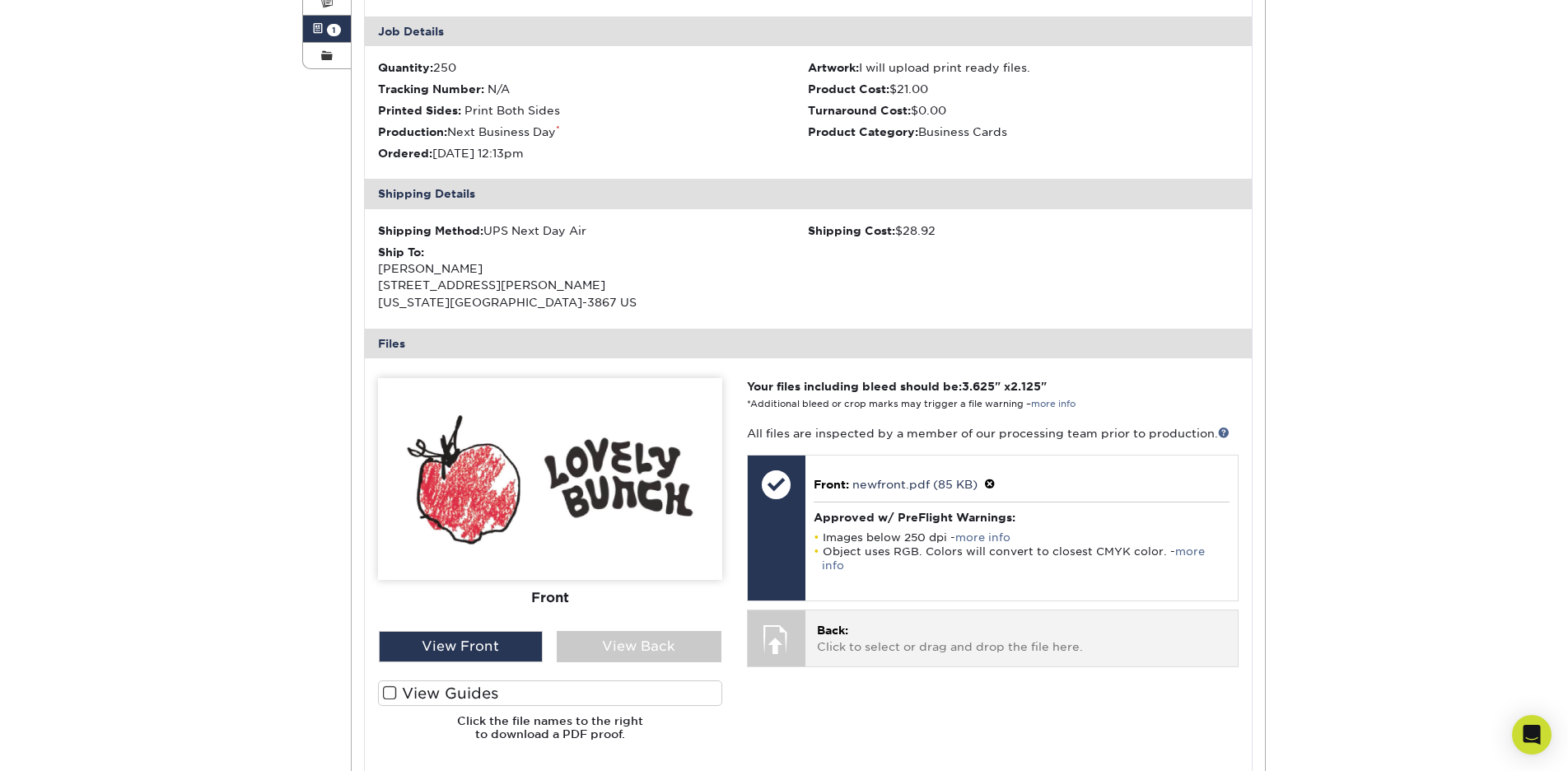 click on "Back: Click to select or drag and drop the file here." at bounding box center (1021, 638) 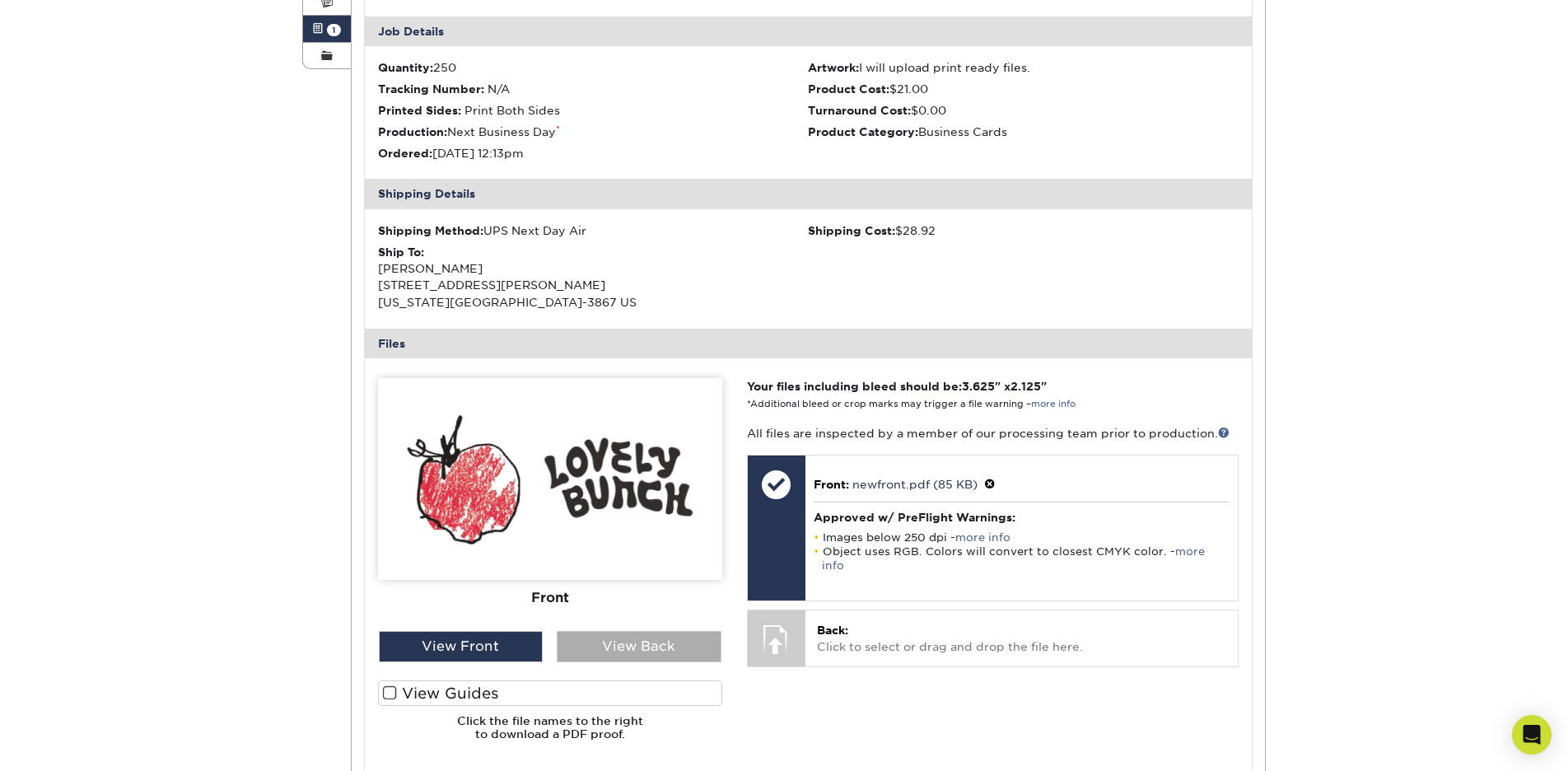 click on "View Back" at bounding box center (639, 647) 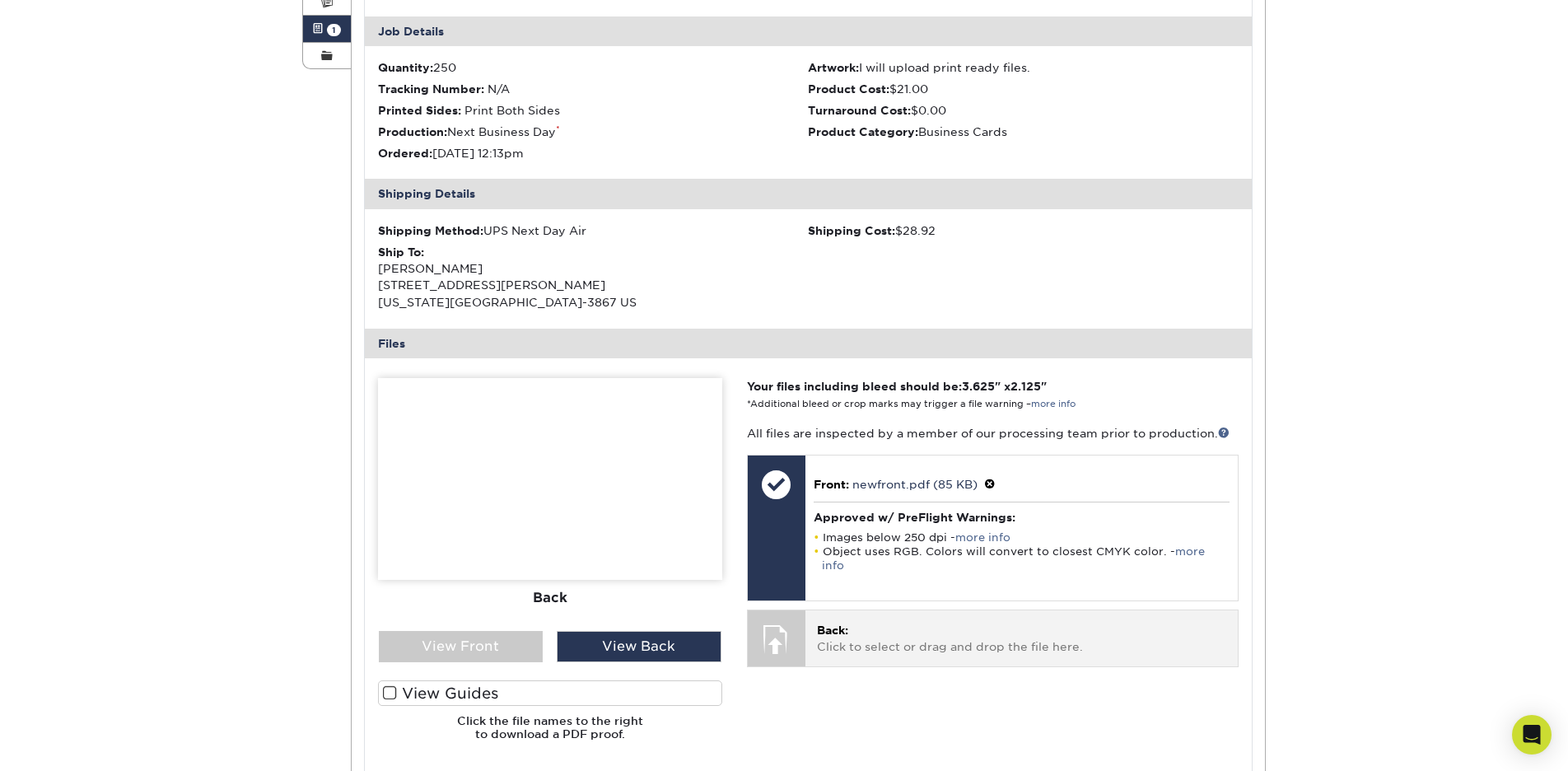 click on "Back: Click to select or drag and drop the file here." at bounding box center [1021, 638] 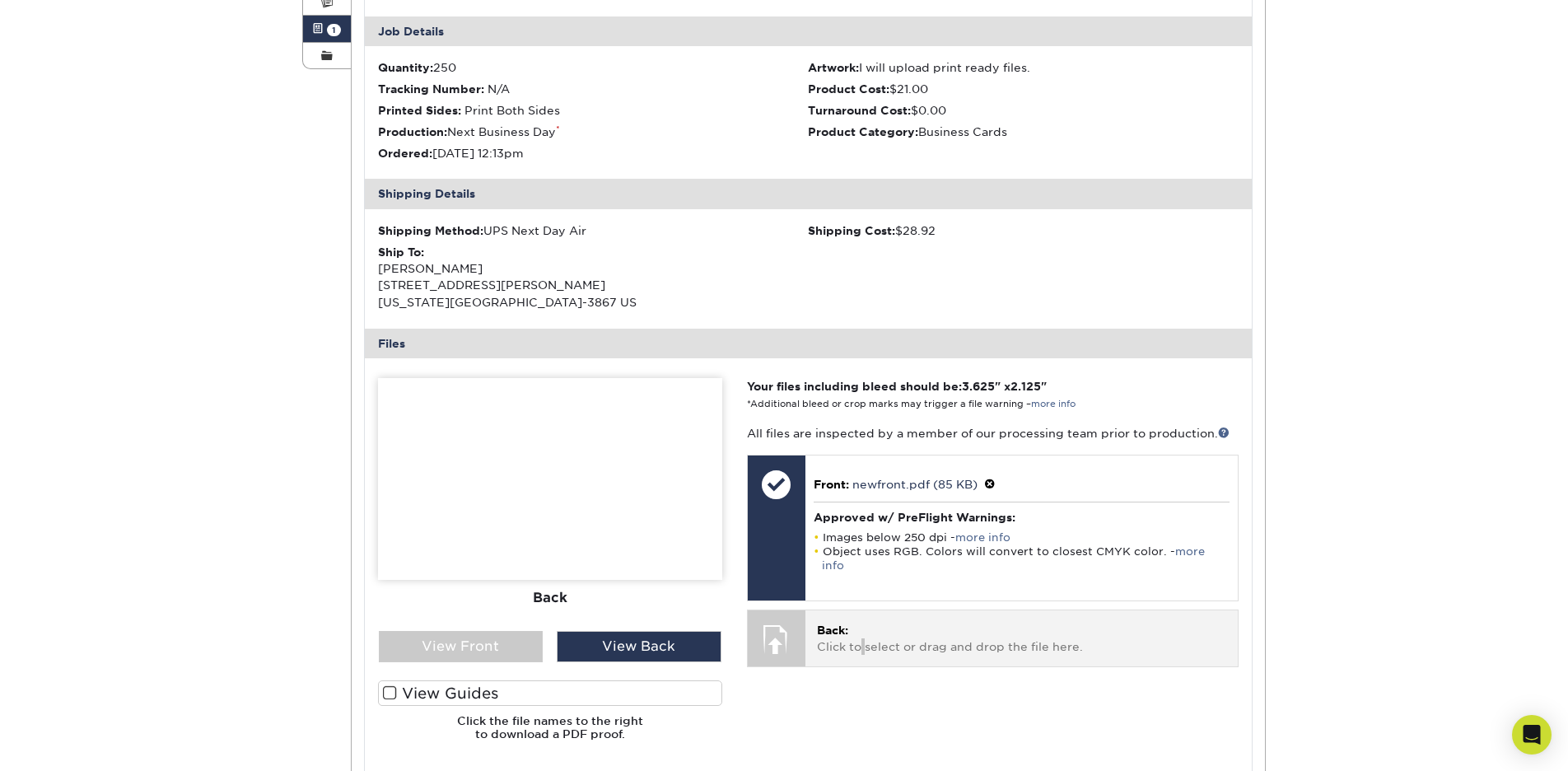 click on "Back: Click to select or drag and drop the file here." at bounding box center [1021, 638] 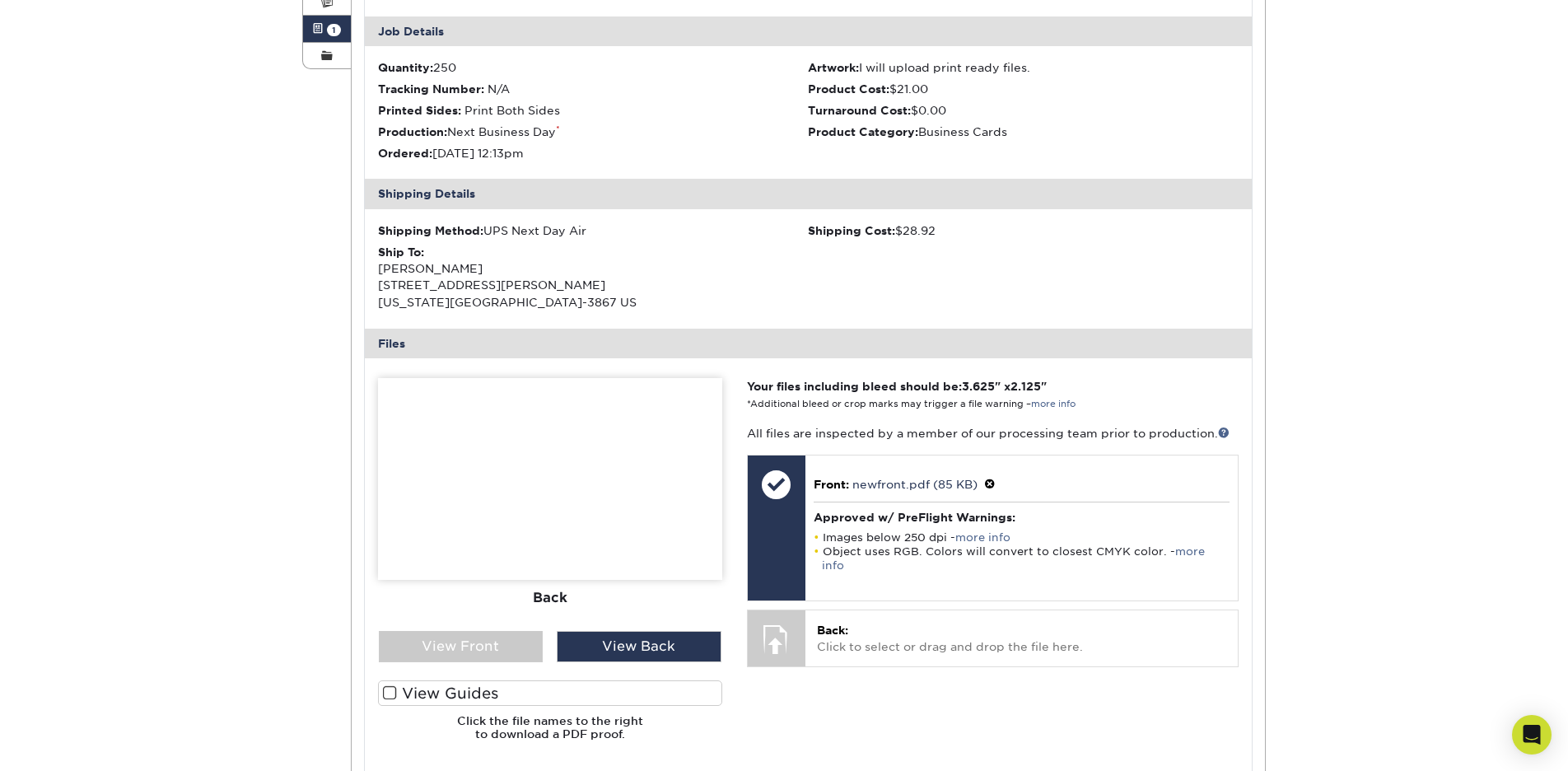 click on "Your files including bleed should be:  3.625 " x  2.125 "
*Additional bleed or crop marks may trigger a file warning –  more info
All files are inspected by a member of our processing team prior to production.
Front:
Choose file" at bounding box center [992, 566] 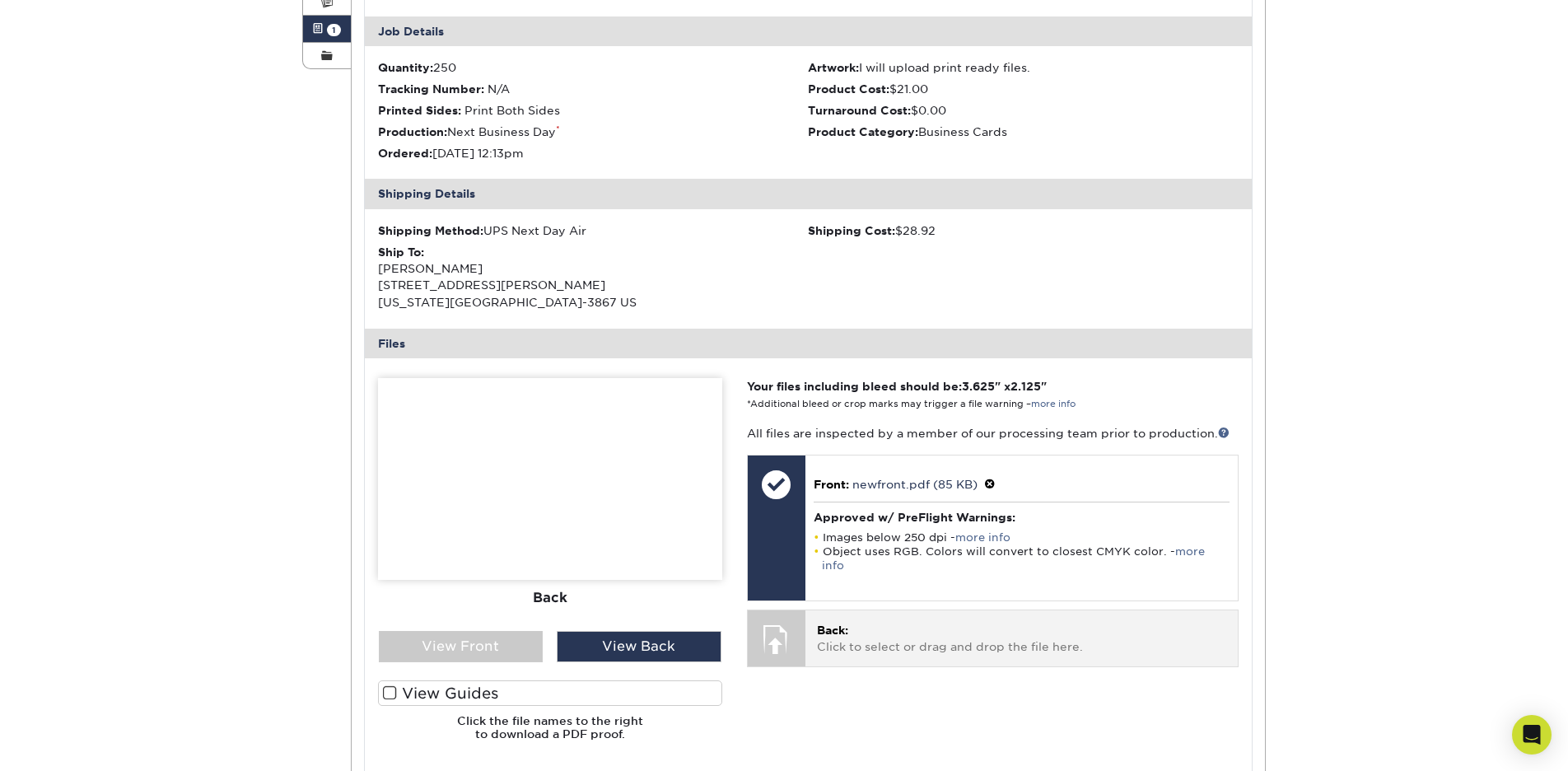 click on "Back: Click to select or drag and drop the file here." at bounding box center (1021, 638) 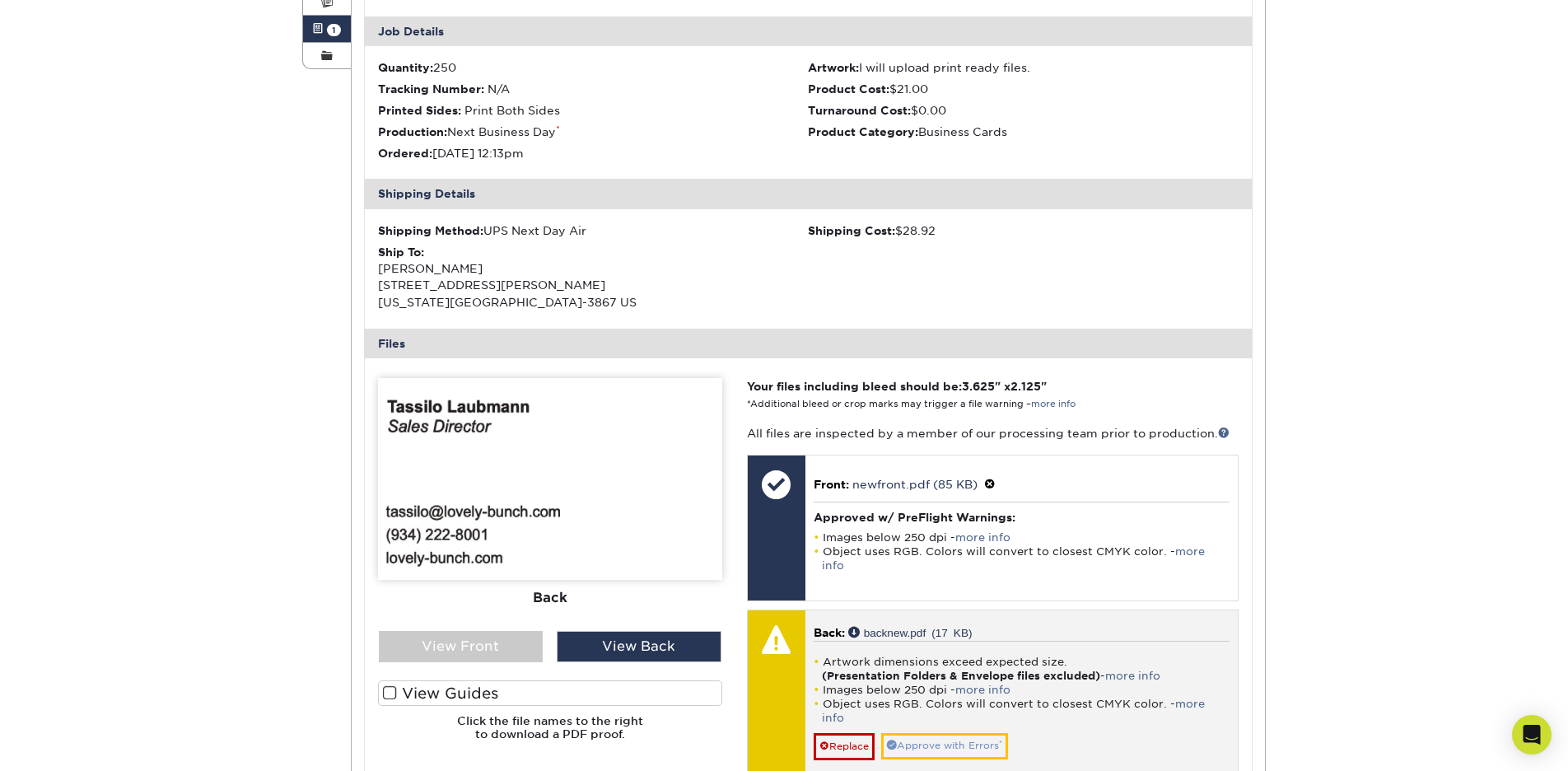 click on "Approve with Errors *" at bounding box center (945, 745) 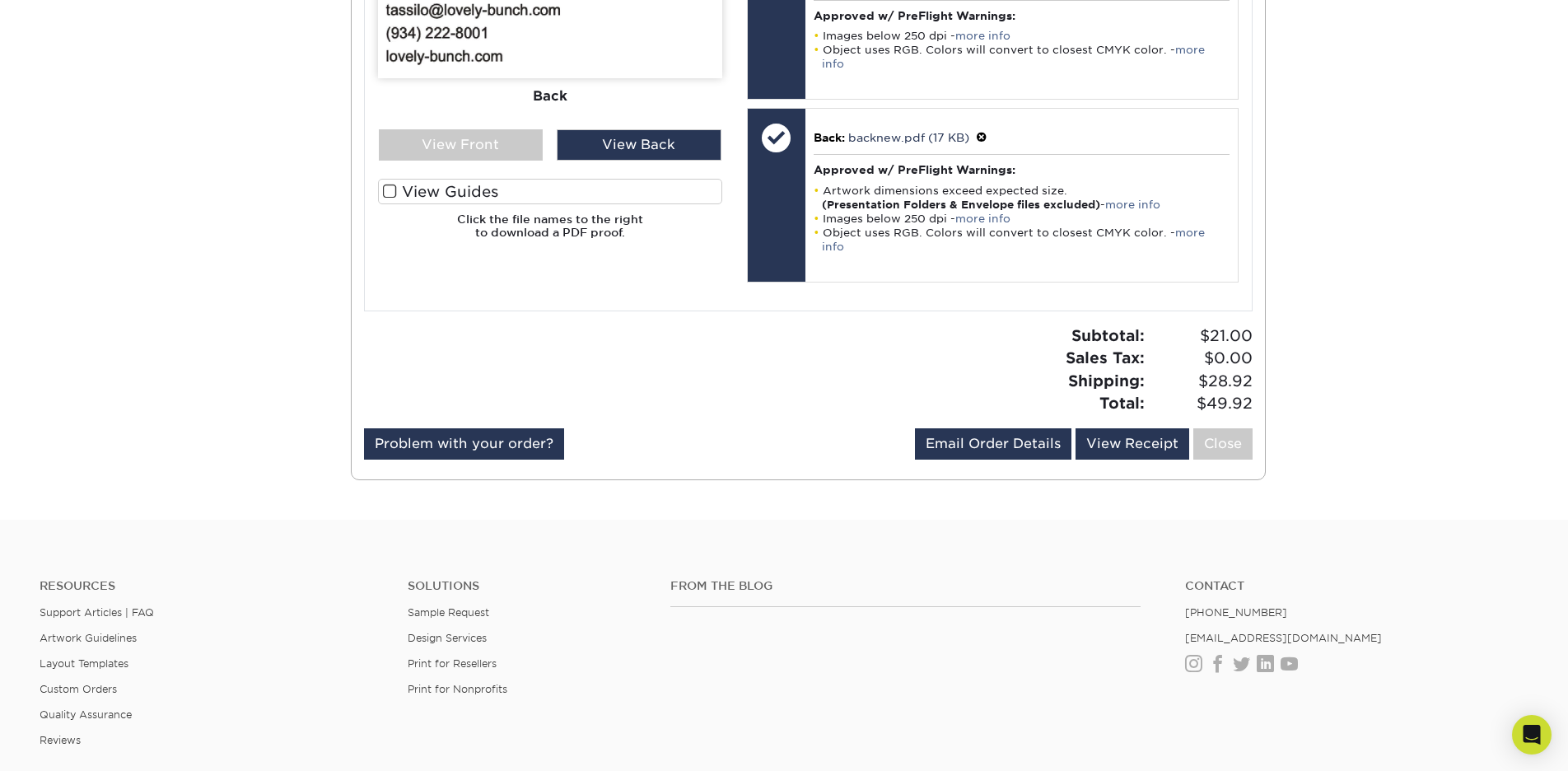 scroll, scrollTop: 836, scrollLeft: 0, axis: vertical 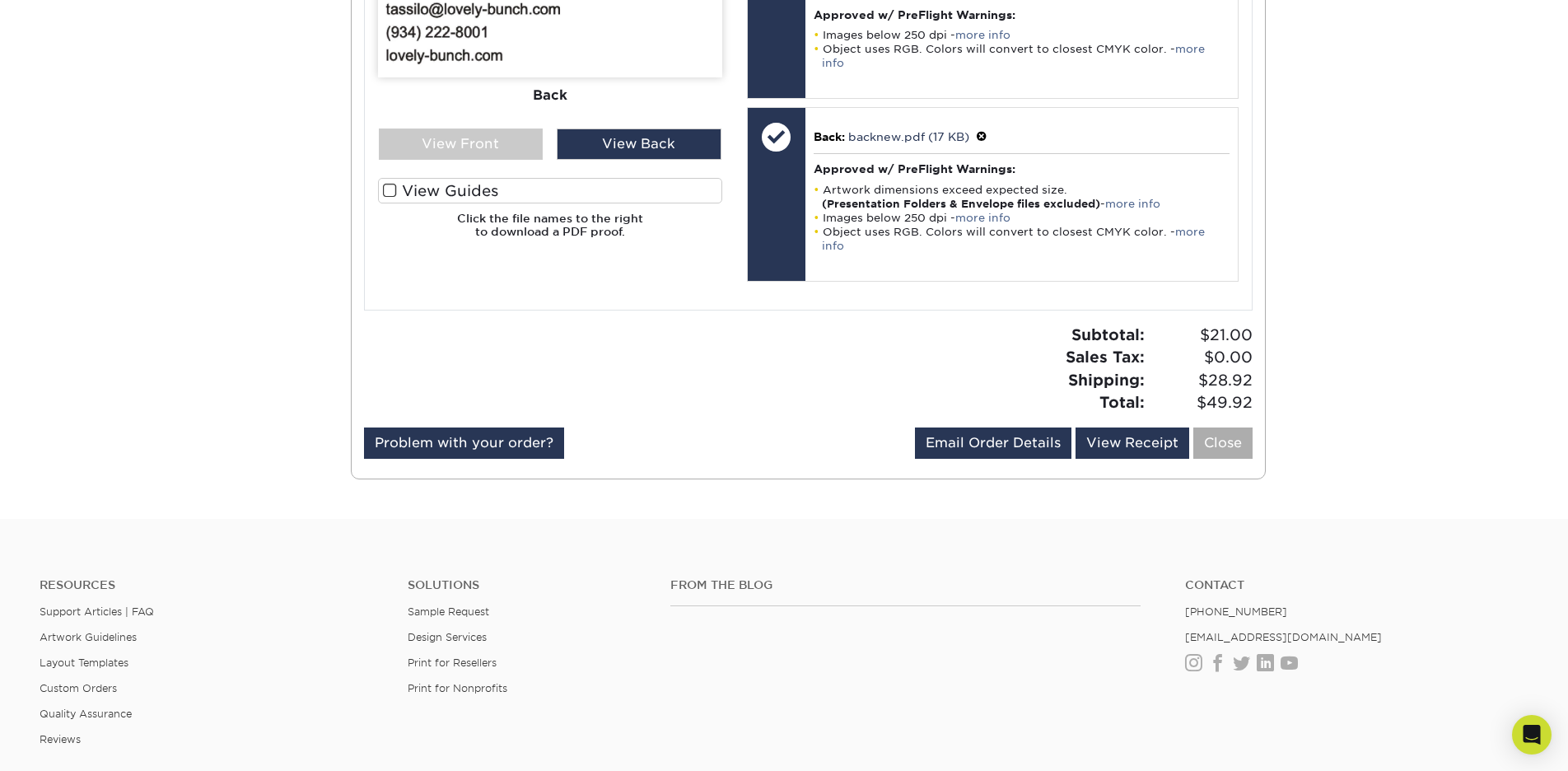 click on "Close" at bounding box center (1223, 443) 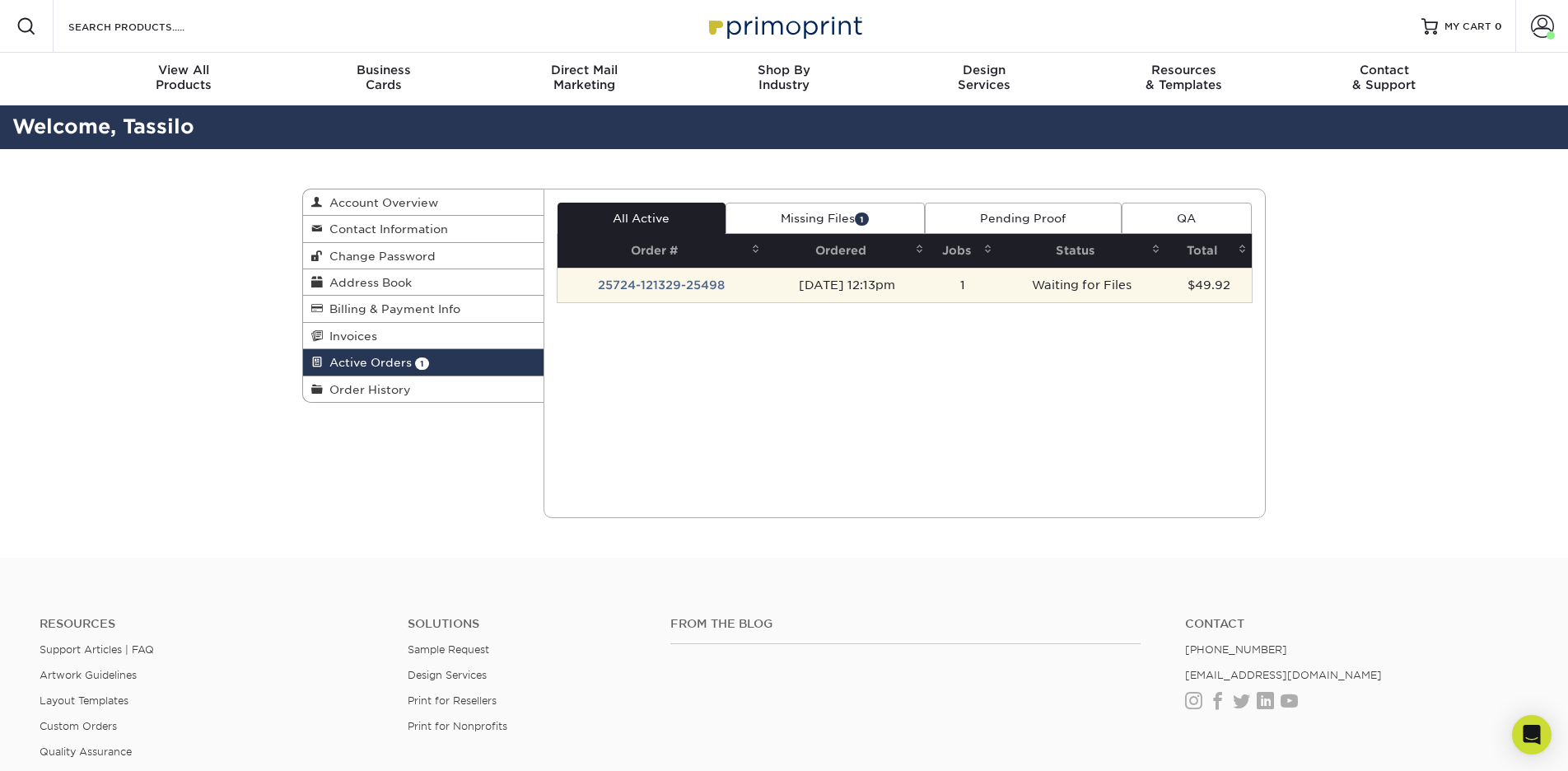 click on "Waiting for Files" at bounding box center [1081, 285] 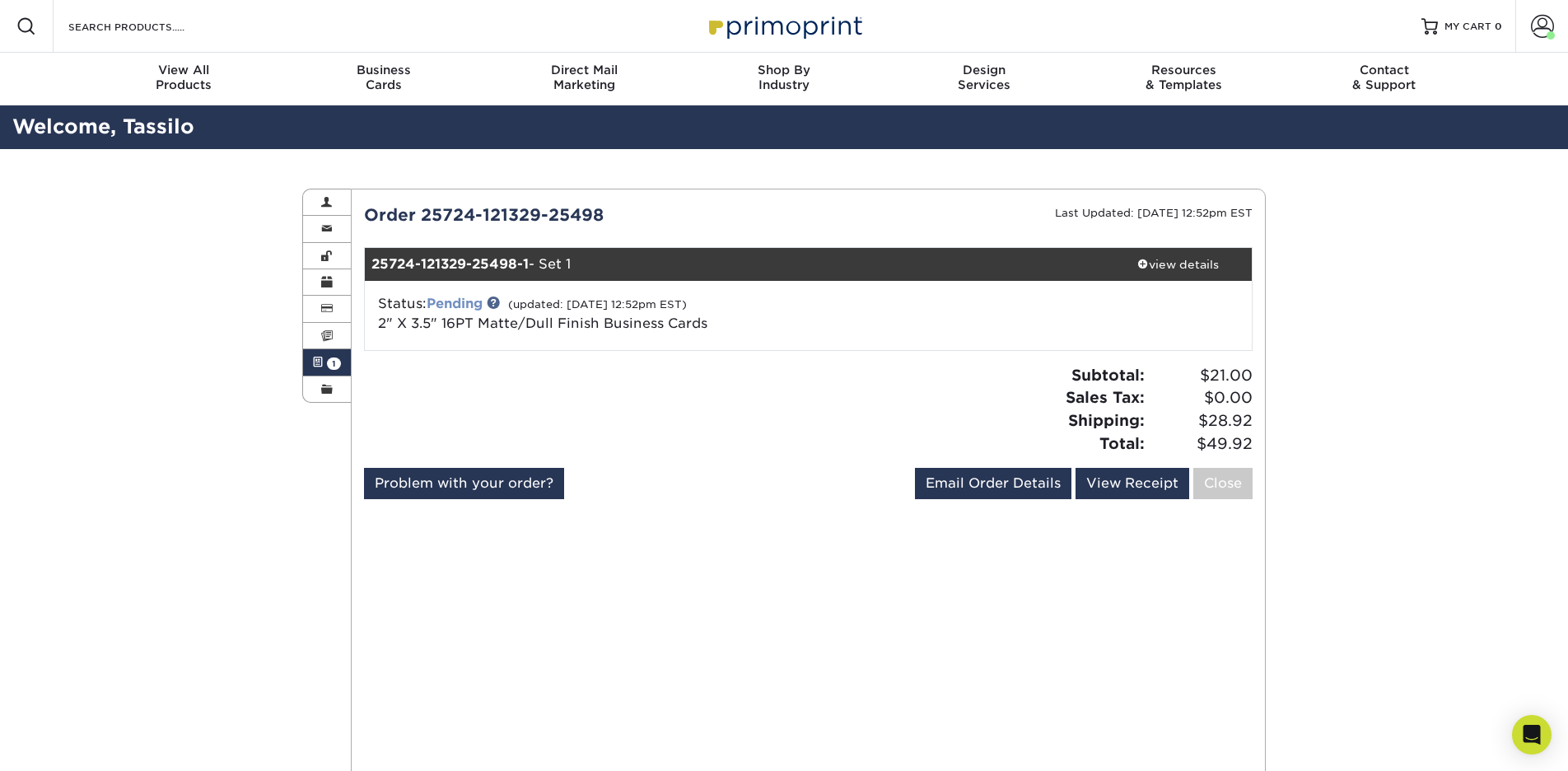 click on "Pending" at bounding box center [455, 303] 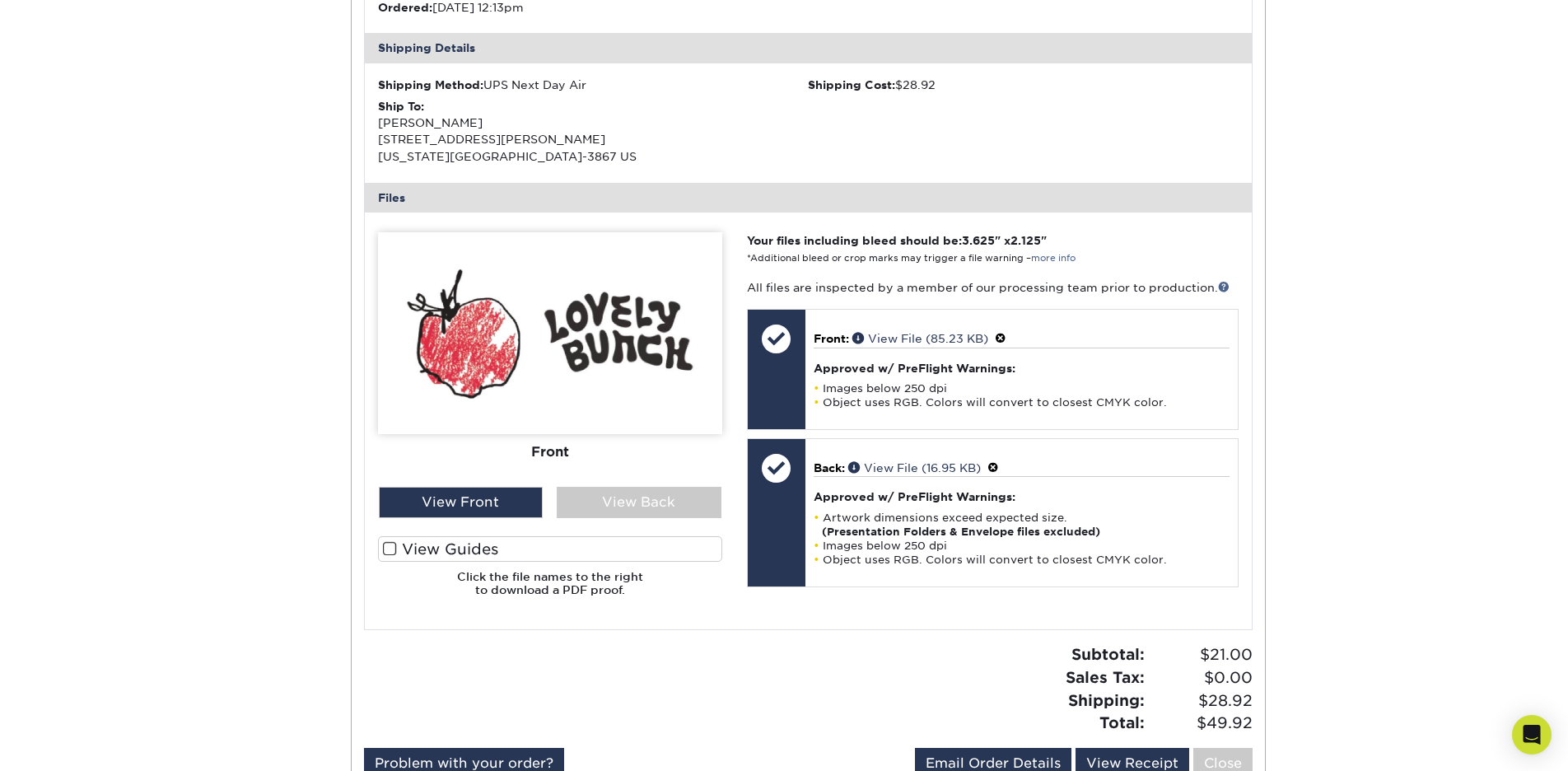 scroll, scrollTop: 552, scrollLeft: 0, axis: vertical 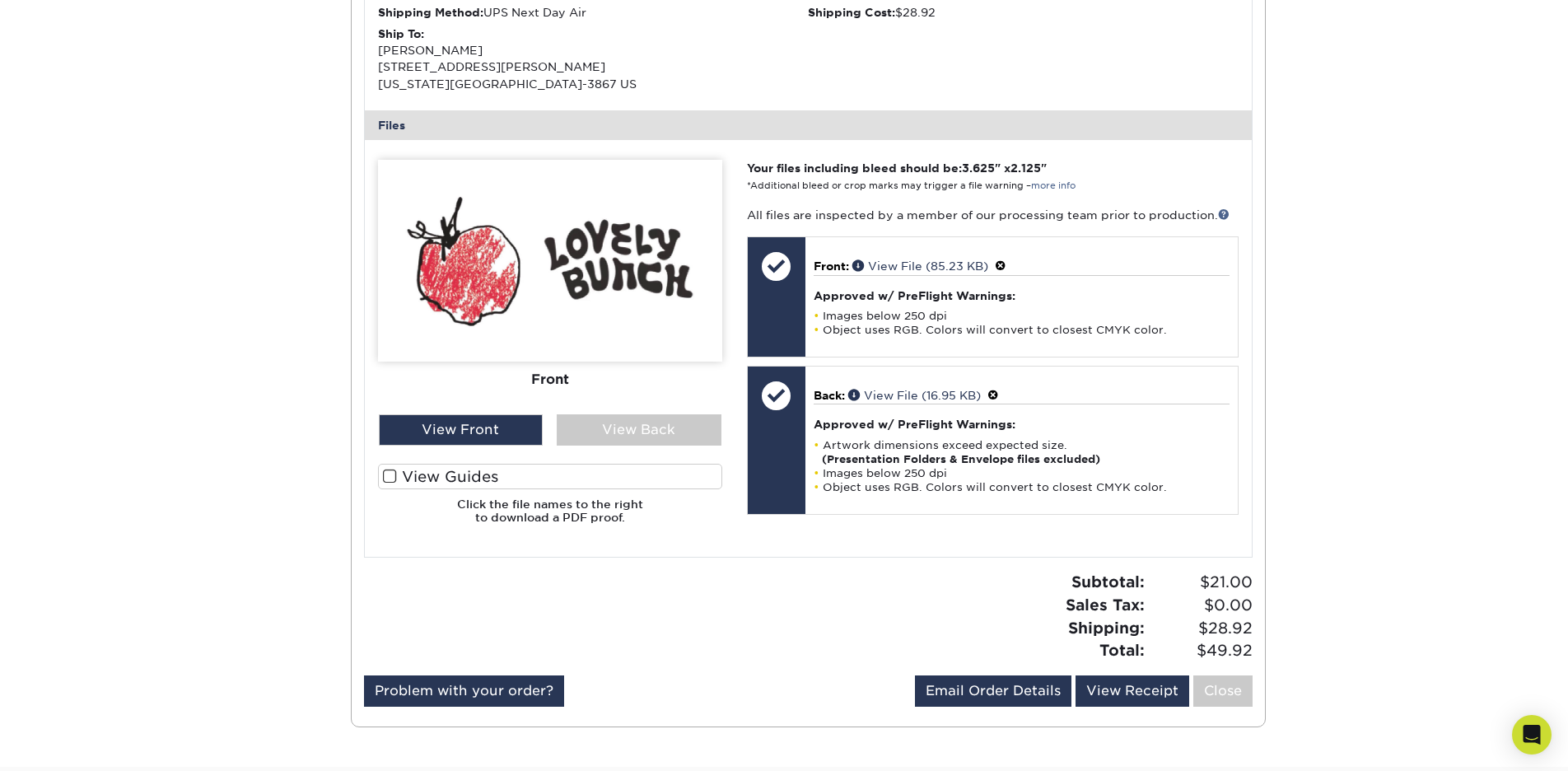 click at bounding box center (390, 476) 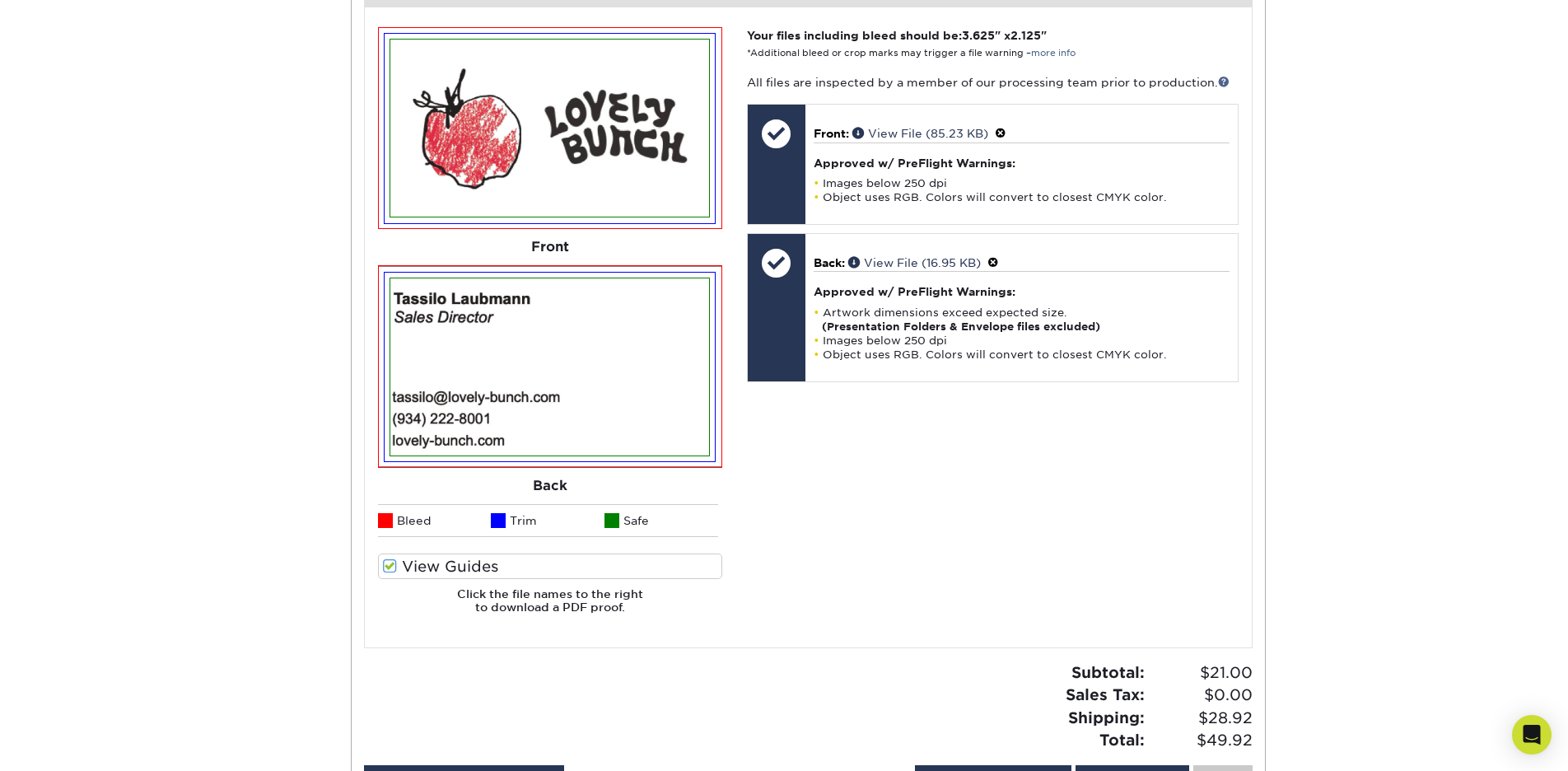 scroll, scrollTop: 698, scrollLeft: 0, axis: vertical 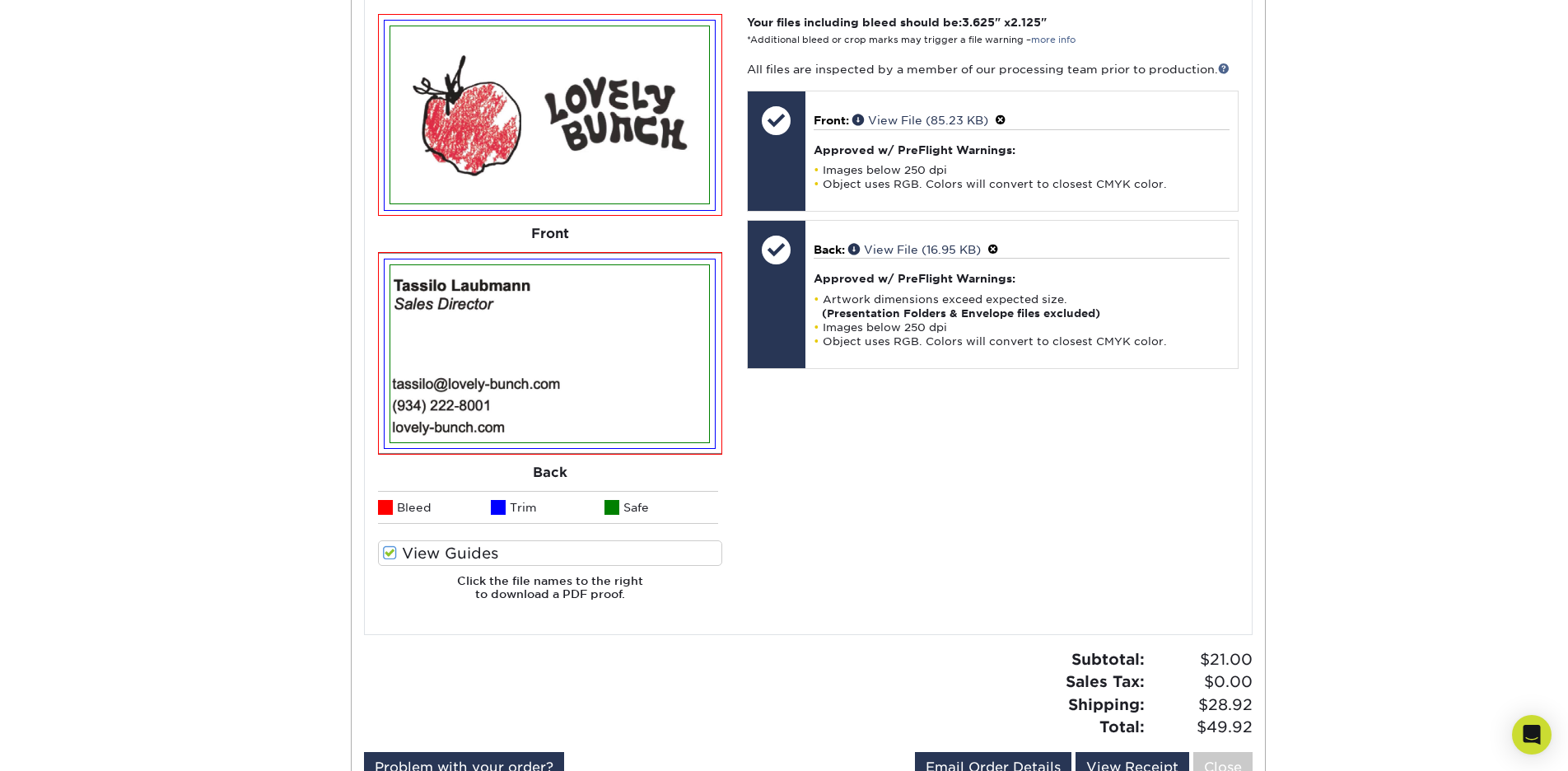 click at bounding box center (390, 553) 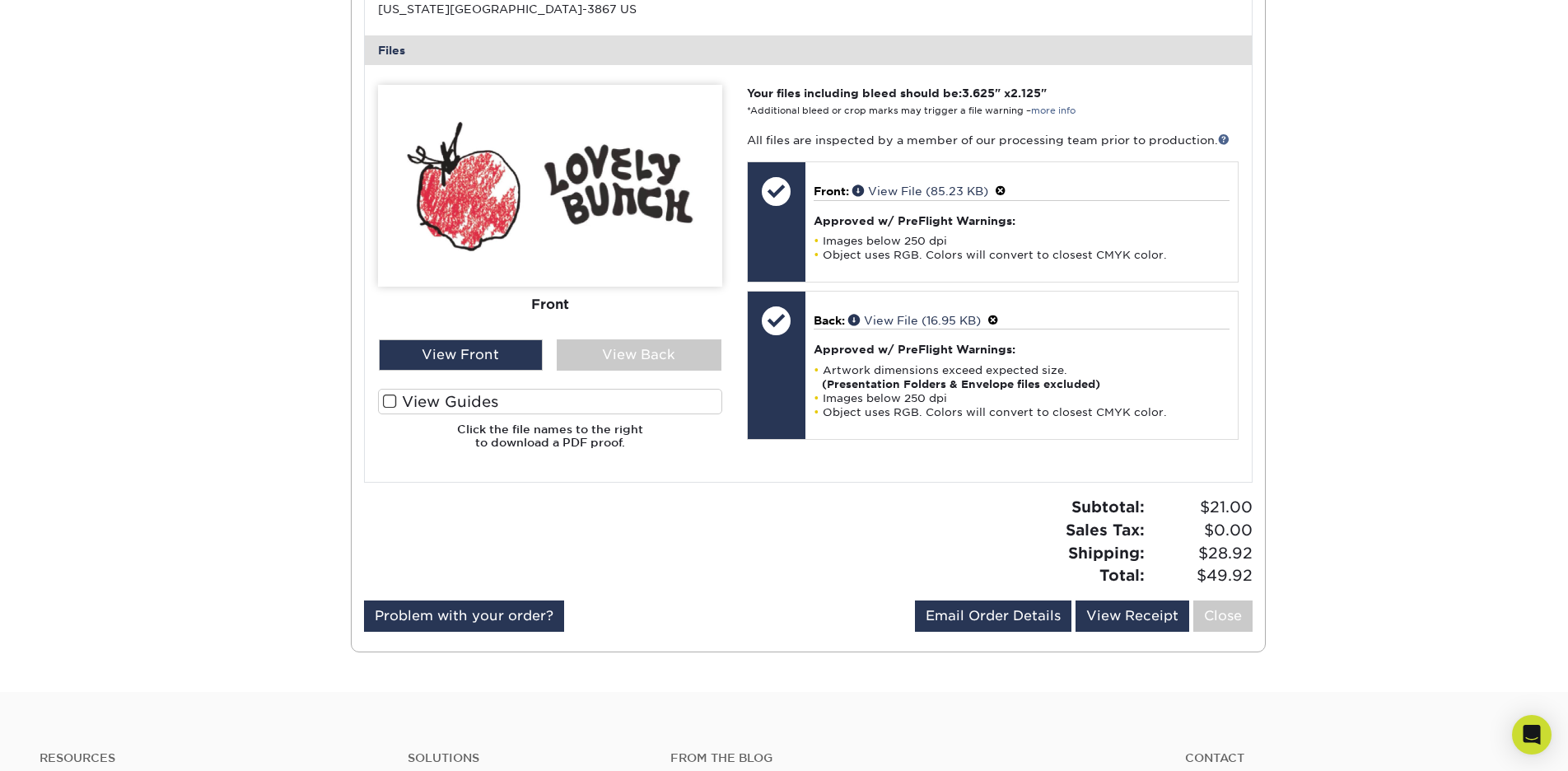 scroll, scrollTop: 497, scrollLeft: 0, axis: vertical 